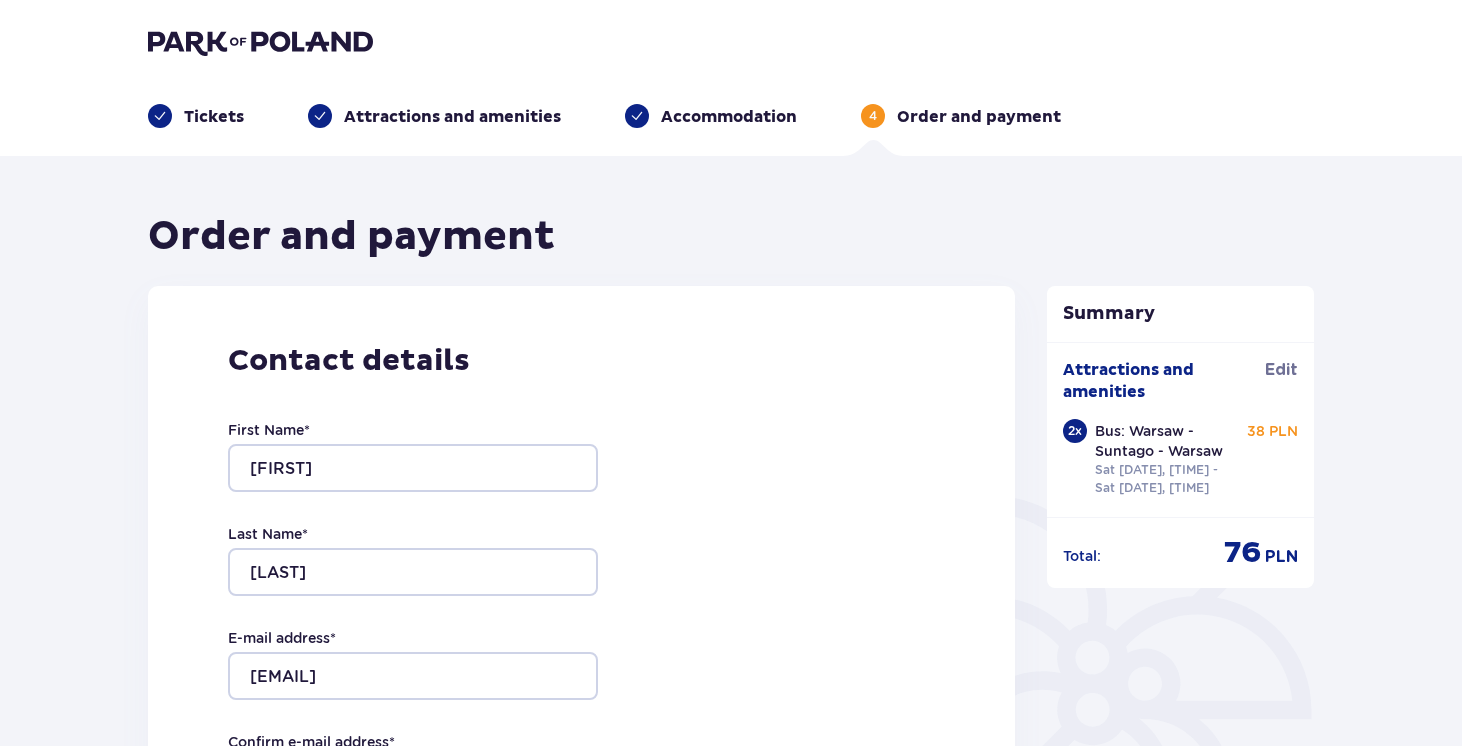 scroll, scrollTop: 926, scrollLeft: 0, axis: vertical 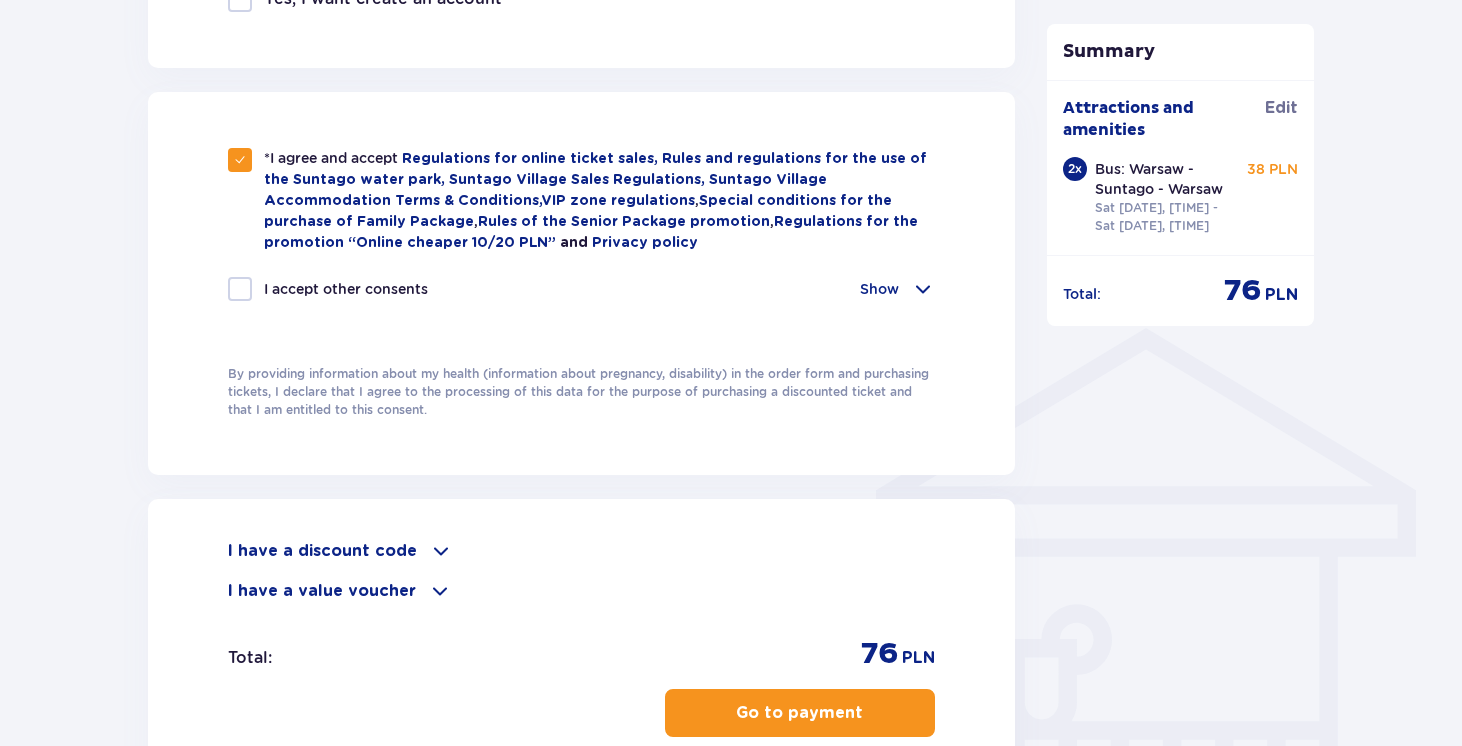 click on "Go to payment" at bounding box center [799, 713] 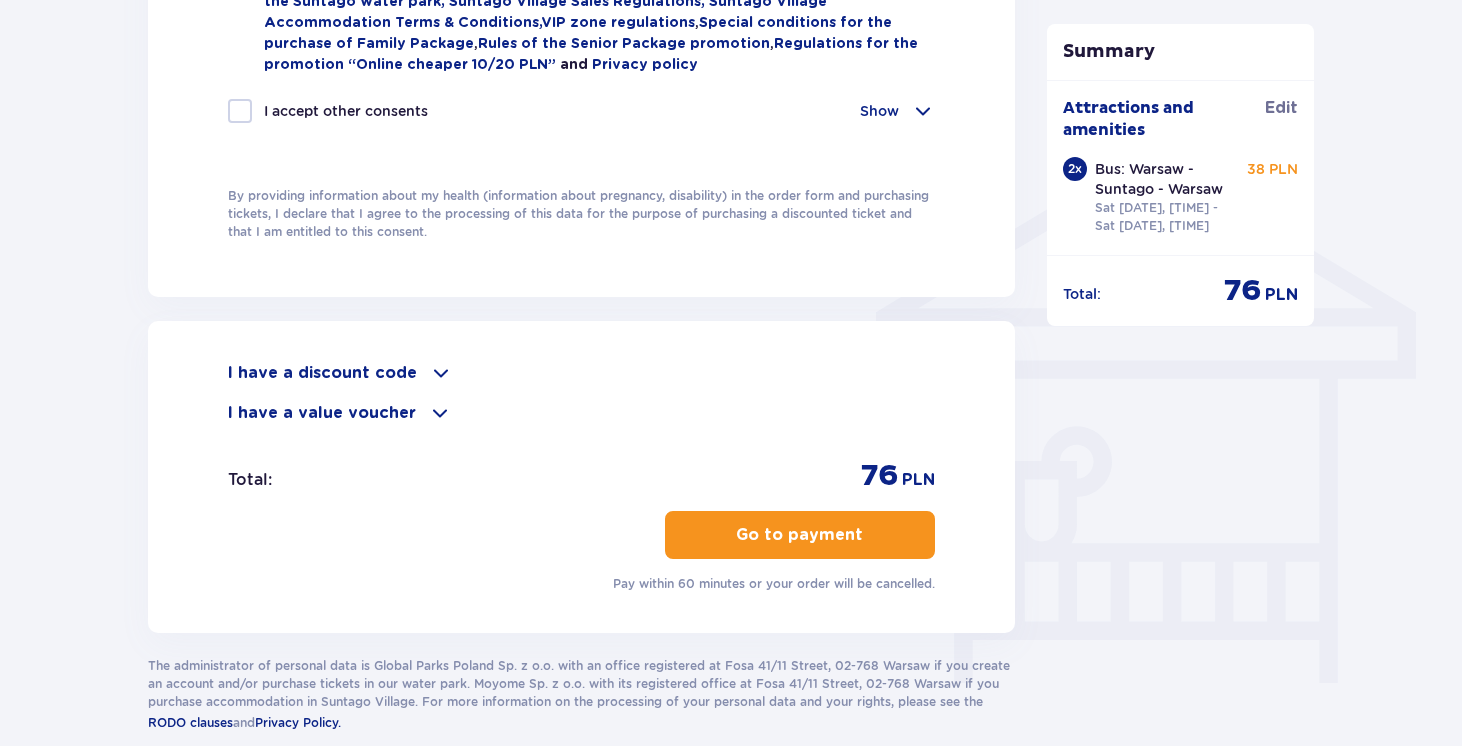 scroll, scrollTop: 1477, scrollLeft: 0, axis: vertical 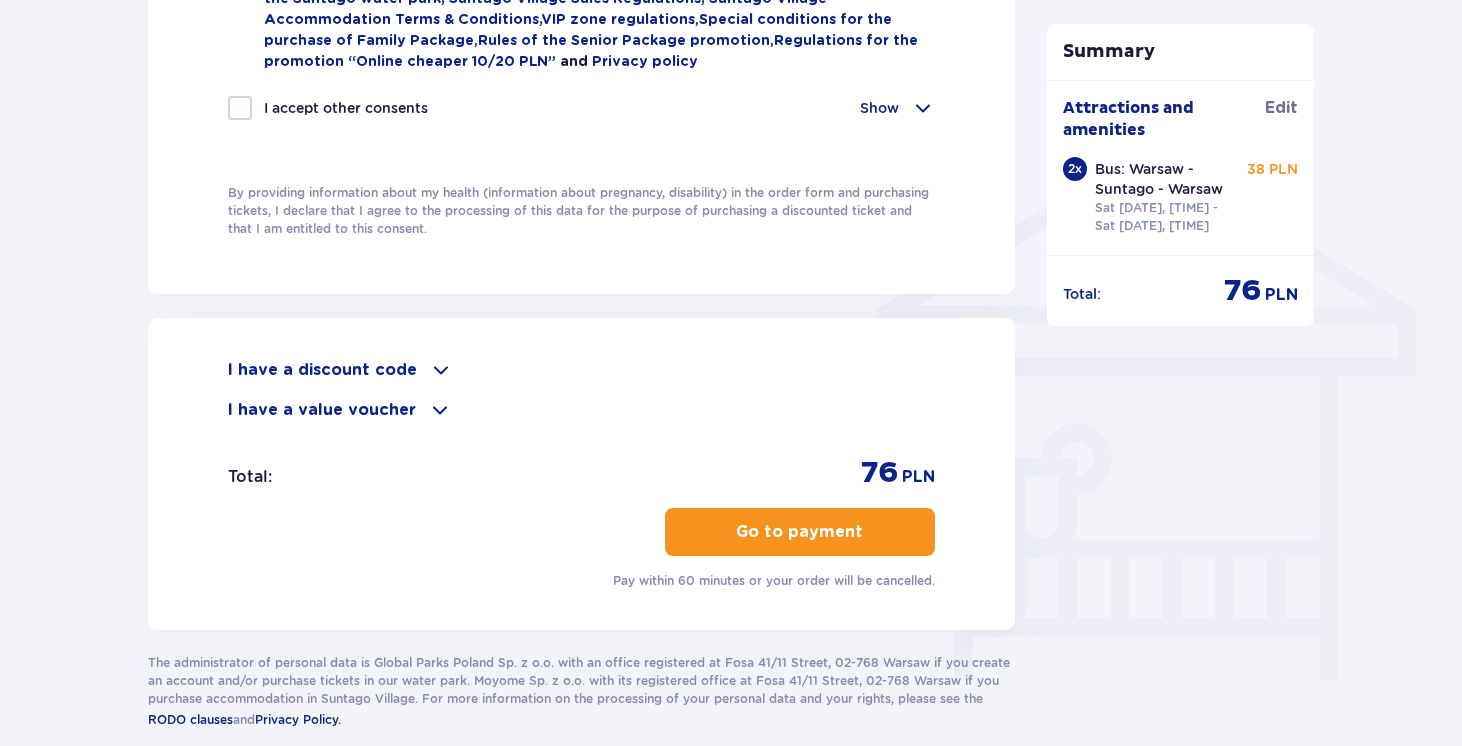 click on "Go to payment" at bounding box center (800, 532) 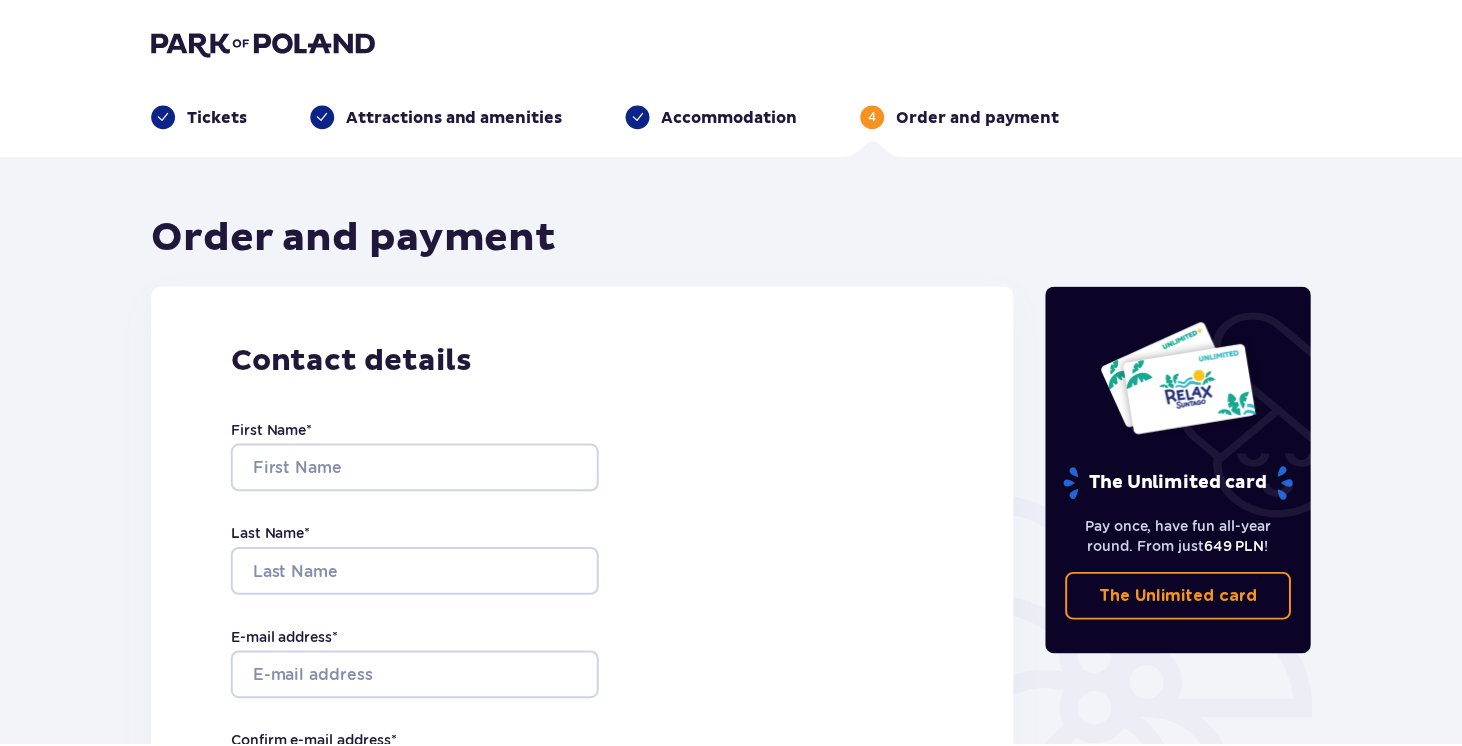 scroll, scrollTop: 1477, scrollLeft: 0, axis: vertical 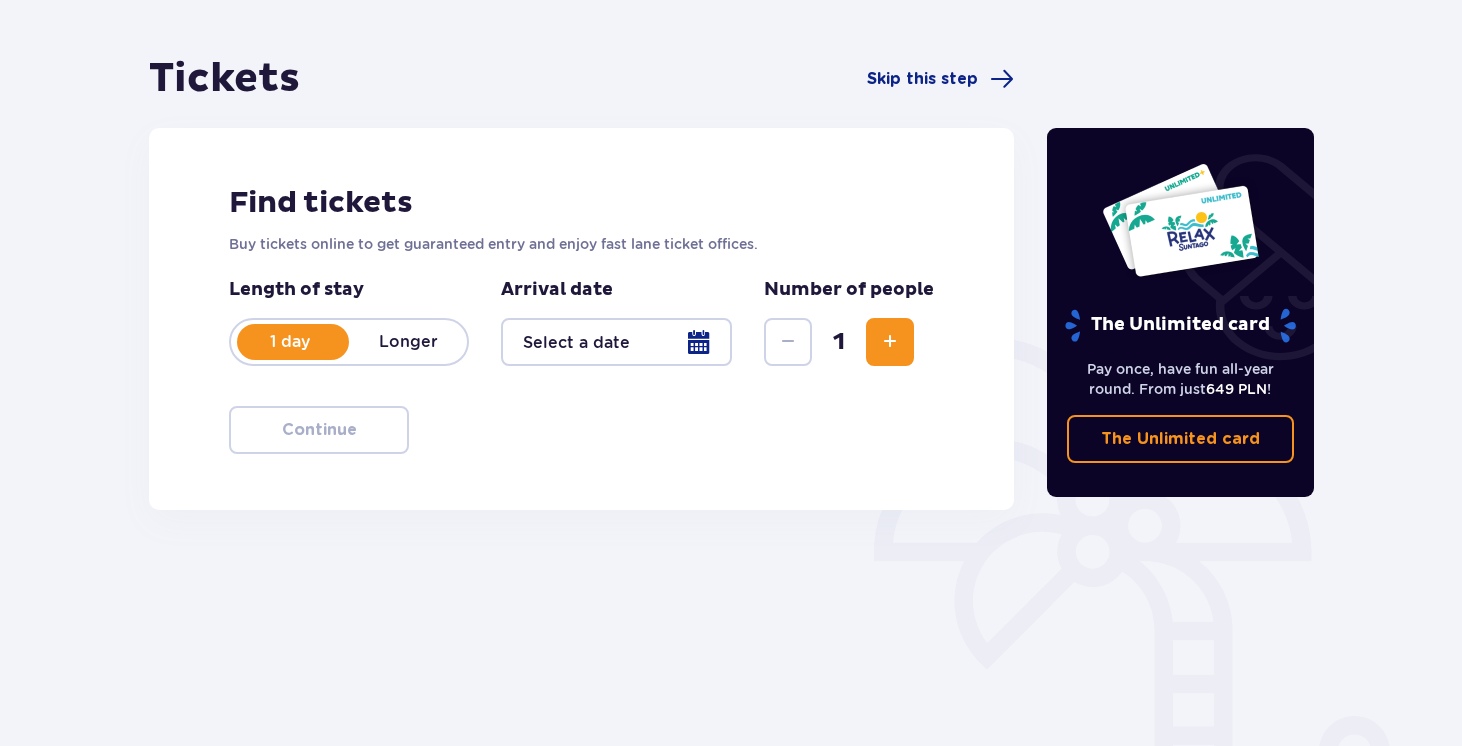 click at bounding box center (890, 342) 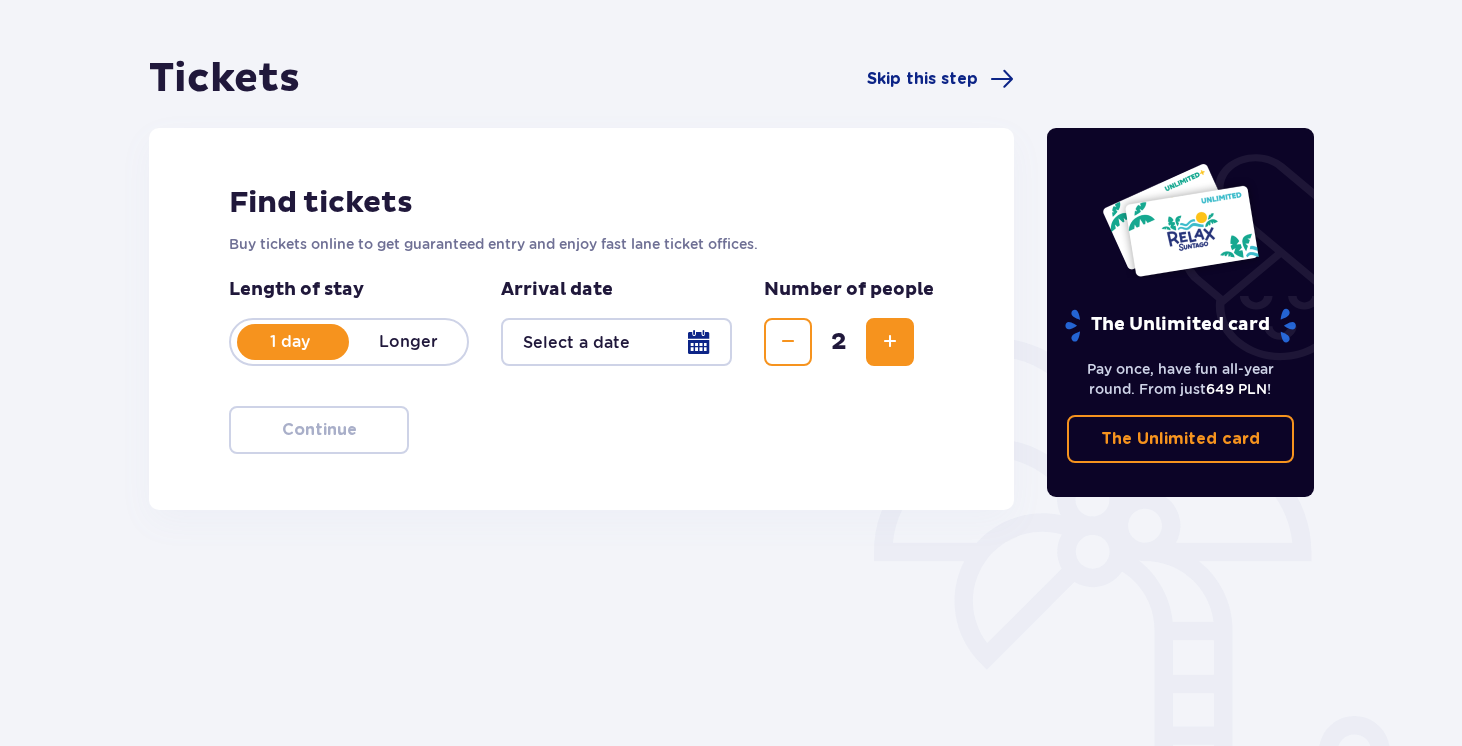 click at bounding box center [616, 342] 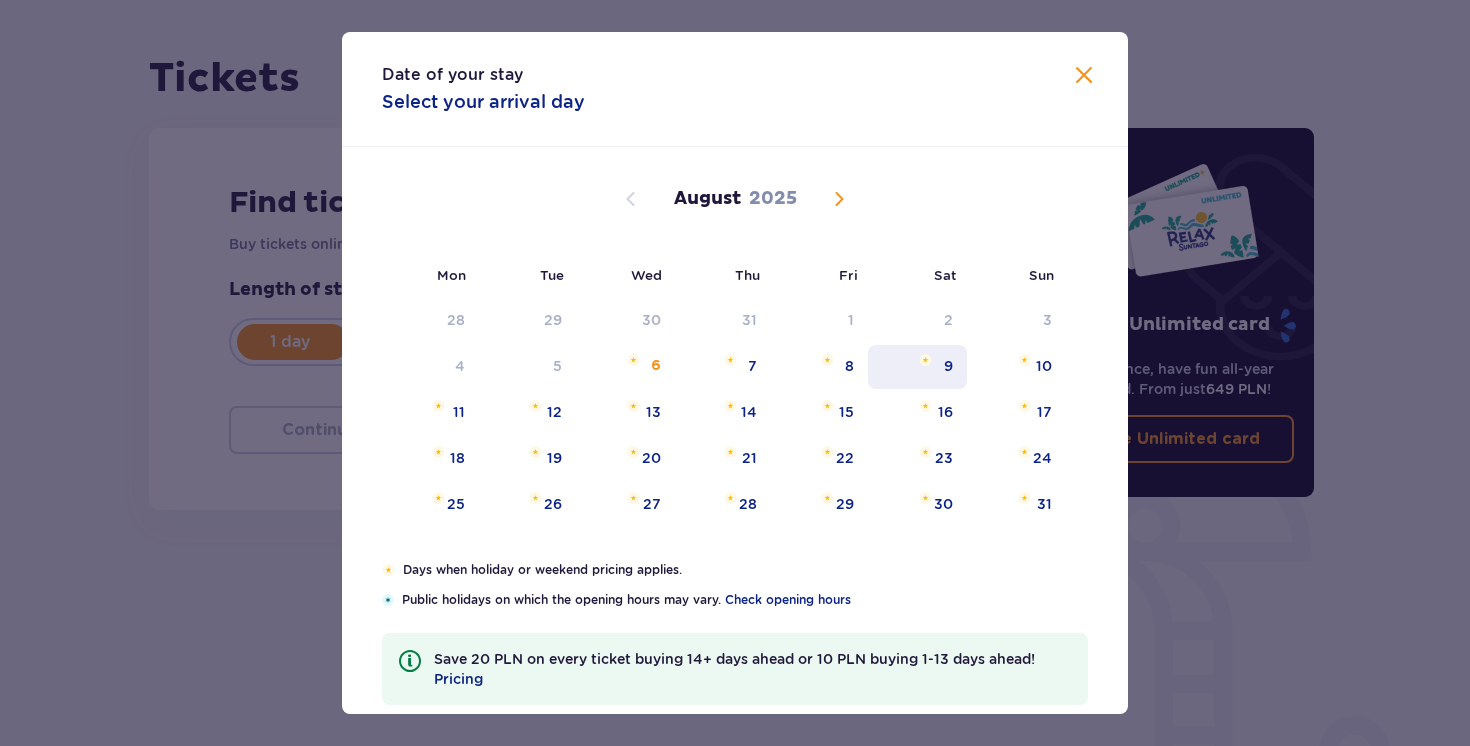 click on "9" at bounding box center [917, 367] 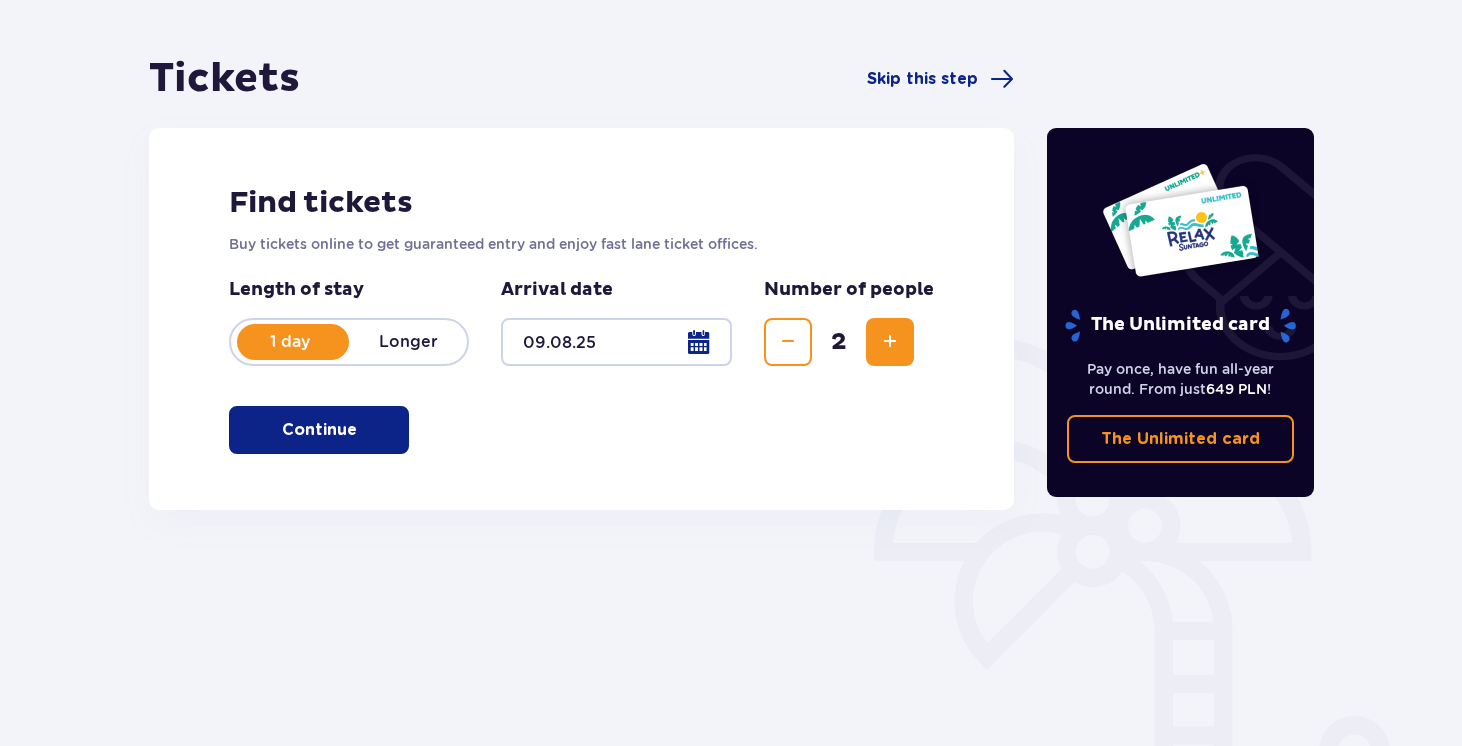 click at bounding box center (361, 430) 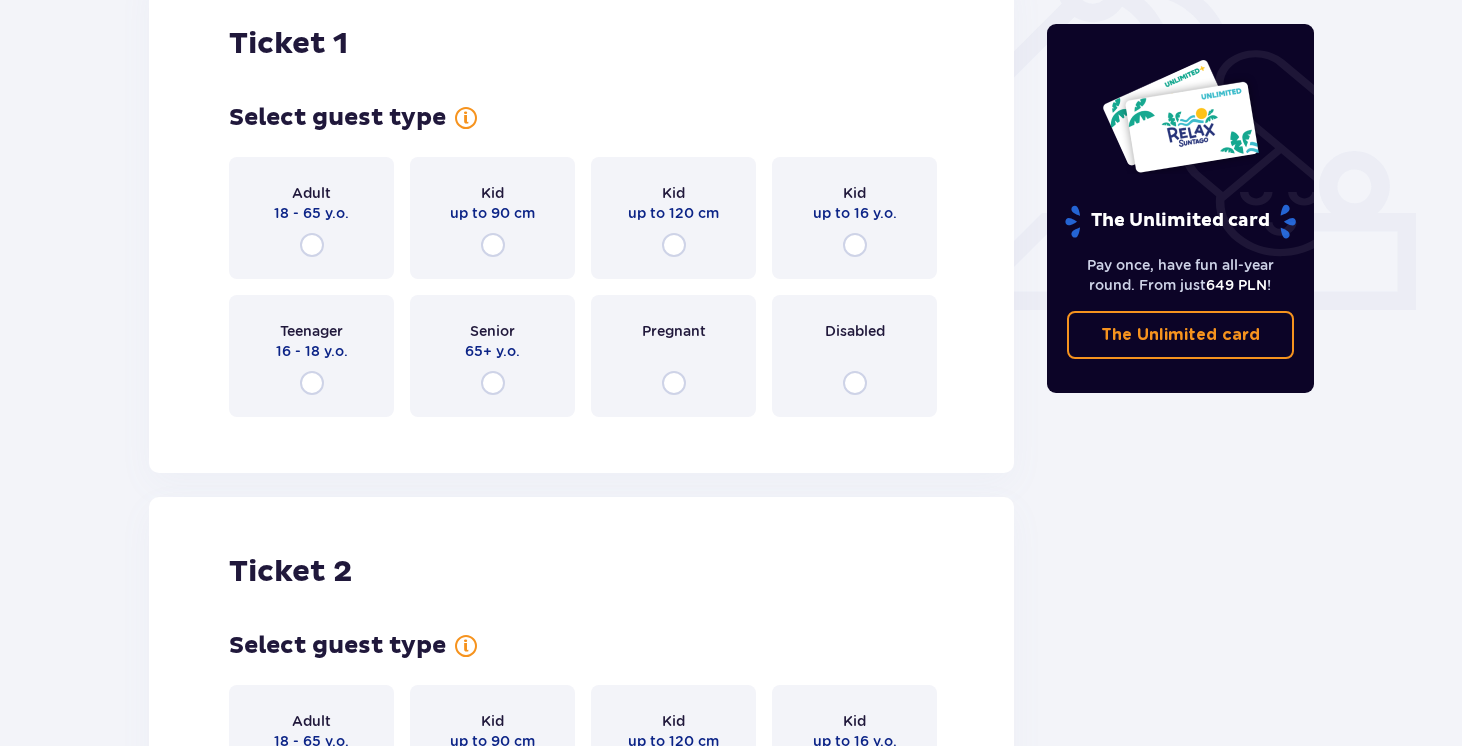 scroll, scrollTop: 0, scrollLeft: 0, axis: both 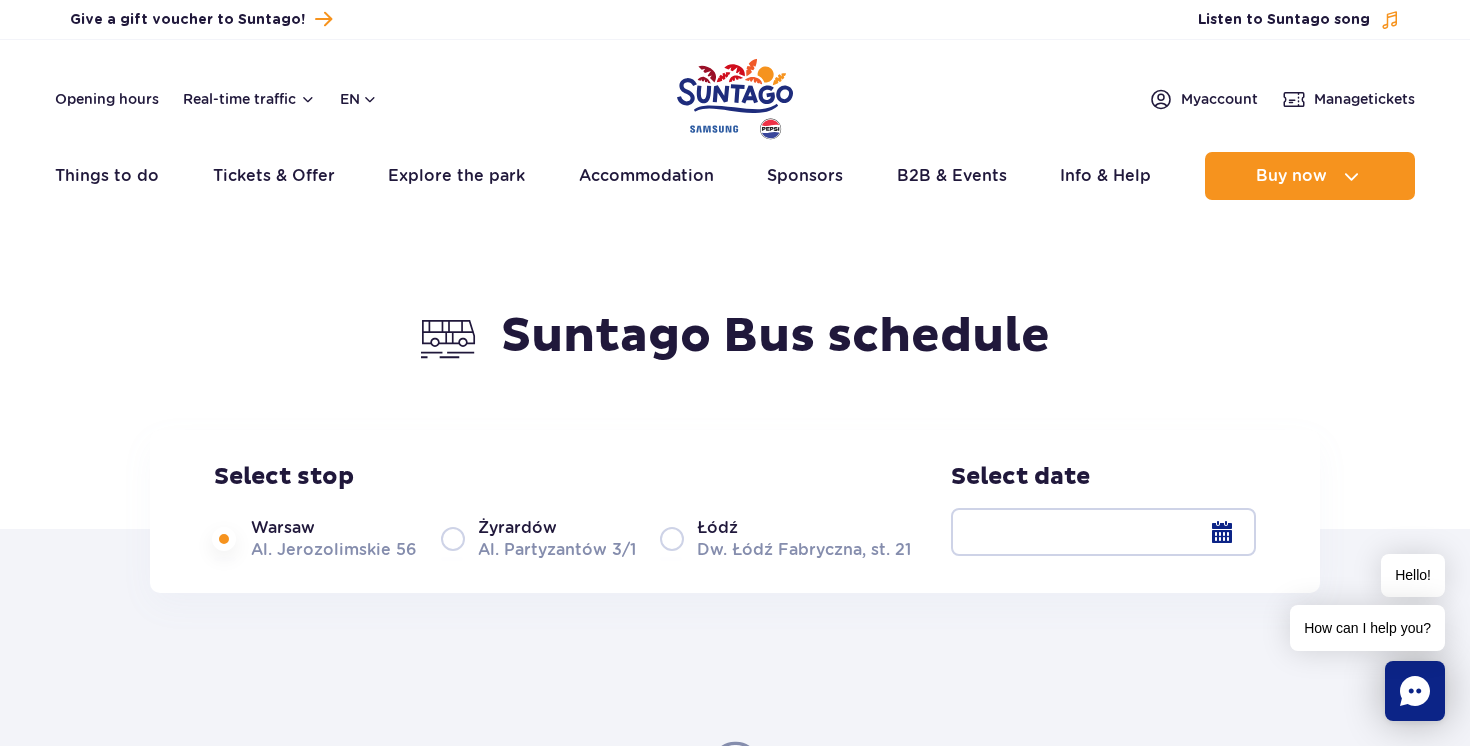 click at bounding box center (1103, 532) 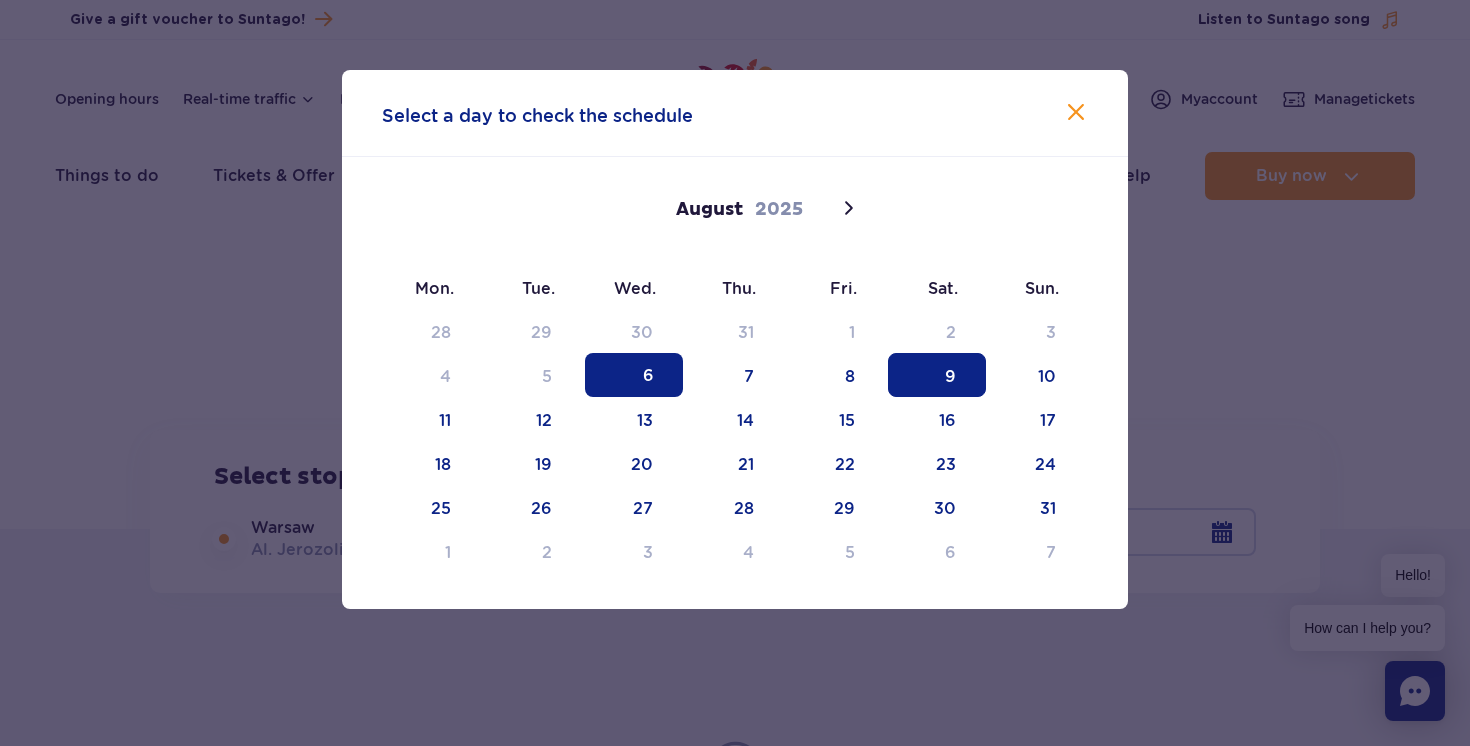 click on "9" at bounding box center (937, 375) 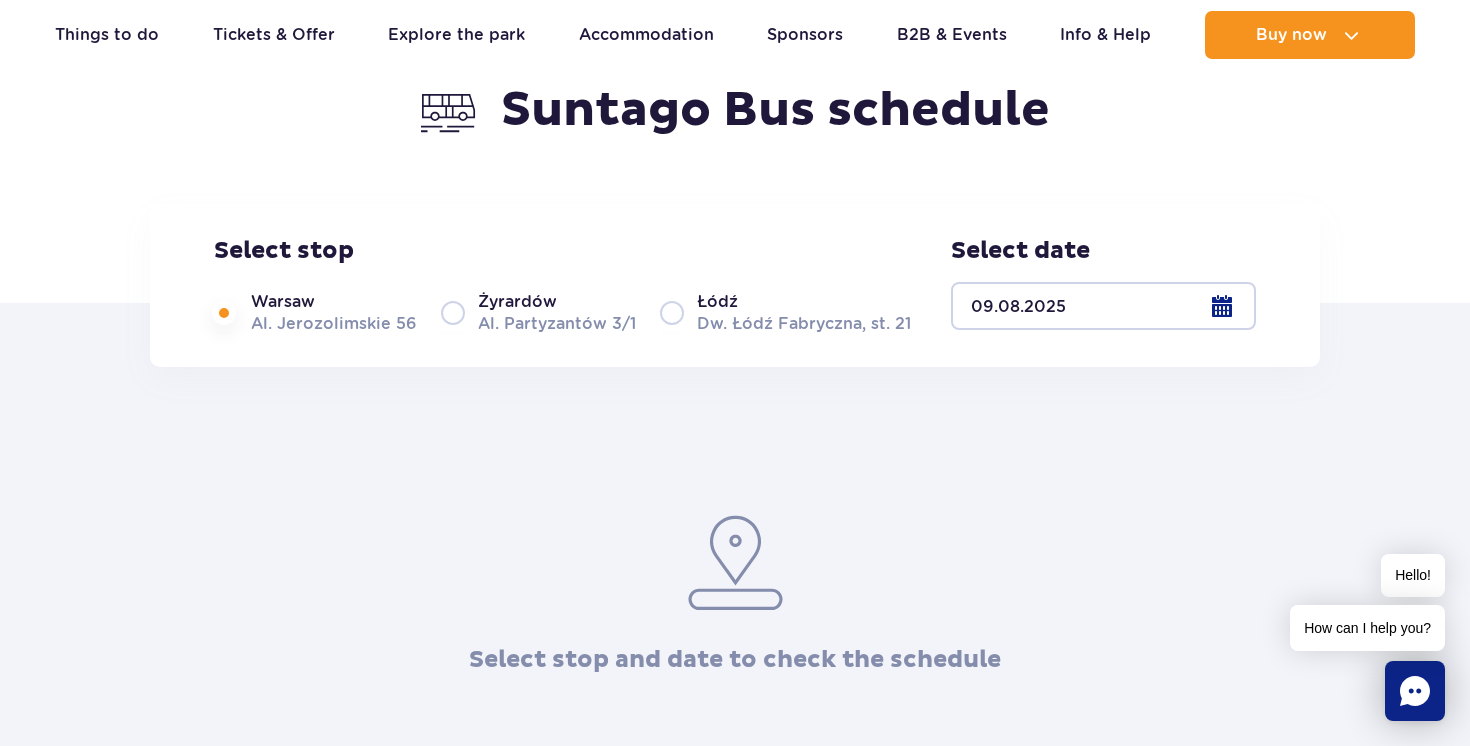 scroll, scrollTop: 238, scrollLeft: 0, axis: vertical 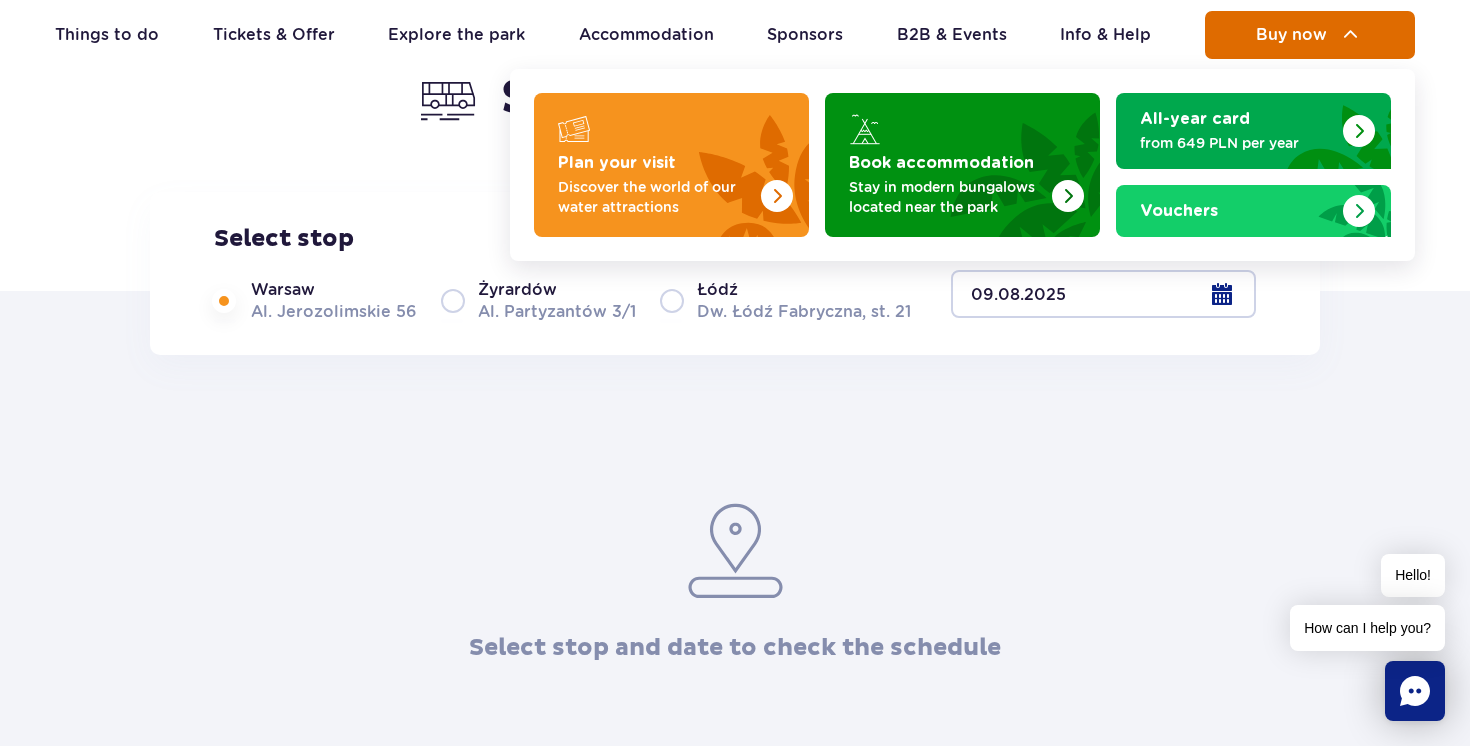click on "Buy now" at bounding box center [1310, 35] 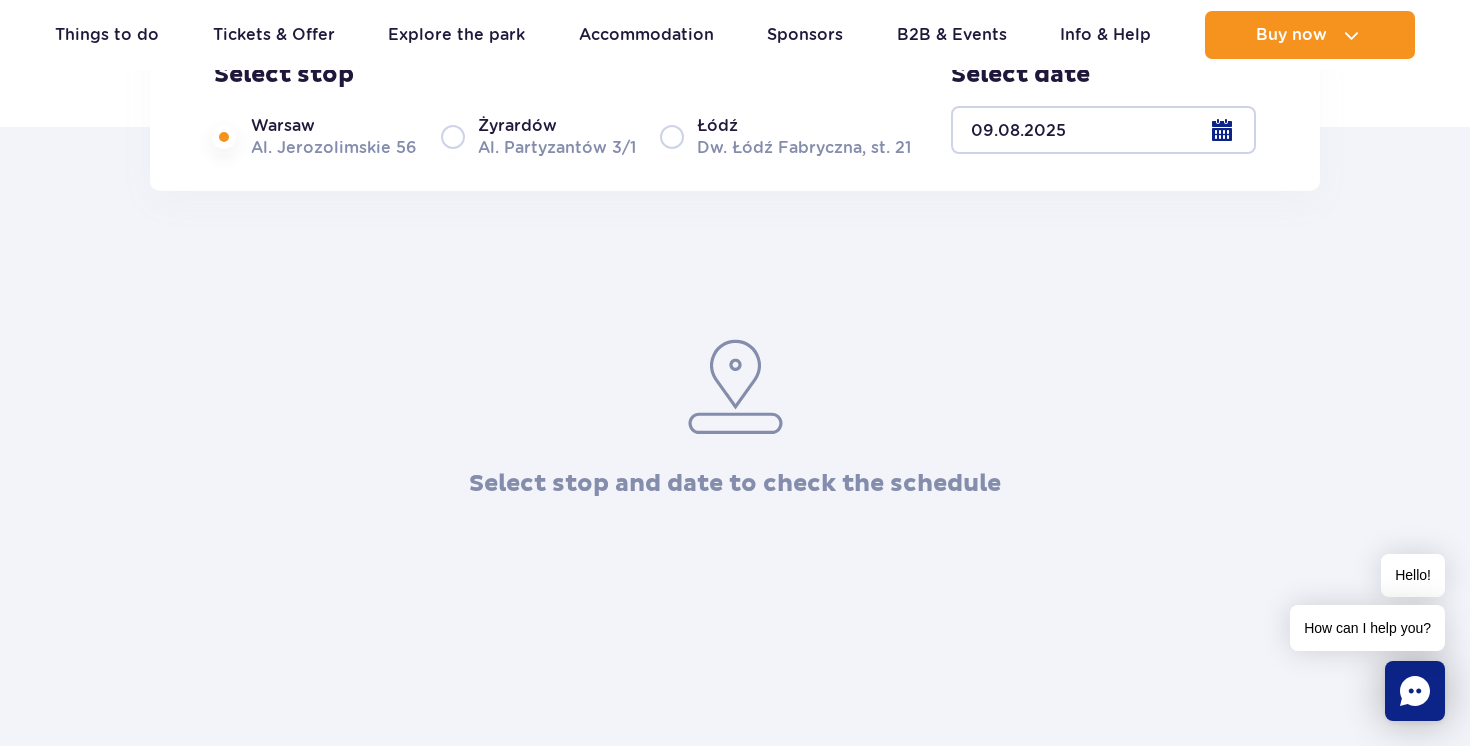 scroll, scrollTop: 0, scrollLeft: 0, axis: both 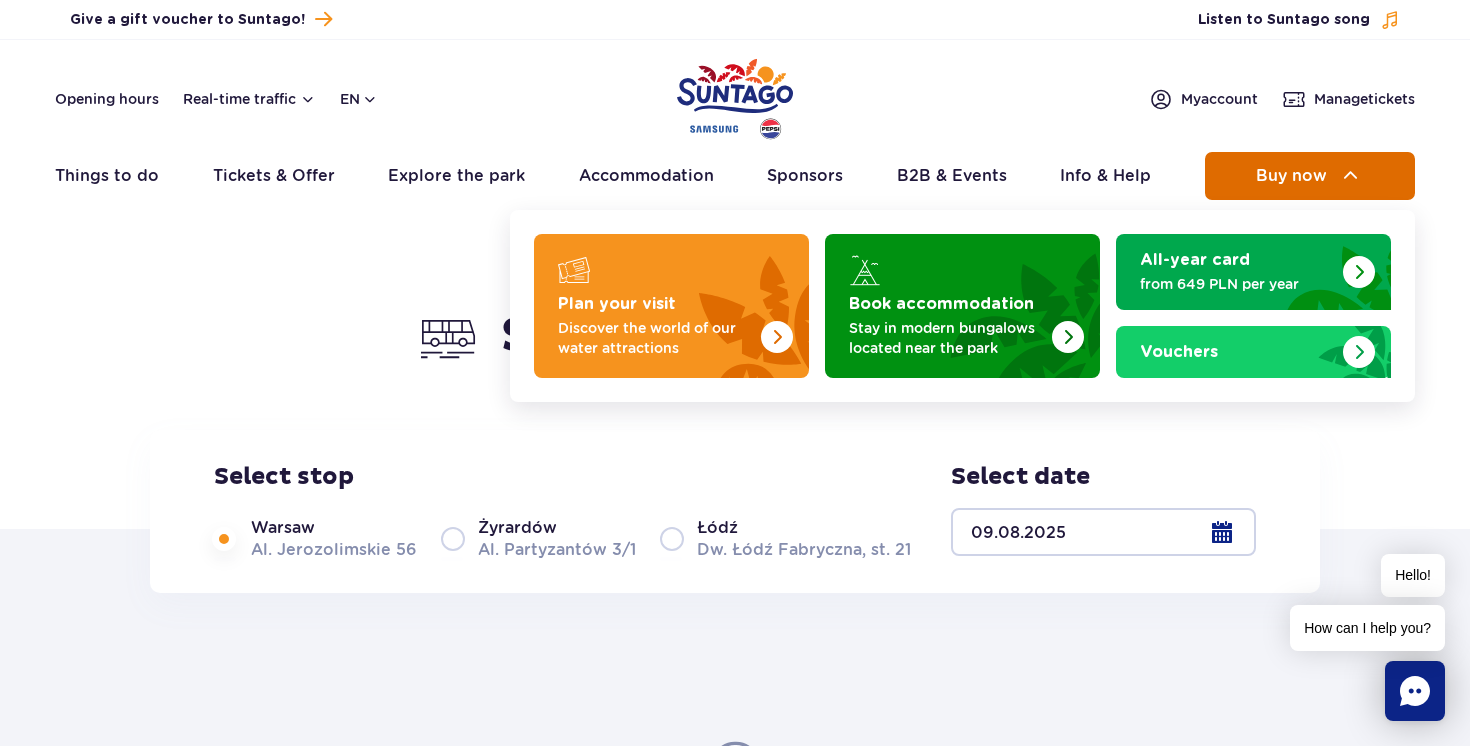 click on "Buy now" at bounding box center (1291, 176) 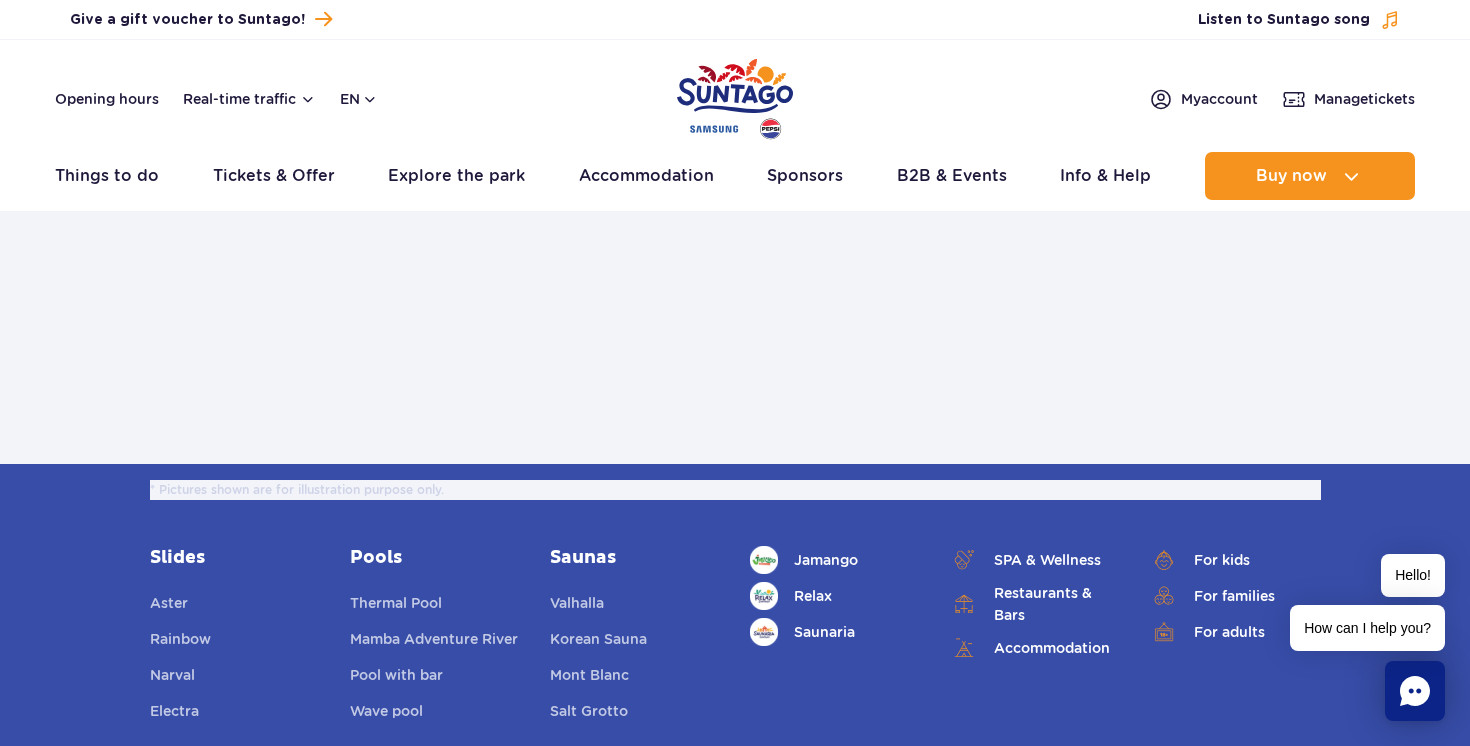 scroll, scrollTop: 0, scrollLeft: 0, axis: both 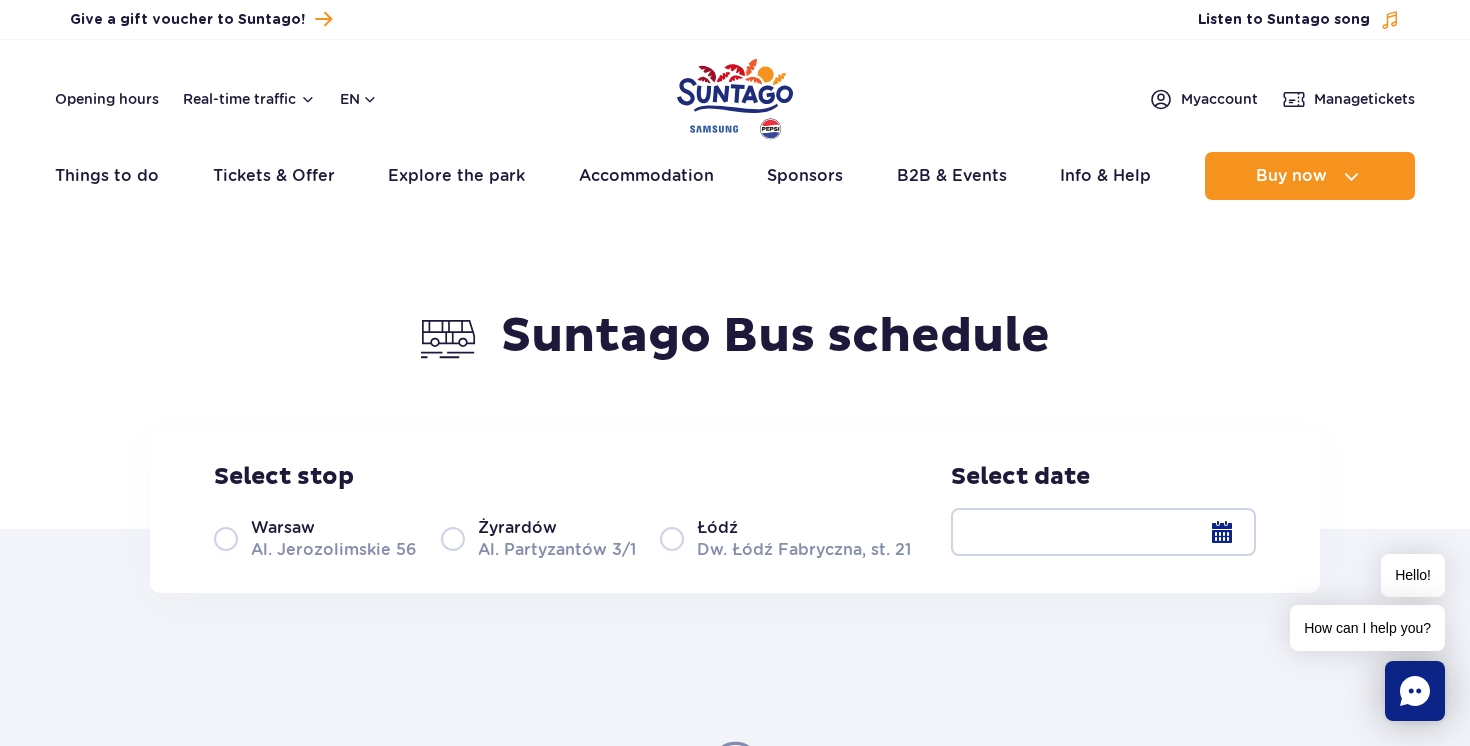 click on "Warsaw Al. Jerozolimskie 56" at bounding box center [315, 538] 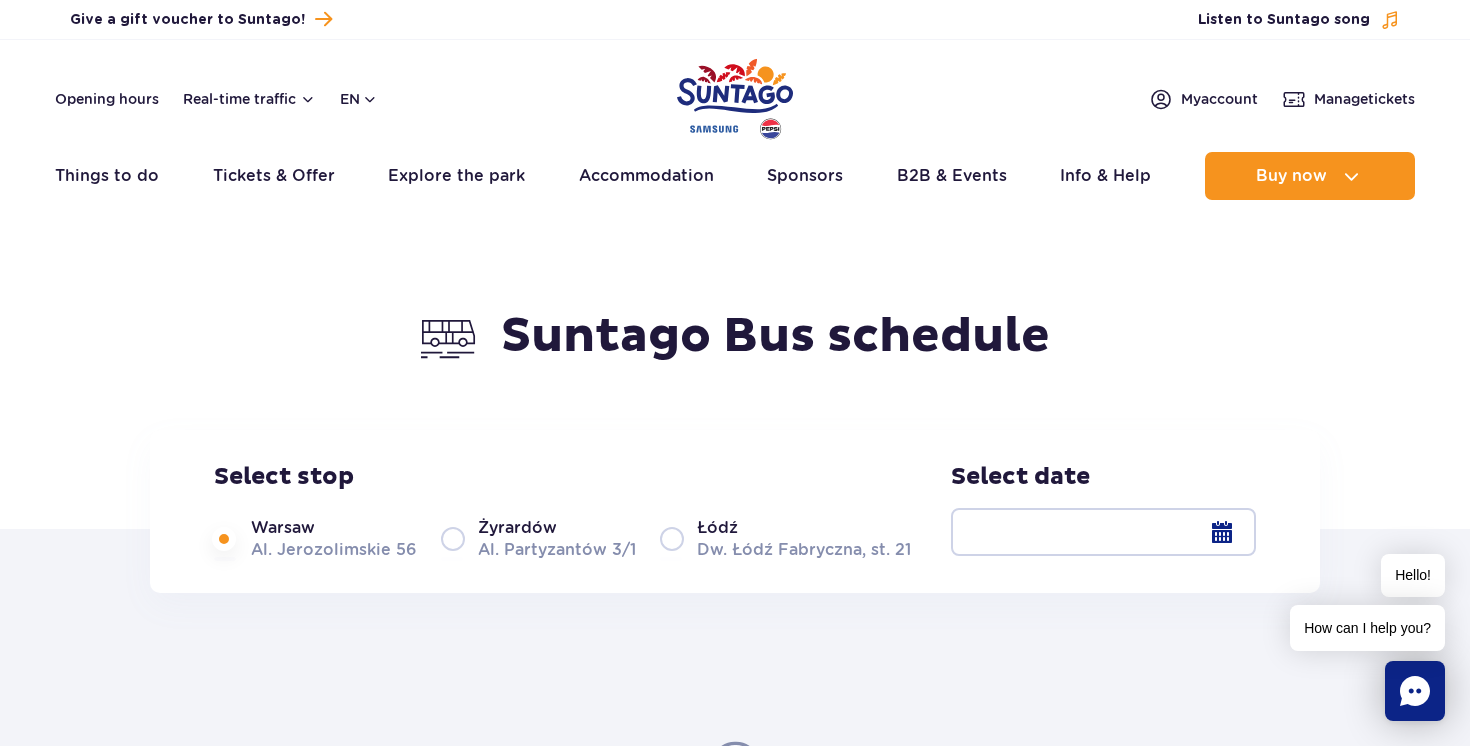 click at bounding box center (1103, 532) 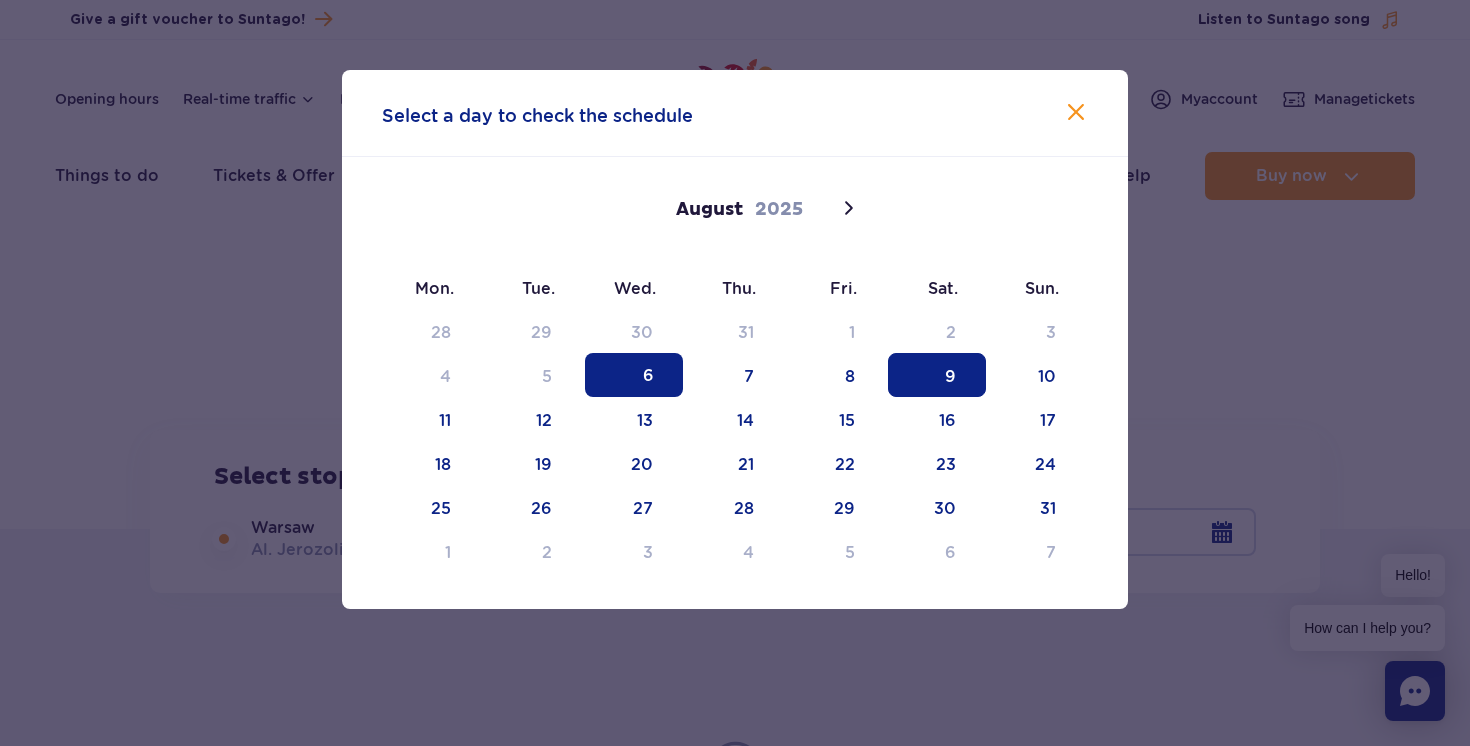 click on "9" at bounding box center (937, 375) 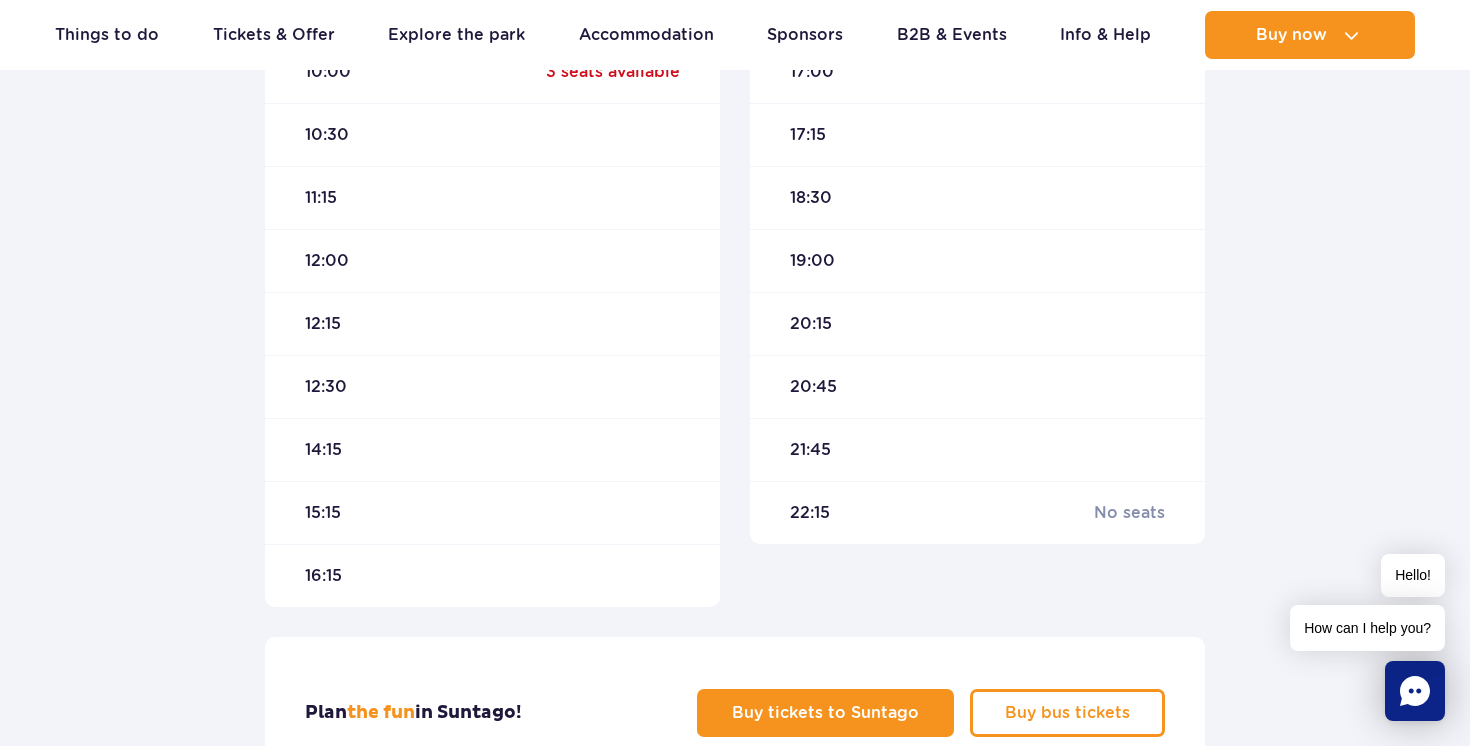 scroll, scrollTop: 942, scrollLeft: 0, axis: vertical 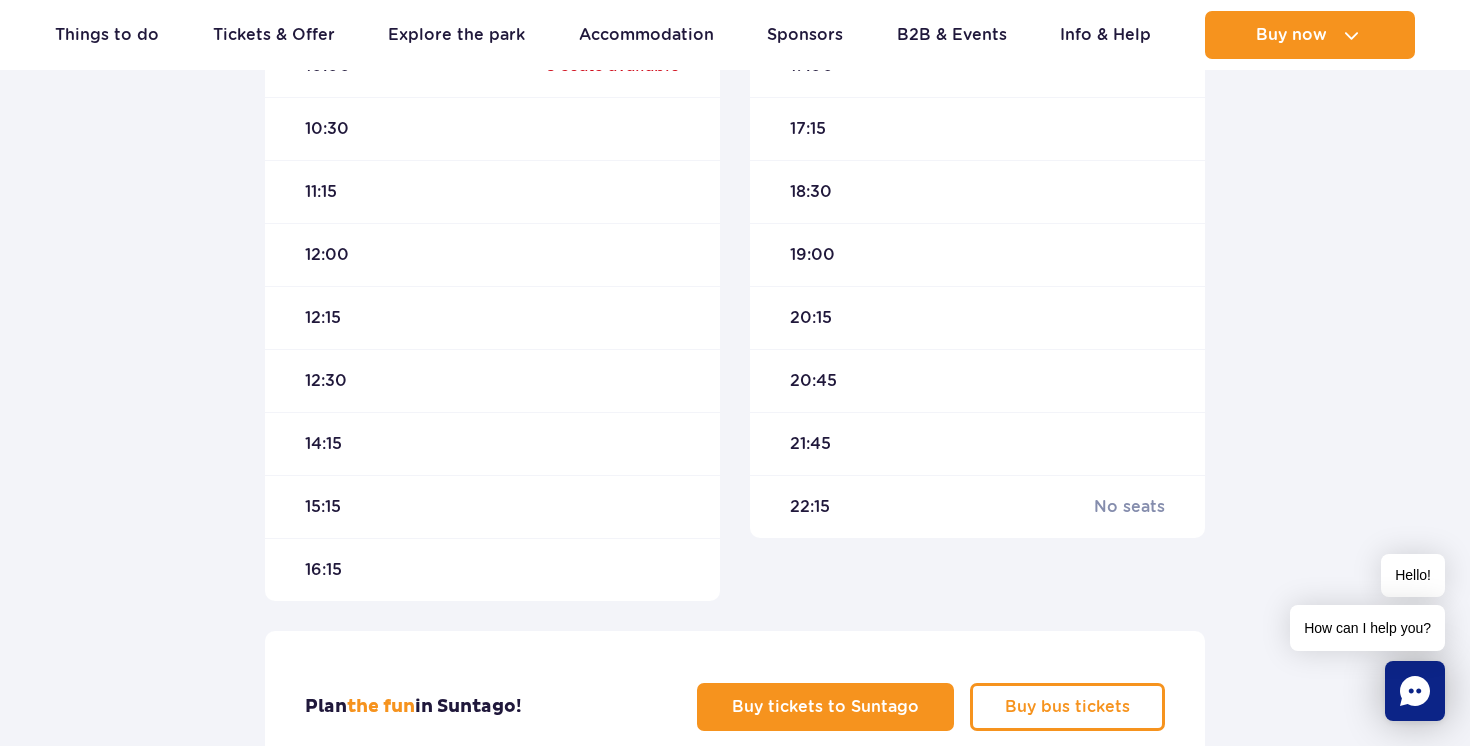 click on "14:15" at bounding box center (492, 443) 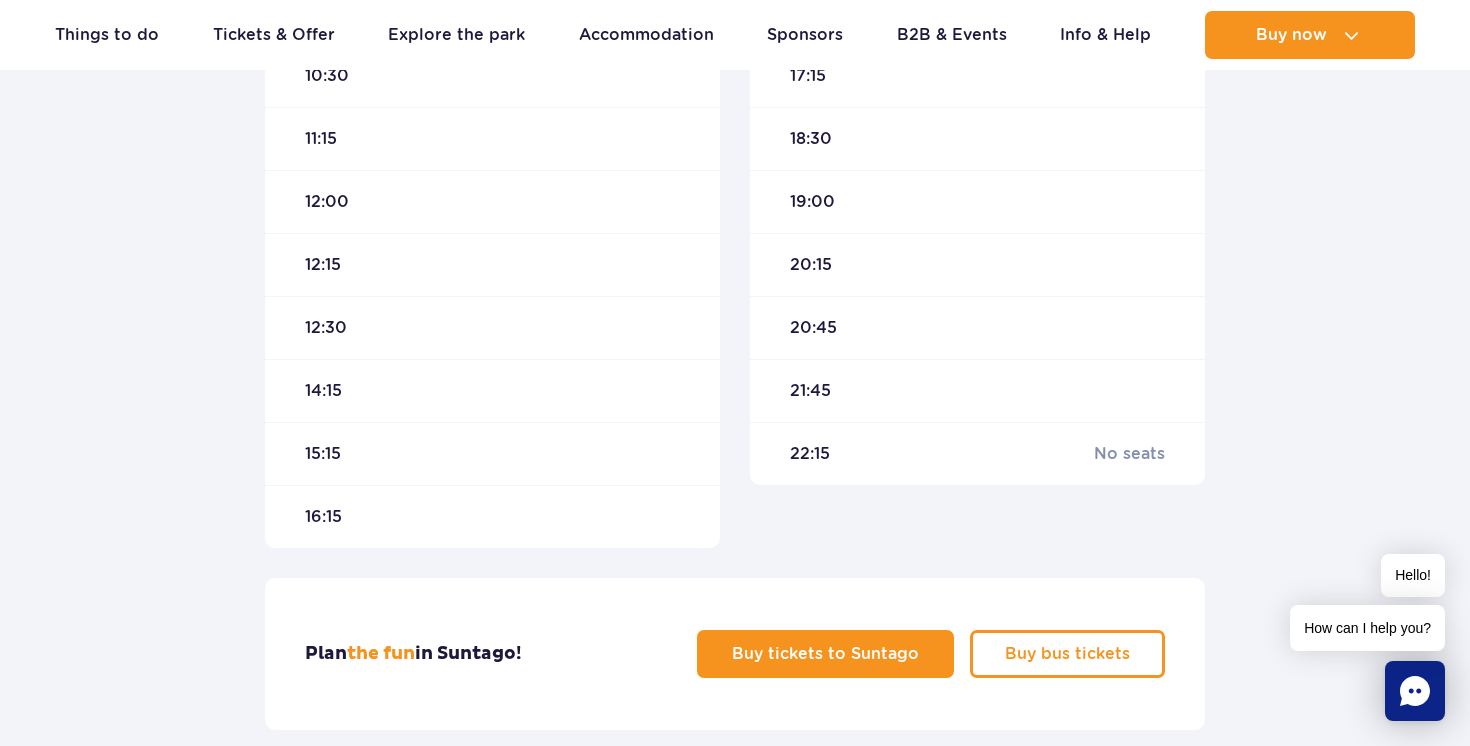 scroll, scrollTop: 1017, scrollLeft: 0, axis: vertical 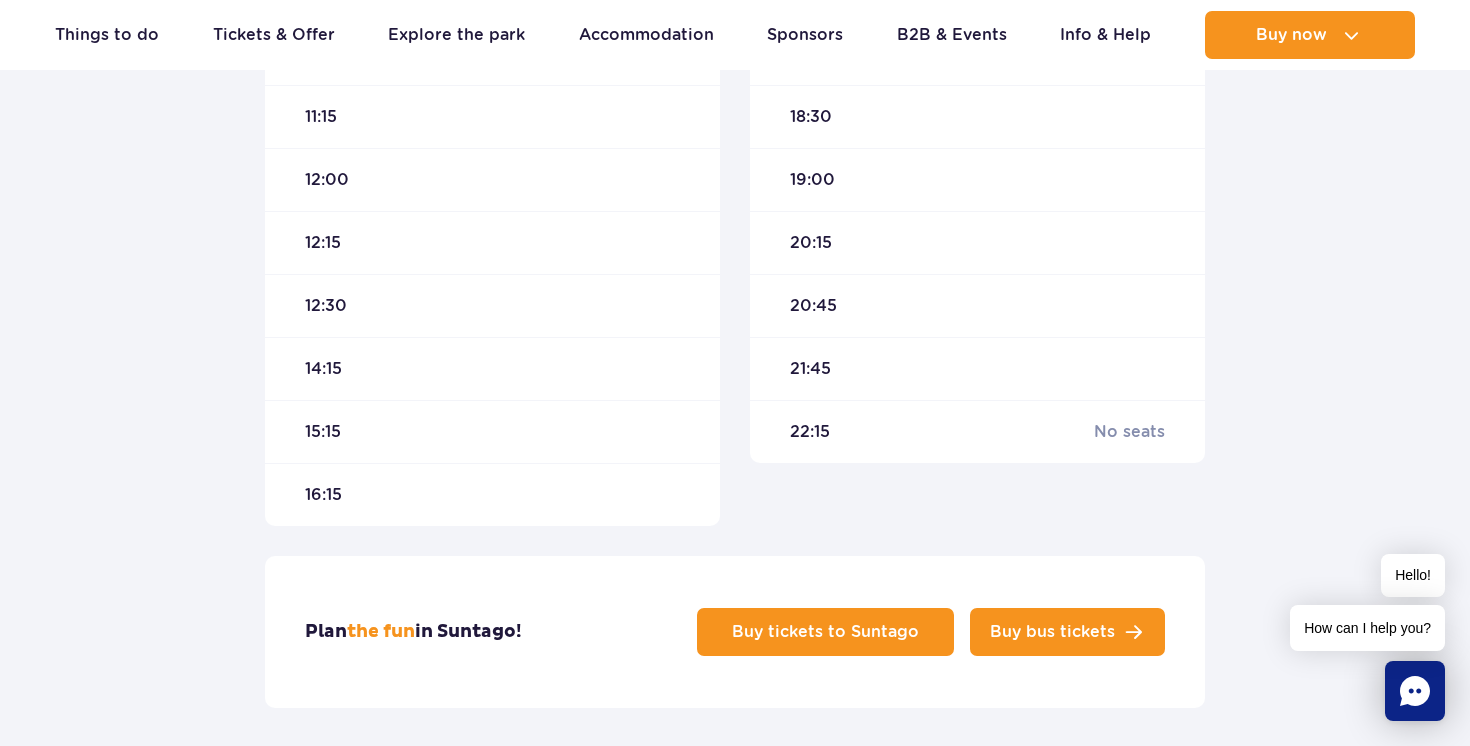 click on "Buy bus tickets" at bounding box center (1052, 632) 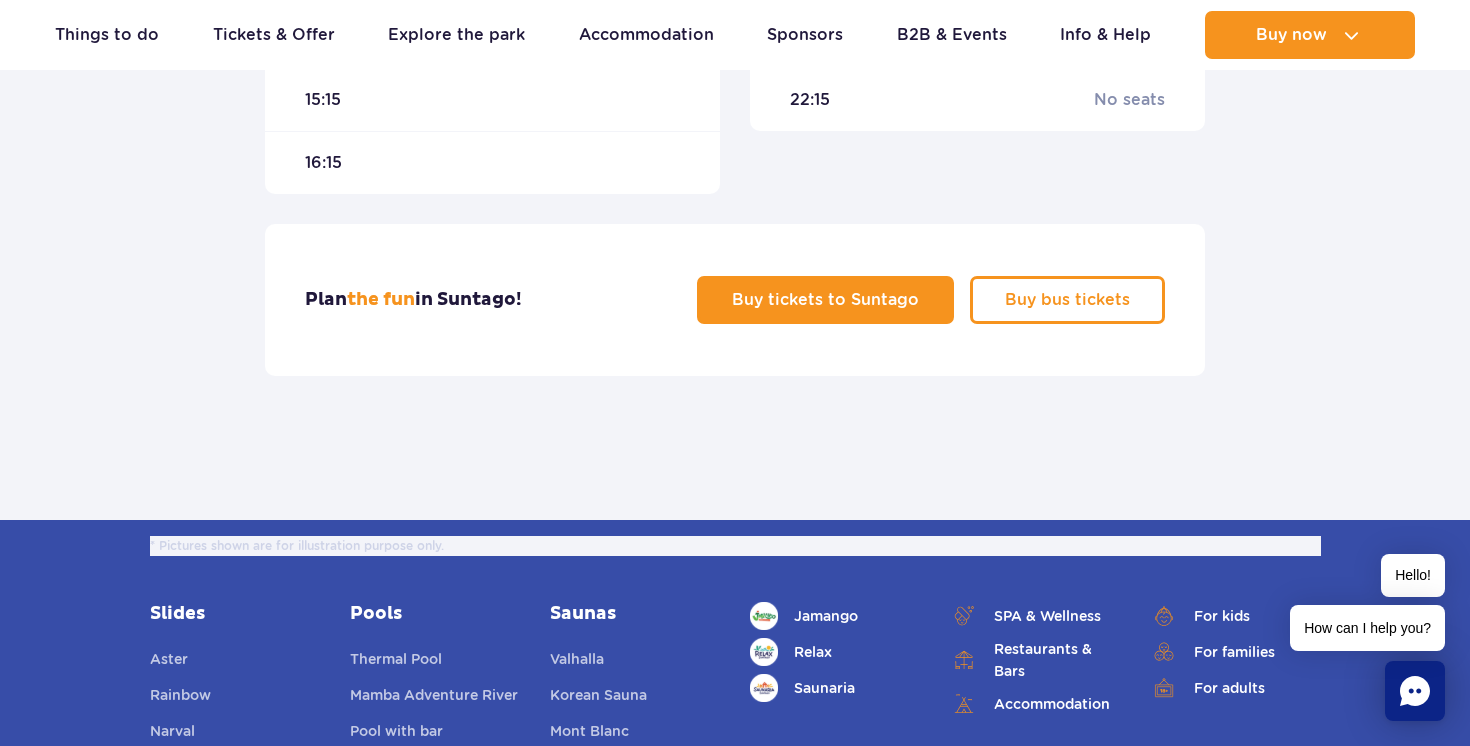 scroll, scrollTop: 1337, scrollLeft: 0, axis: vertical 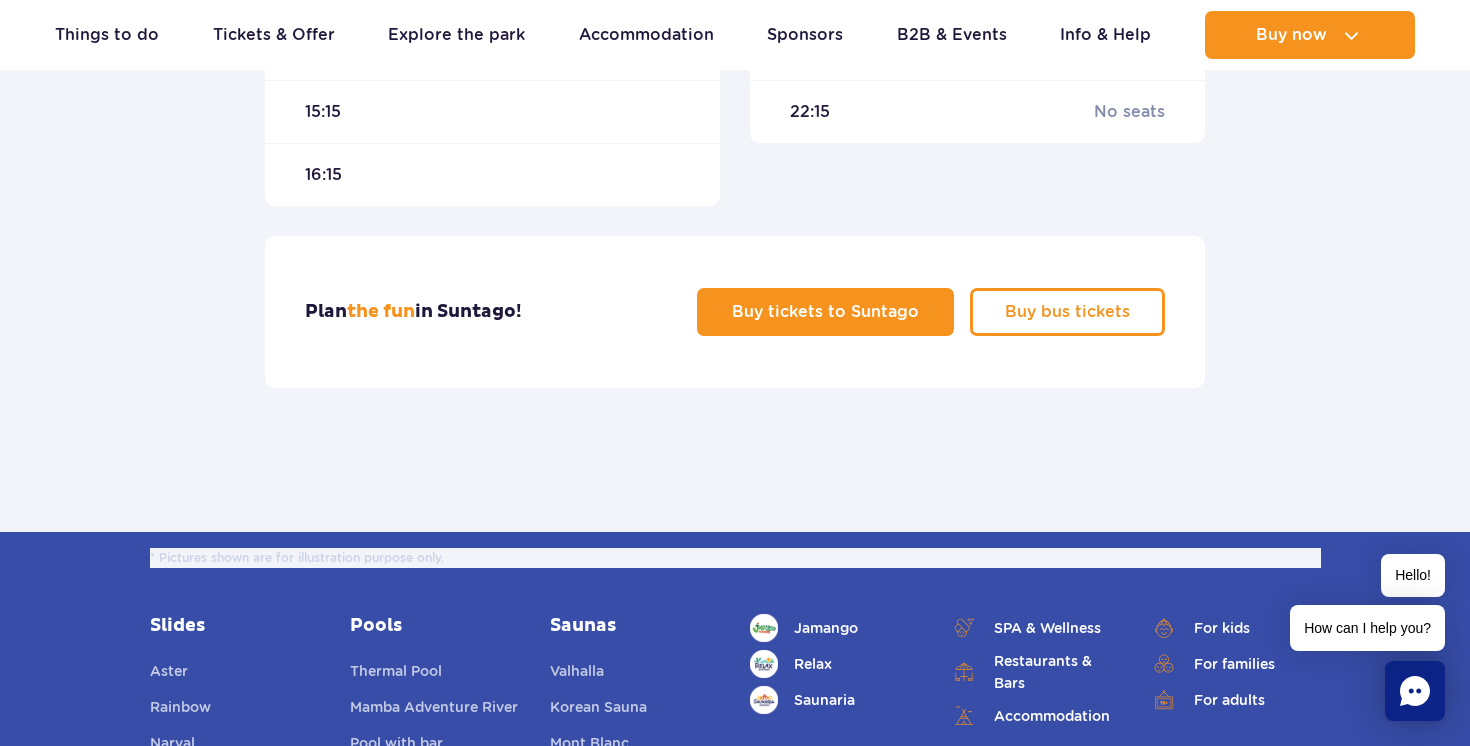 click 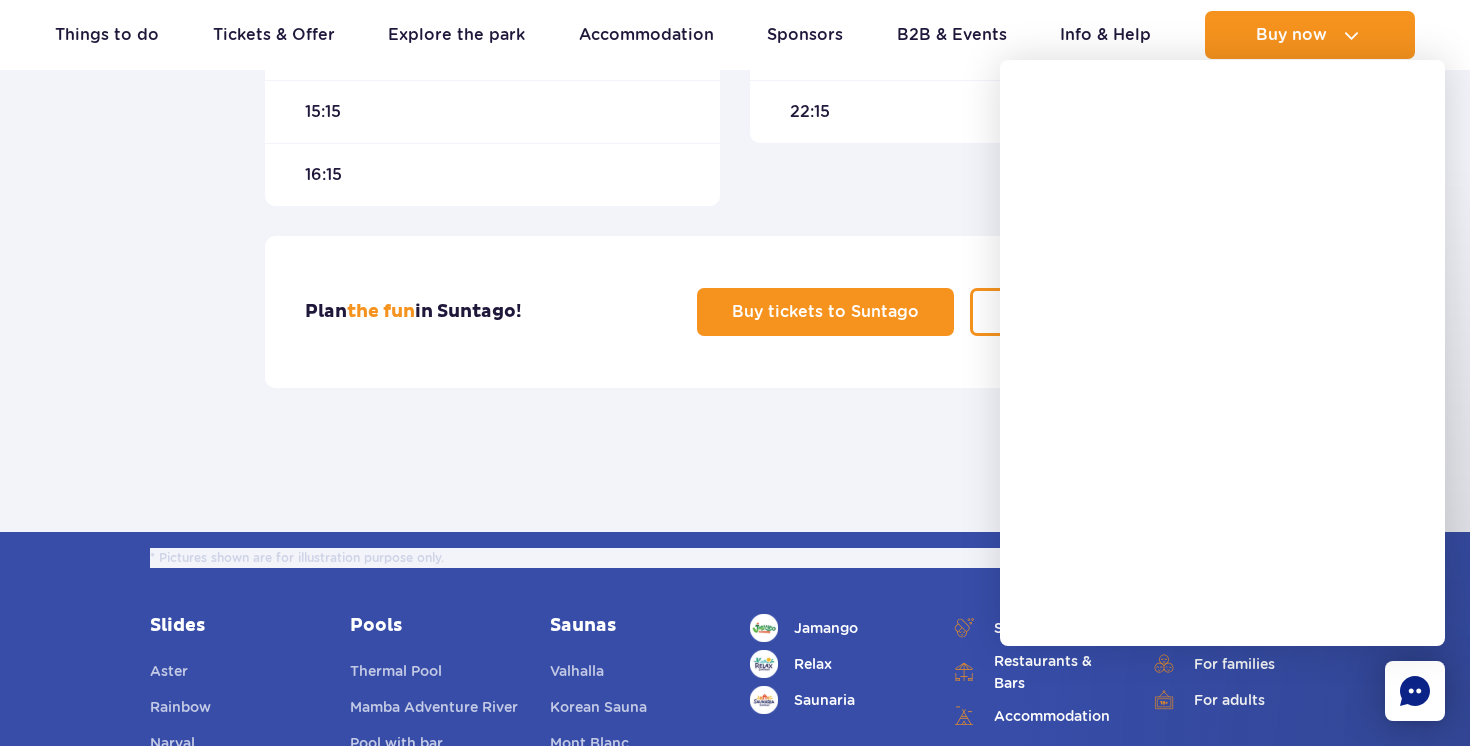 click on "Warsaw Suntago Travel time :   around   55  min Check it on a map   Departure 09:00 1 seat available 09:30 10:00 3 seats available 10:30 11:15 12:00 12:15 12:30 14:15 15:15 16:15 Suntago Warsaw Travel time :   around   55  min Check it on a map   Departure 11:15 14:00 17:00 17:15 18:30 19:00 20:15 20:45 21:45 22:15 No seats Plan  the fun  in Suntago! Buy tickets to Suntago Buy bus tickets" at bounding box center [735, -106] 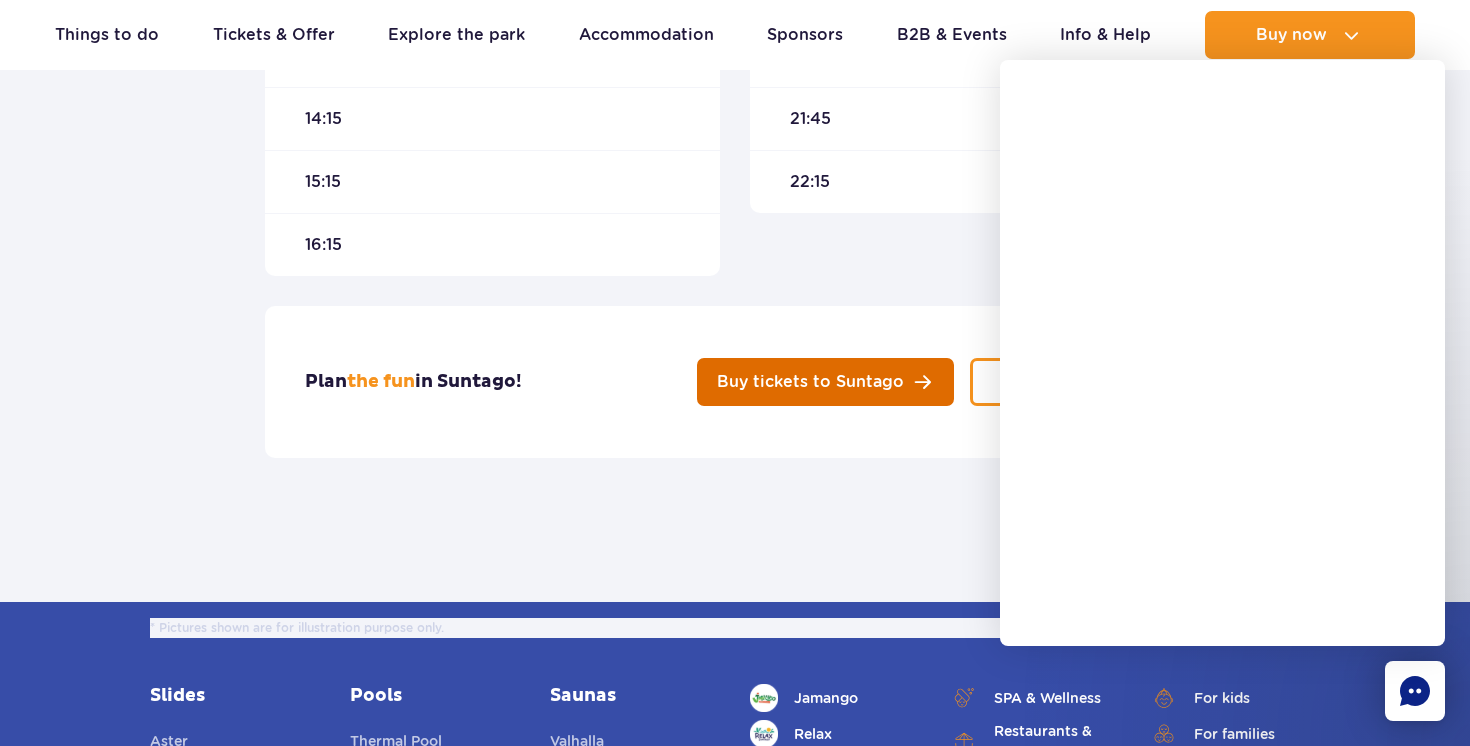 scroll, scrollTop: 1259, scrollLeft: 0, axis: vertical 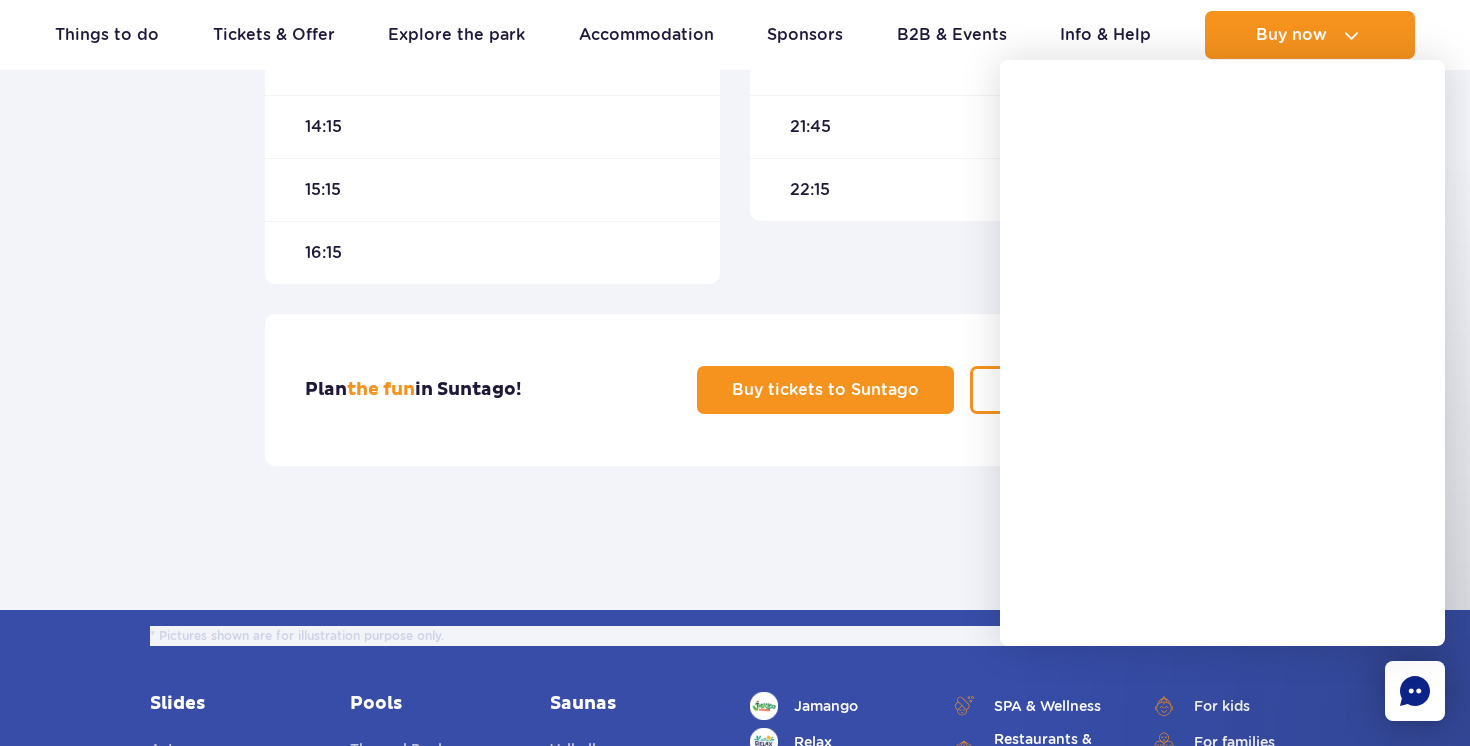 click on "Warsaw Suntago Travel time :   around   55  min Check it on a map   Departure 09:00 1 seat available 09:30 10:00 3 seats available 10:30 11:15 12:00 12:15 12:30 14:15 15:15 16:15 Suntago Warsaw Travel time :   around   55  min Check it on a map   Departure 11:15 14:00 17:00 17:15 18:30 19:00 20:15 20:45 21:45 22:15 No seats Plan  the fun  in Suntago! Buy tickets to Suntago Buy bus tickets" at bounding box center [735, -28] 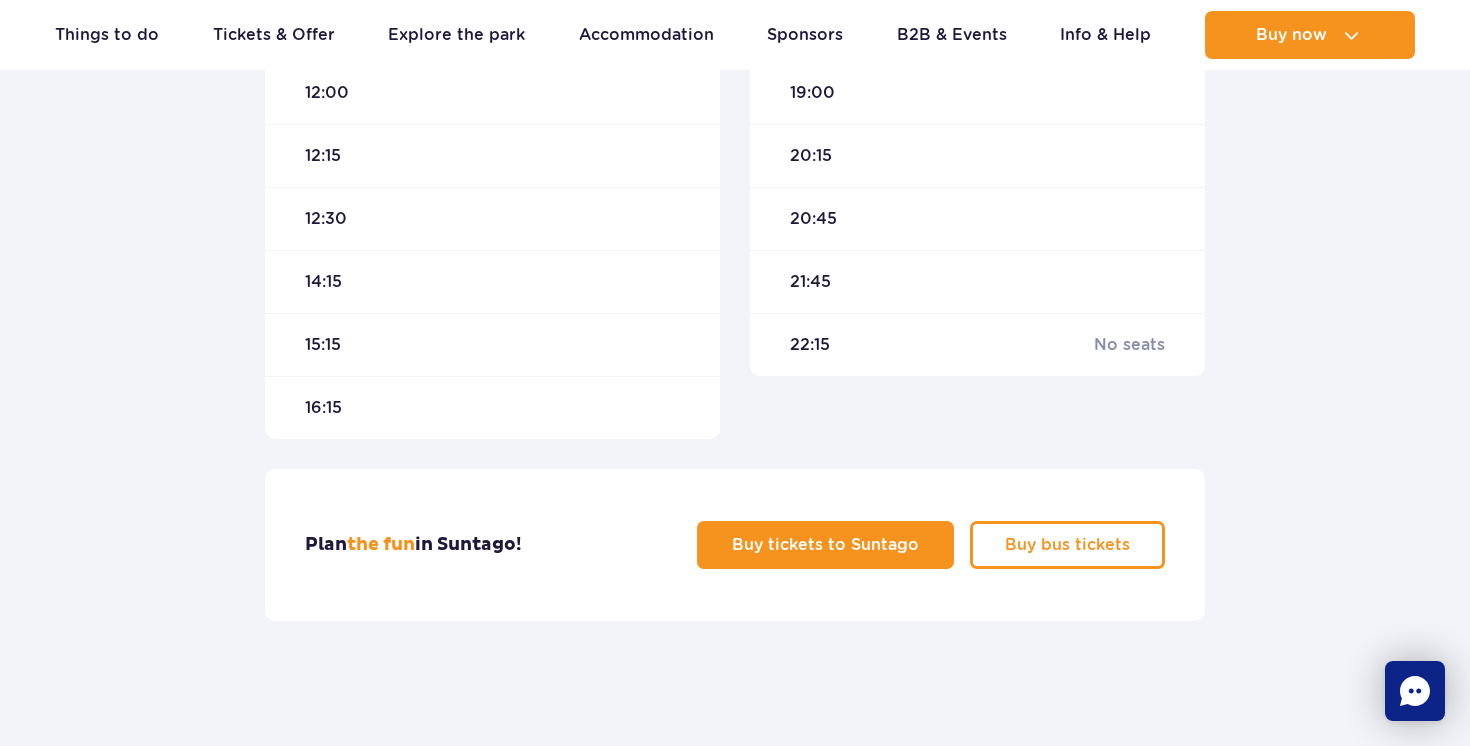 scroll, scrollTop: 1103, scrollLeft: 0, axis: vertical 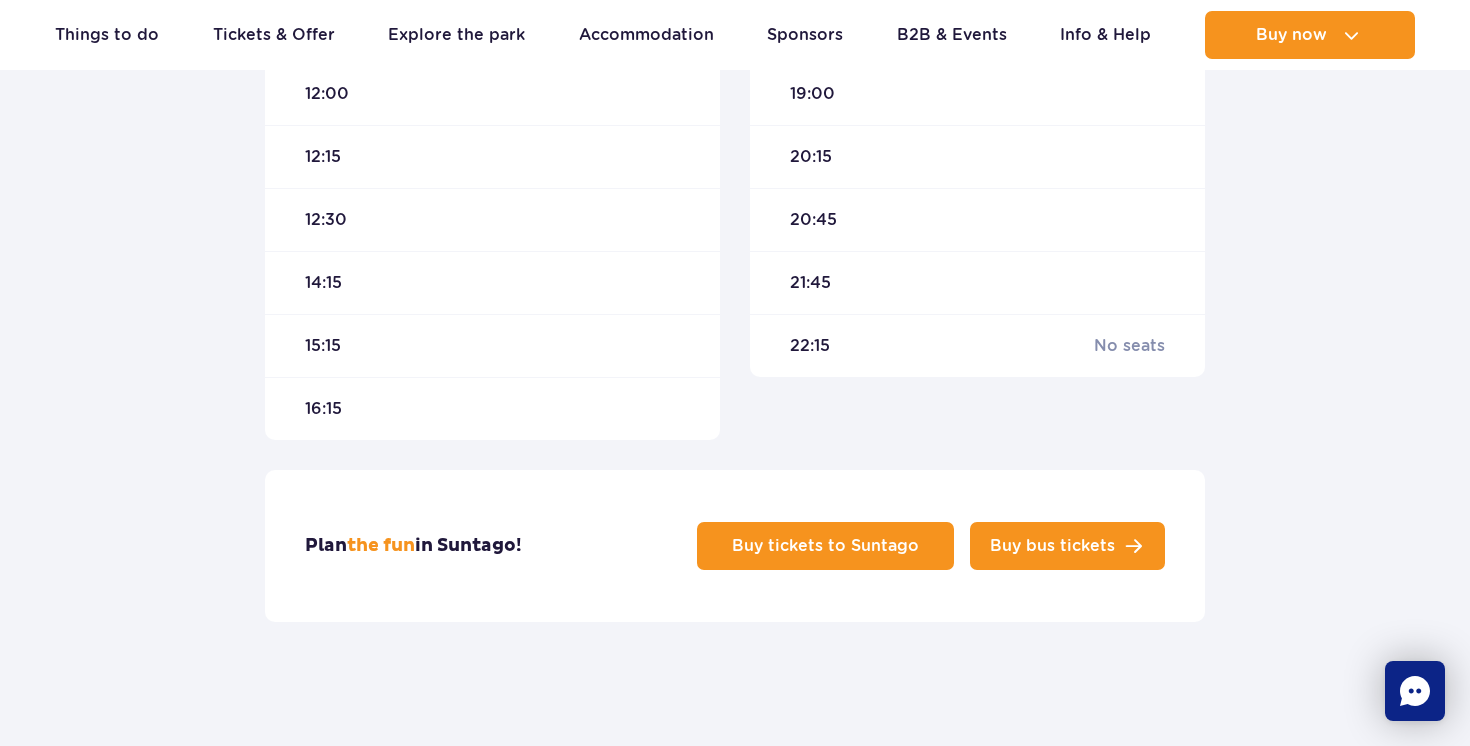 click on "Buy bus tickets" at bounding box center (1052, 546) 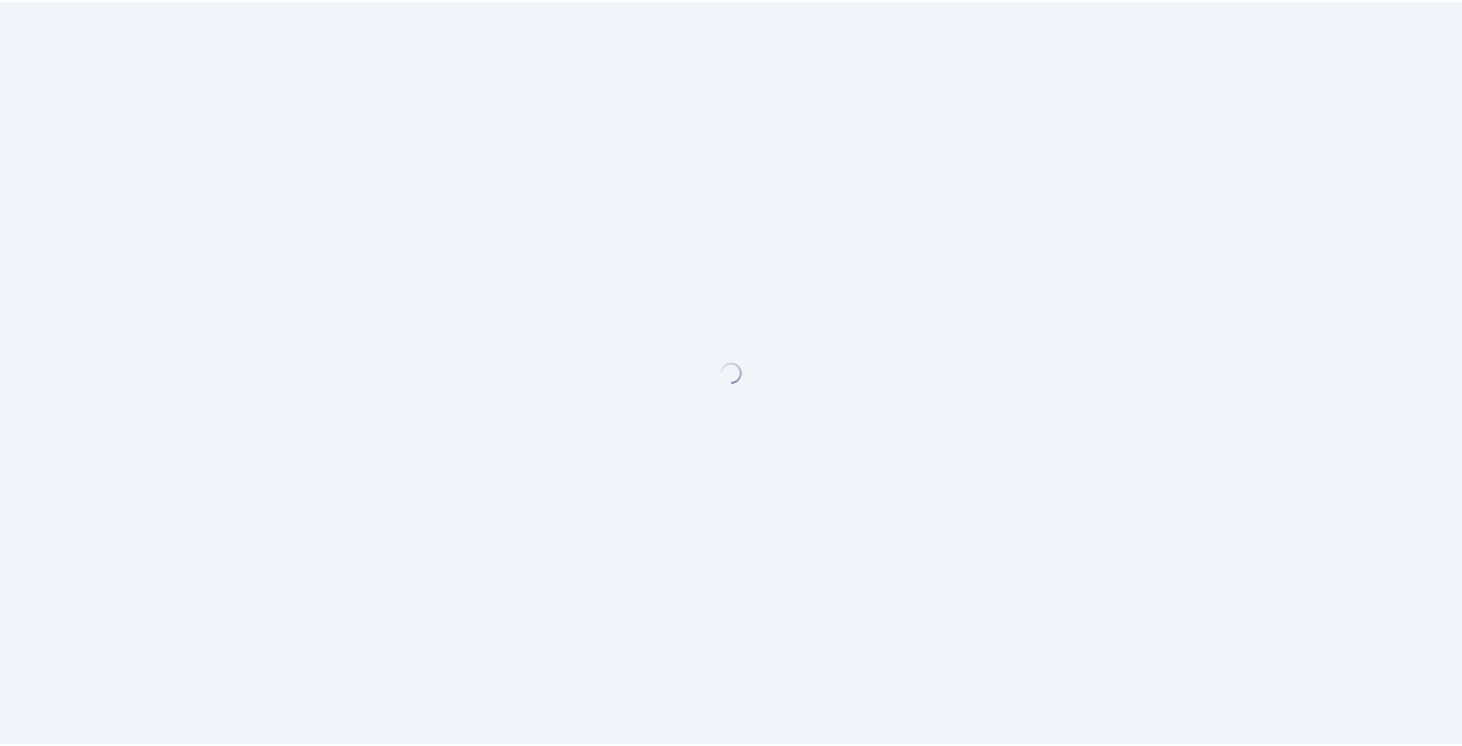 scroll, scrollTop: 0, scrollLeft: 0, axis: both 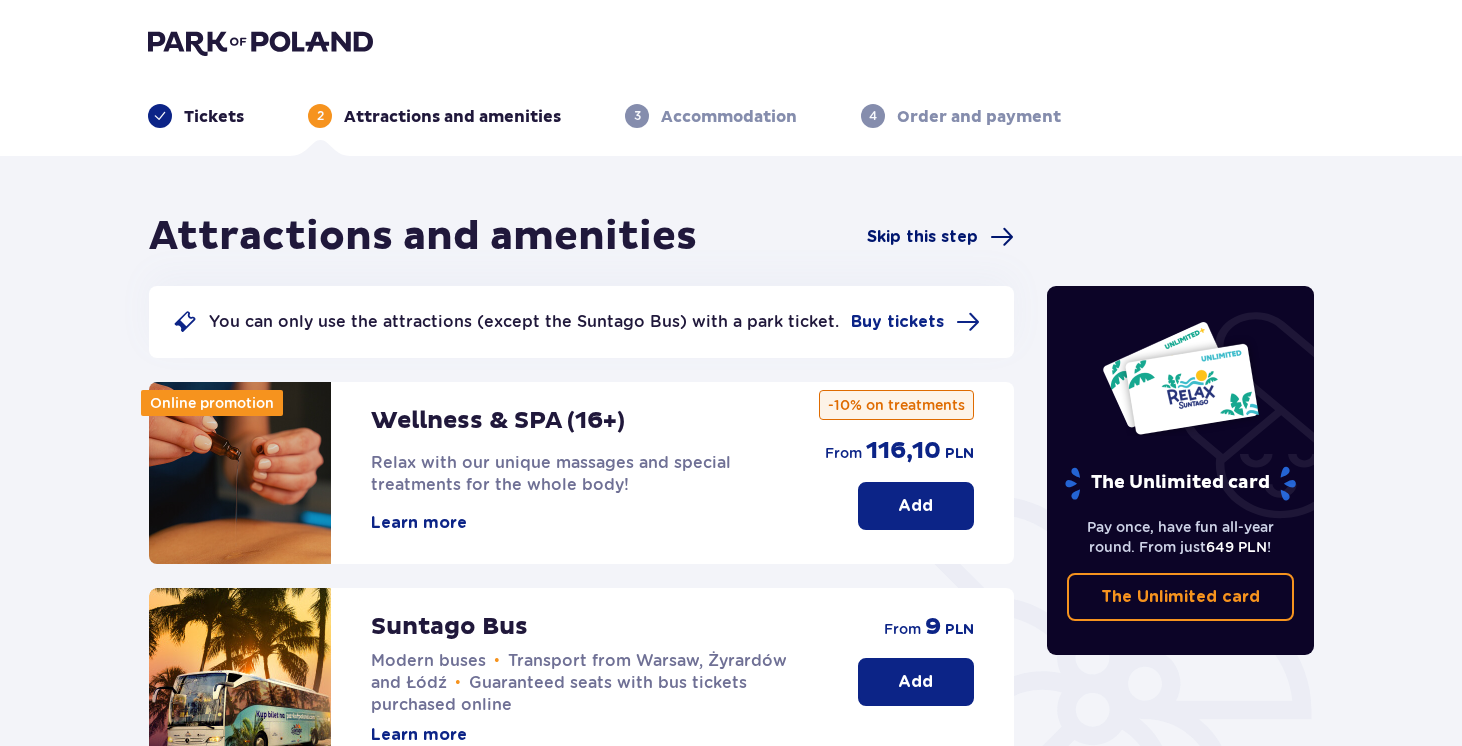 click on "Skip this step" at bounding box center (940, 237) 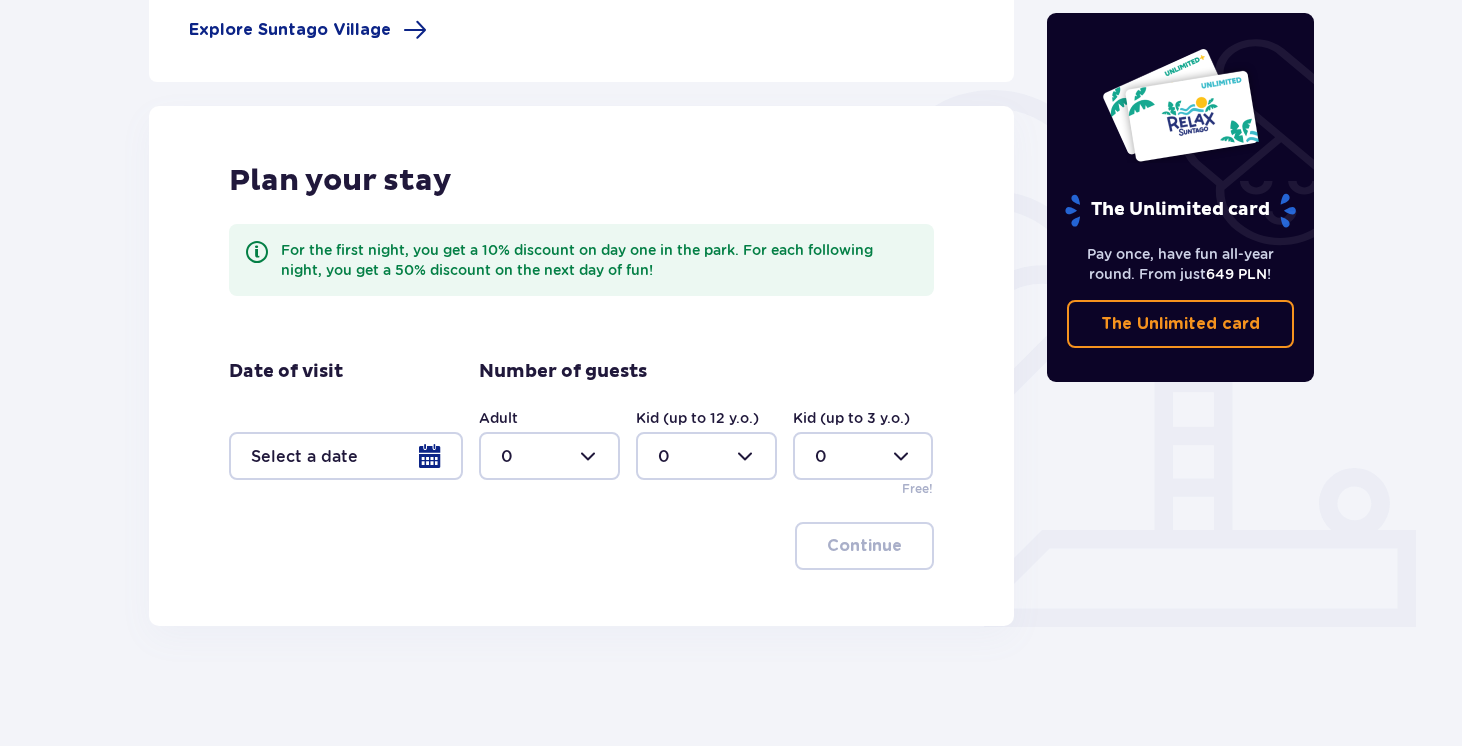 scroll, scrollTop: 0, scrollLeft: 0, axis: both 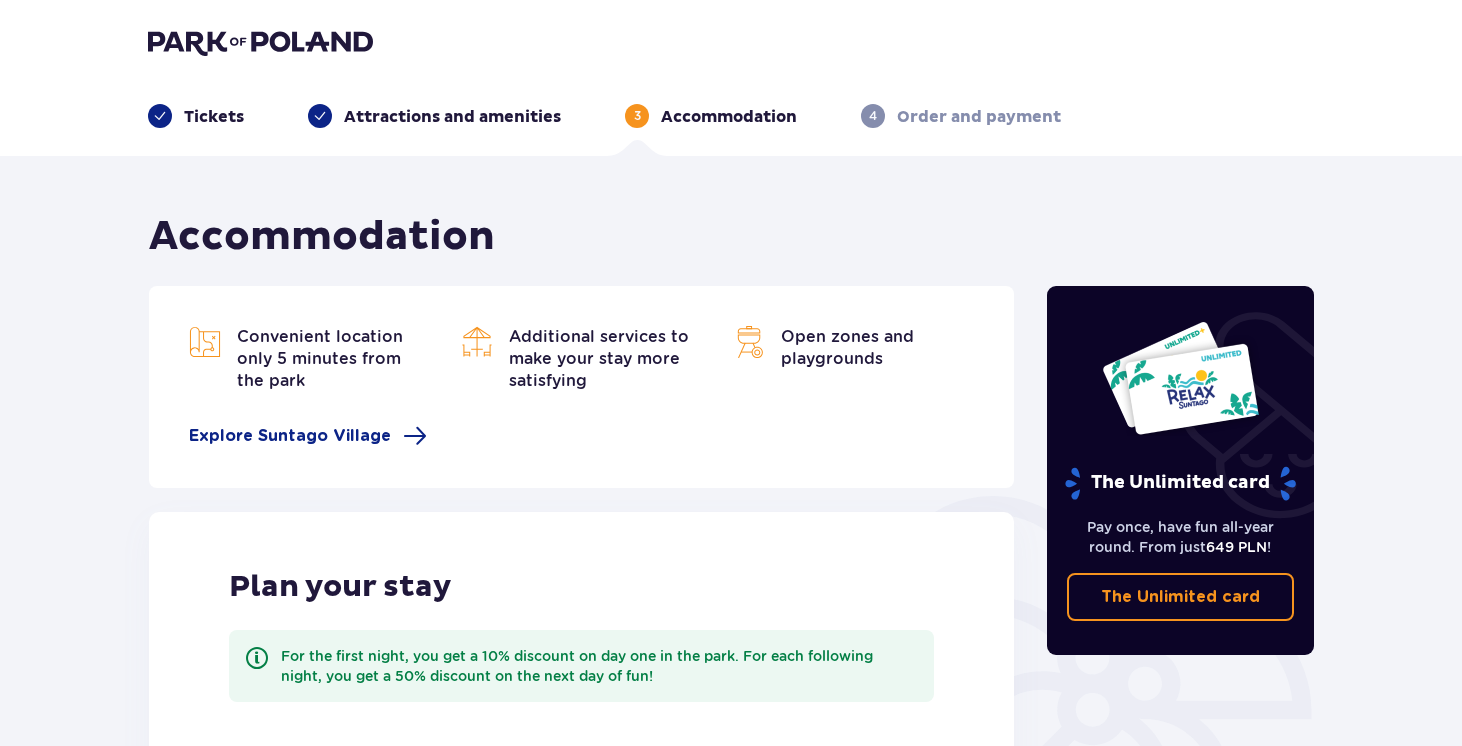 click on "Order and payment" at bounding box center [979, 117] 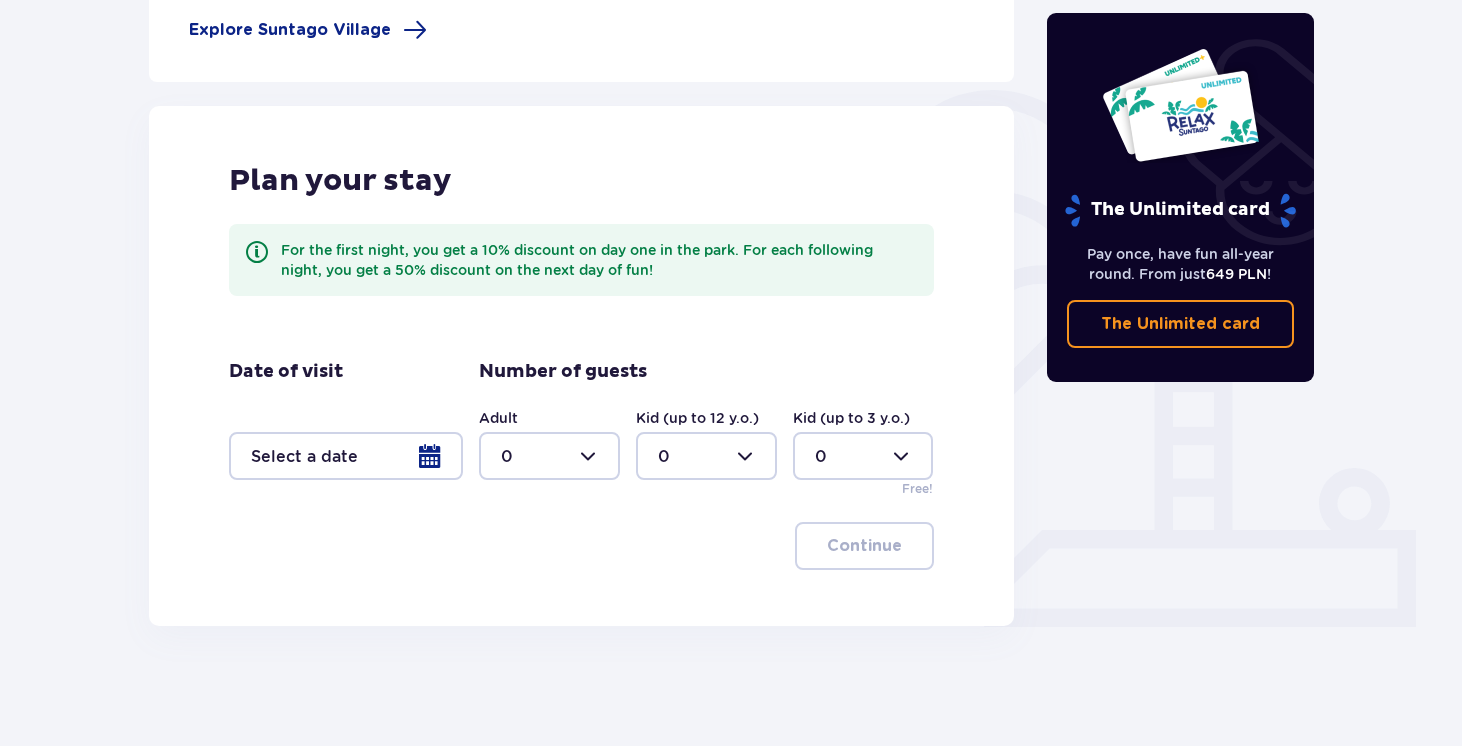 click at bounding box center (346, 456) 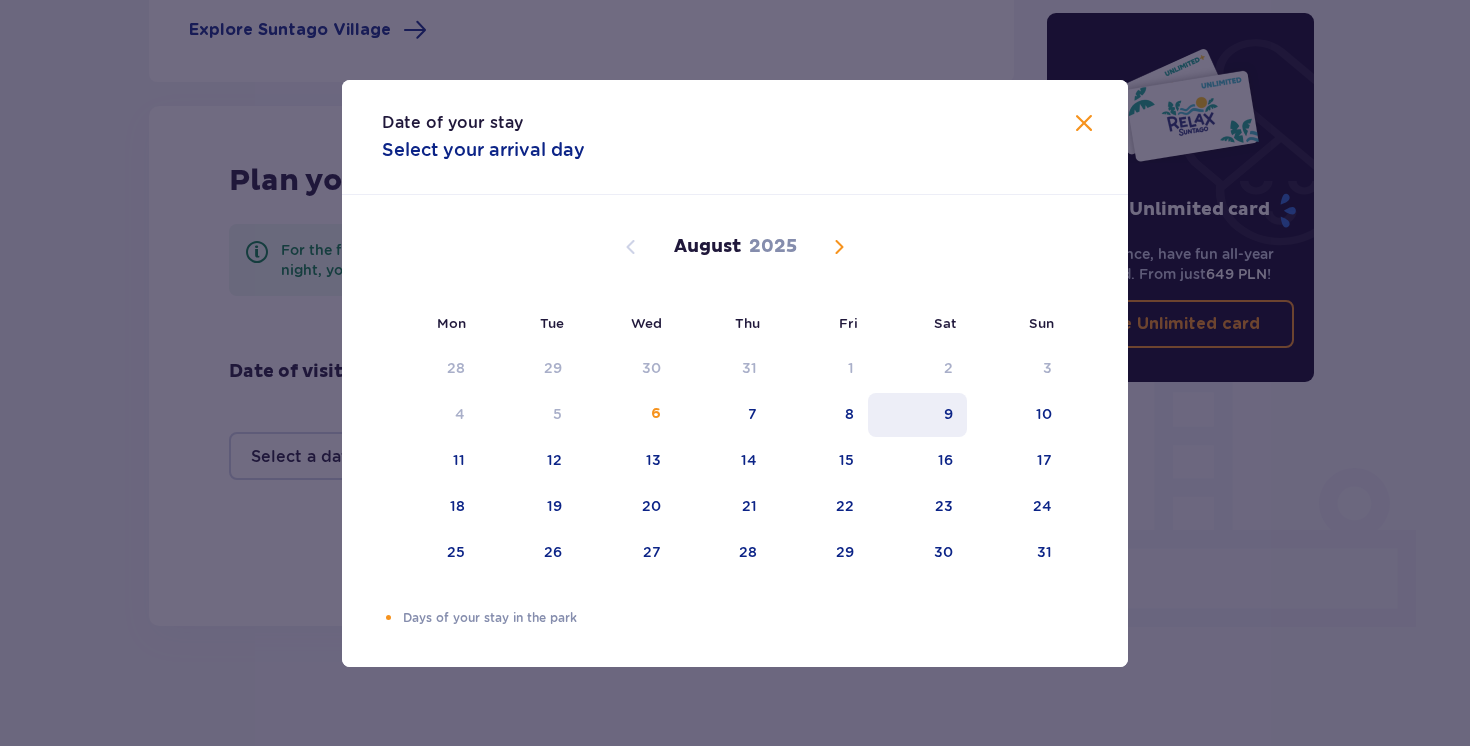 click on "9" at bounding box center [917, 415] 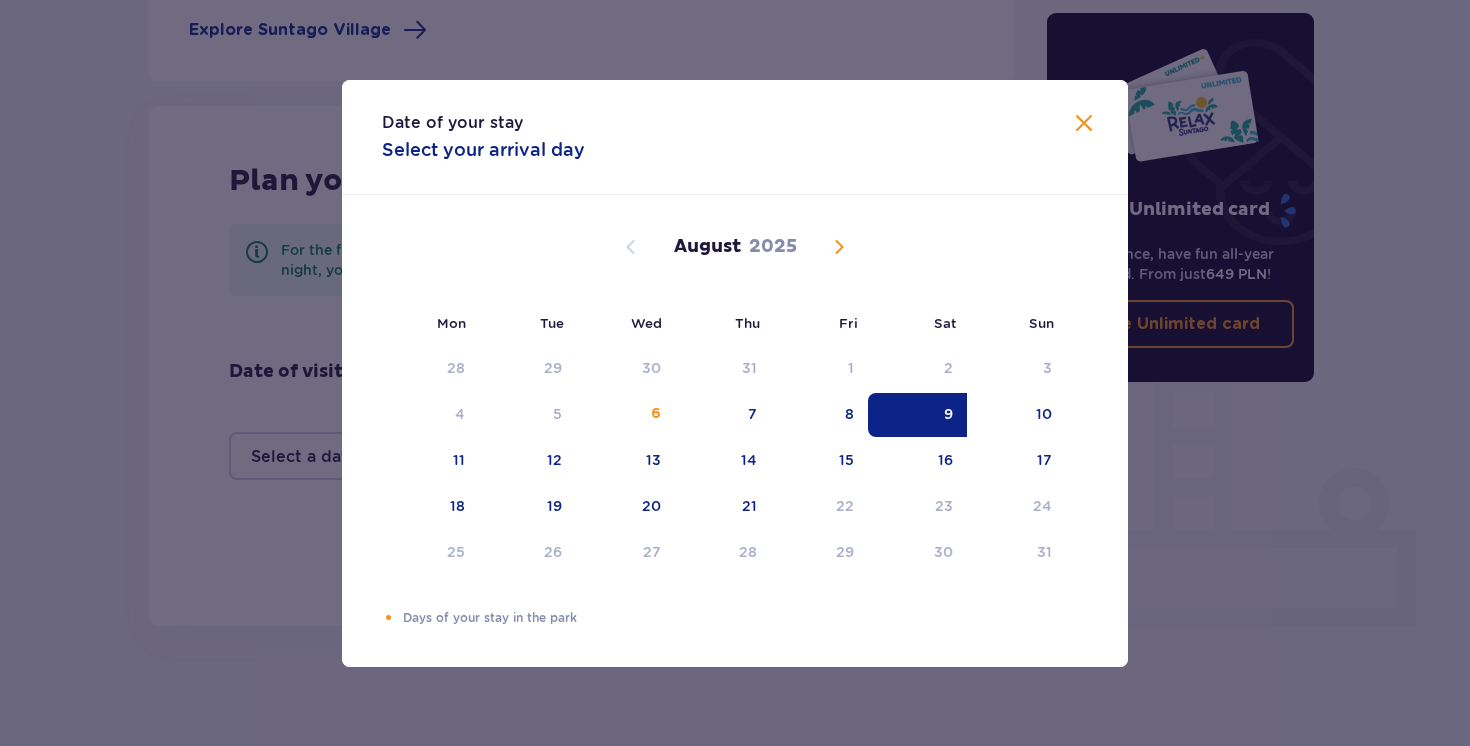 click on "Date of your stay Select your arrival day Mon Tue Wed Thu Fri Sat Sun July 2025 30 1 2 3 4 5 6 7 8 9 10 11 12 13 14 15 16 17 18 19 20 21 22 23 24 25 26 27 28 29 30 31 1 2 3 August 2025 28 29 30 31 1 2 3 4 5 6 7 8 9 10 11 12 13 14 15 16 17 18 19 20 21 22 23 24 25 26 27 28 29 30 31 September 2025 1 2 3 4 5 6 7 8 9 10 11 12 13 14 15 16 17 18 19 20 21 22 23 24 25 26 27 28 29 30 1 2 3 4 5 Days of your stay in the park" at bounding box center (735, 373) 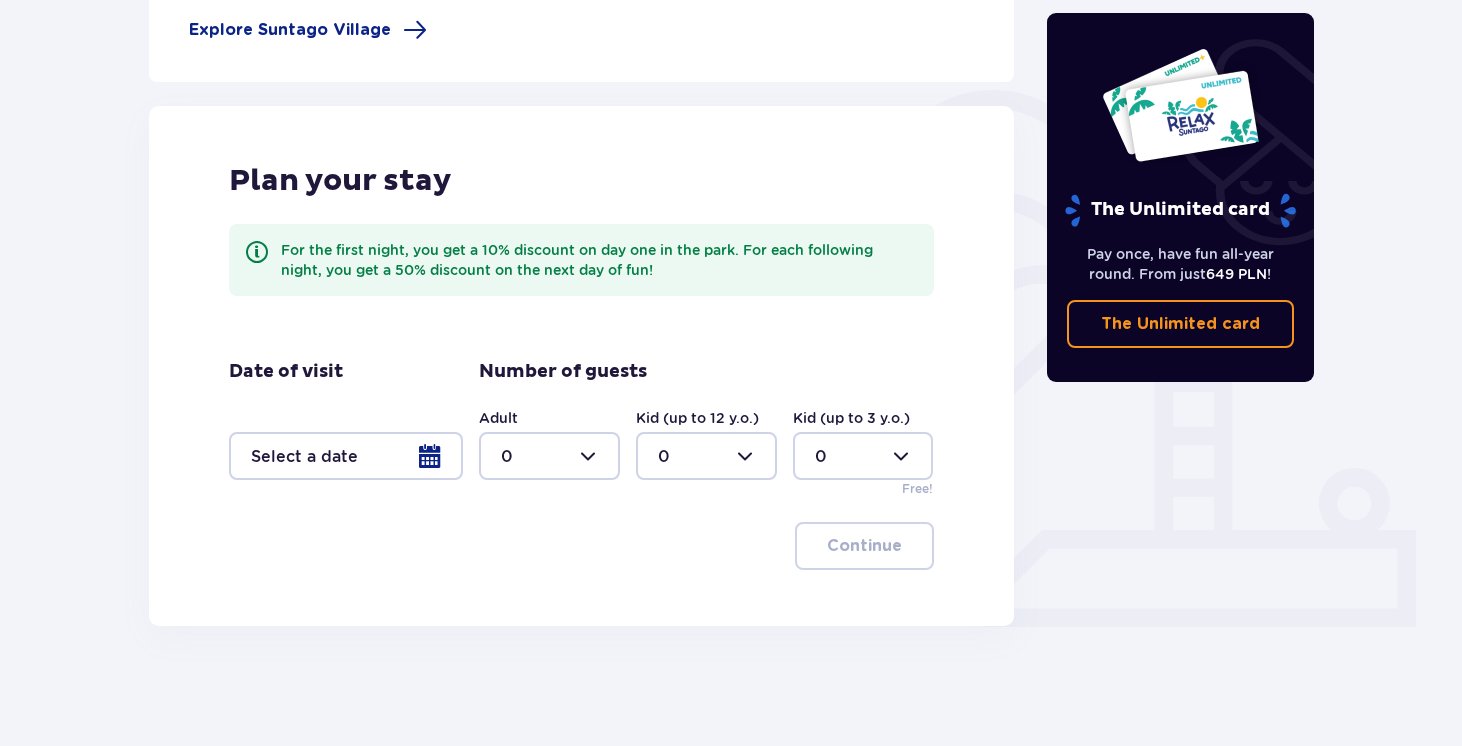 click at bounding box center (549, 456) 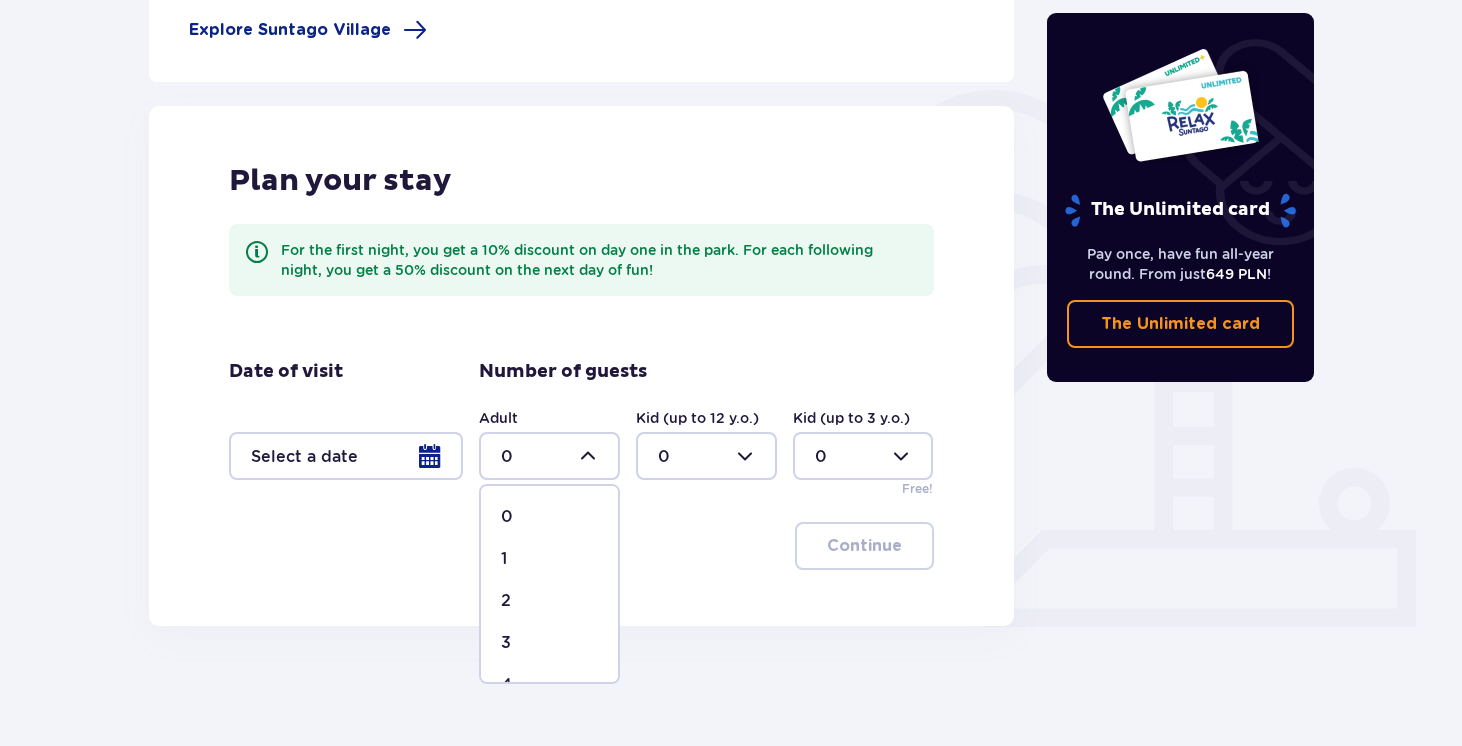 click on "2" at bounding box center [549, 601] 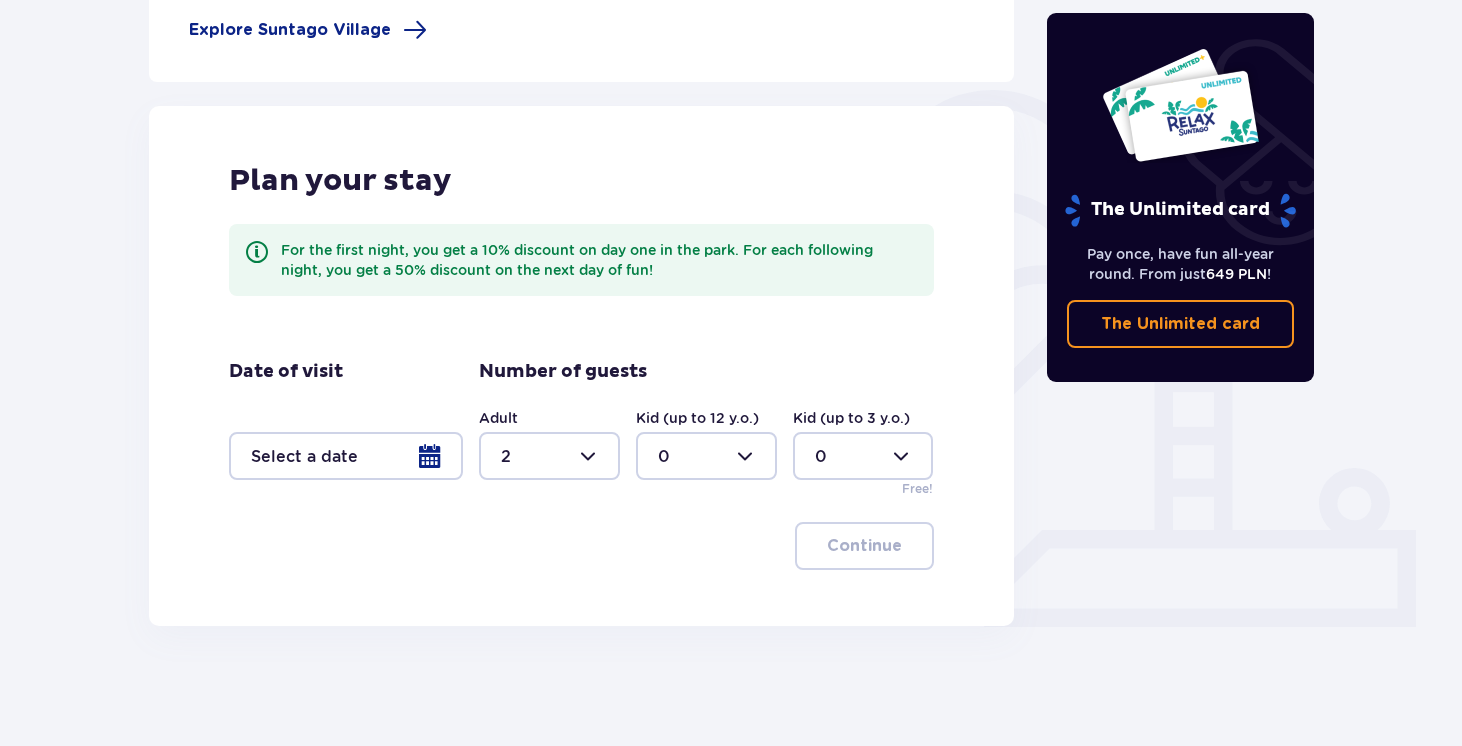 scroll, scrollTop: 0, scrollLeft: 0, axis: both 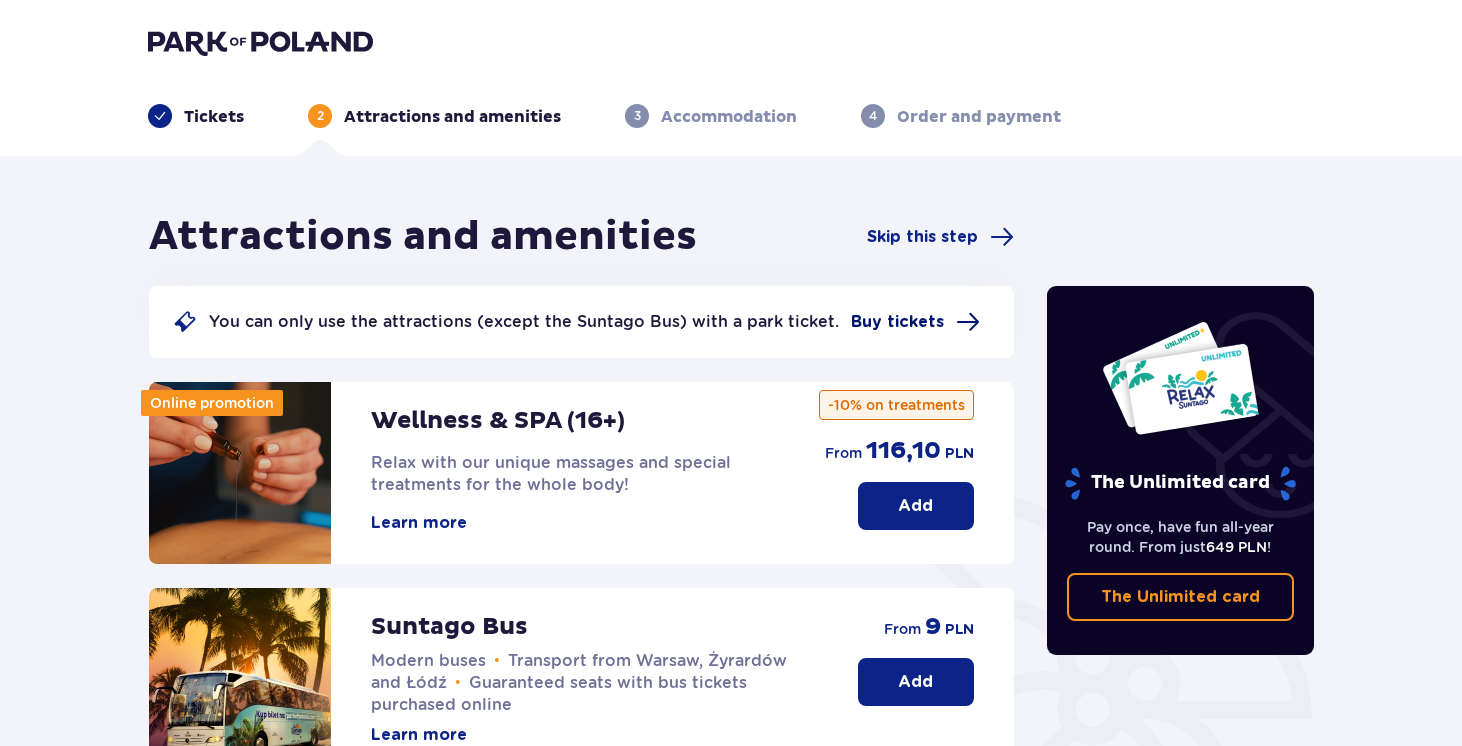 click on "Buy tickets" at bounding box center (897, 322) 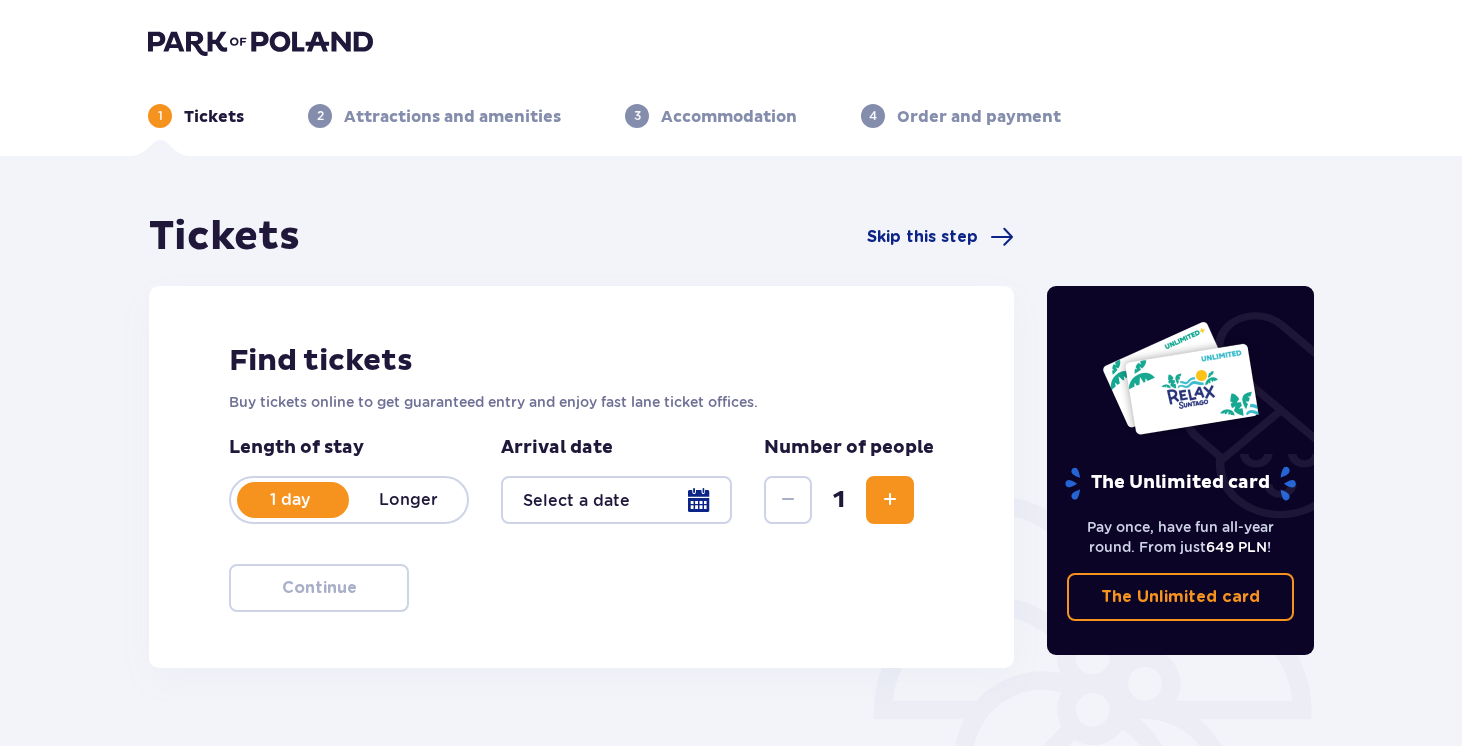 click at bounding box center (616, 500) 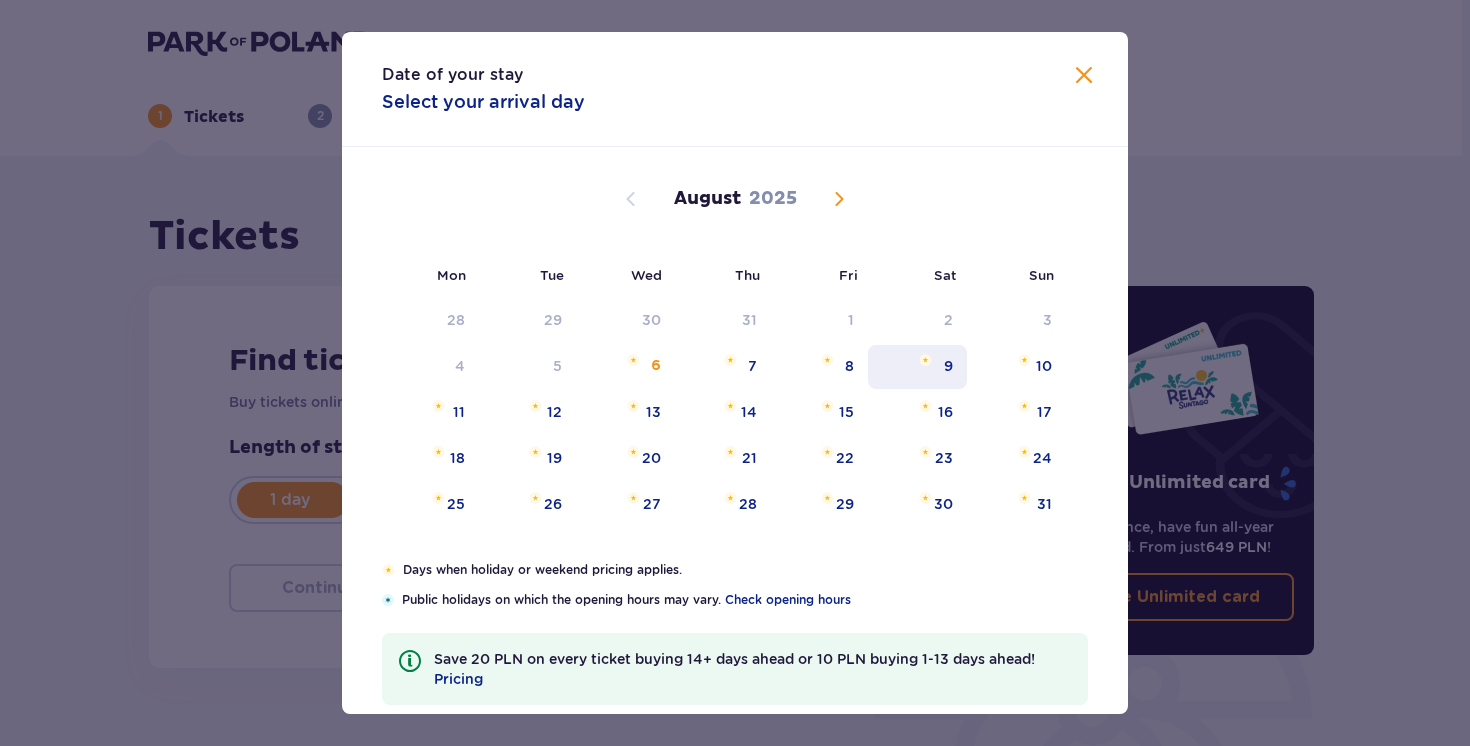 click on "9" at bounding box center (917, 367) 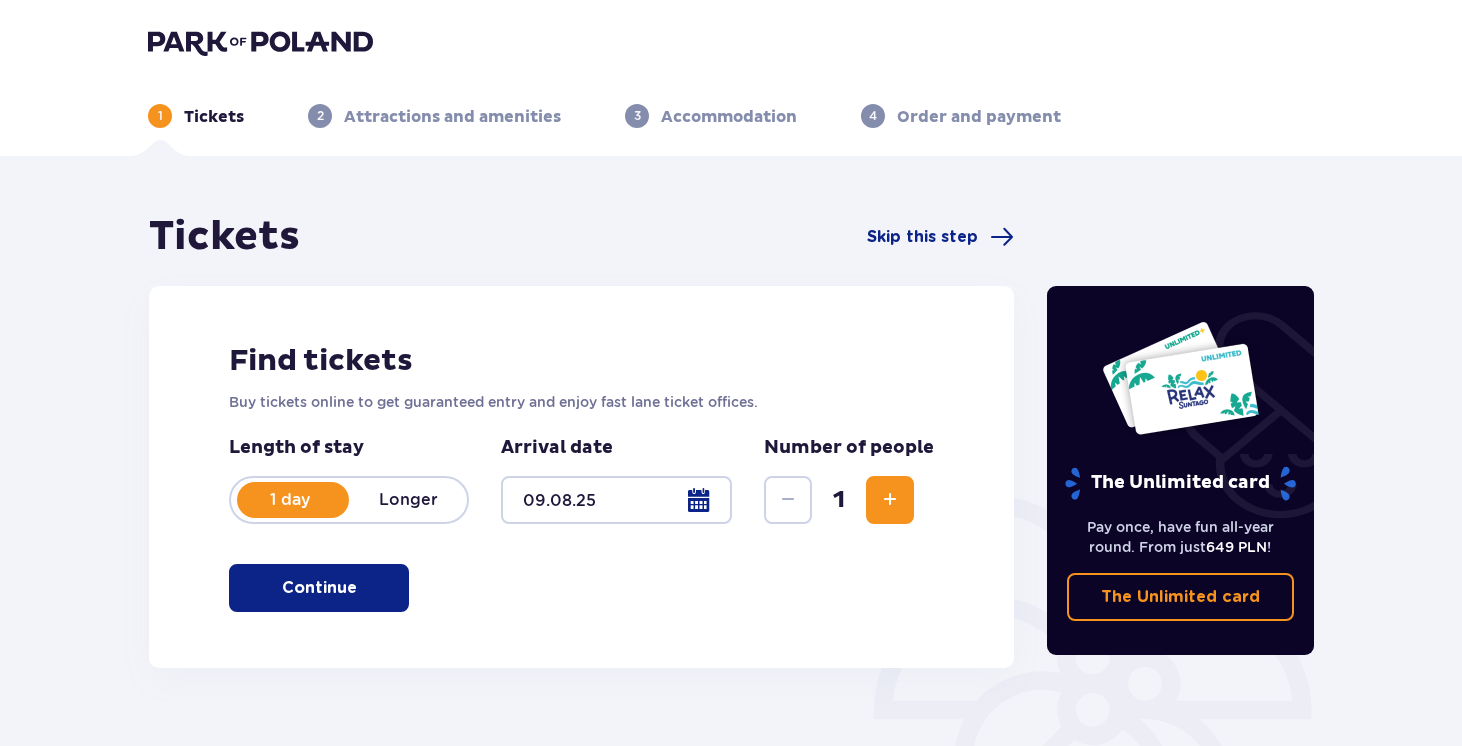 click at bounding box center [890, 500] 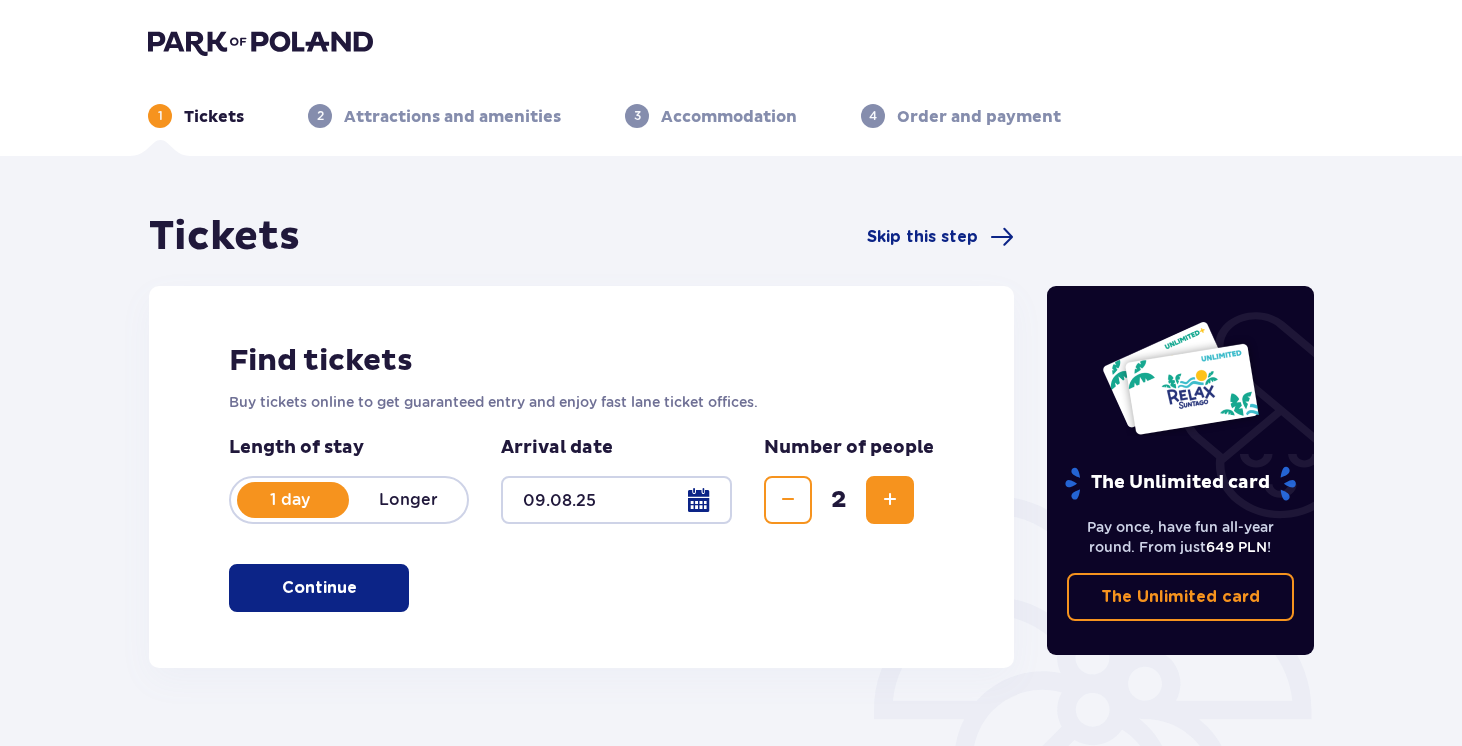 click at bounding box center (361, 588) 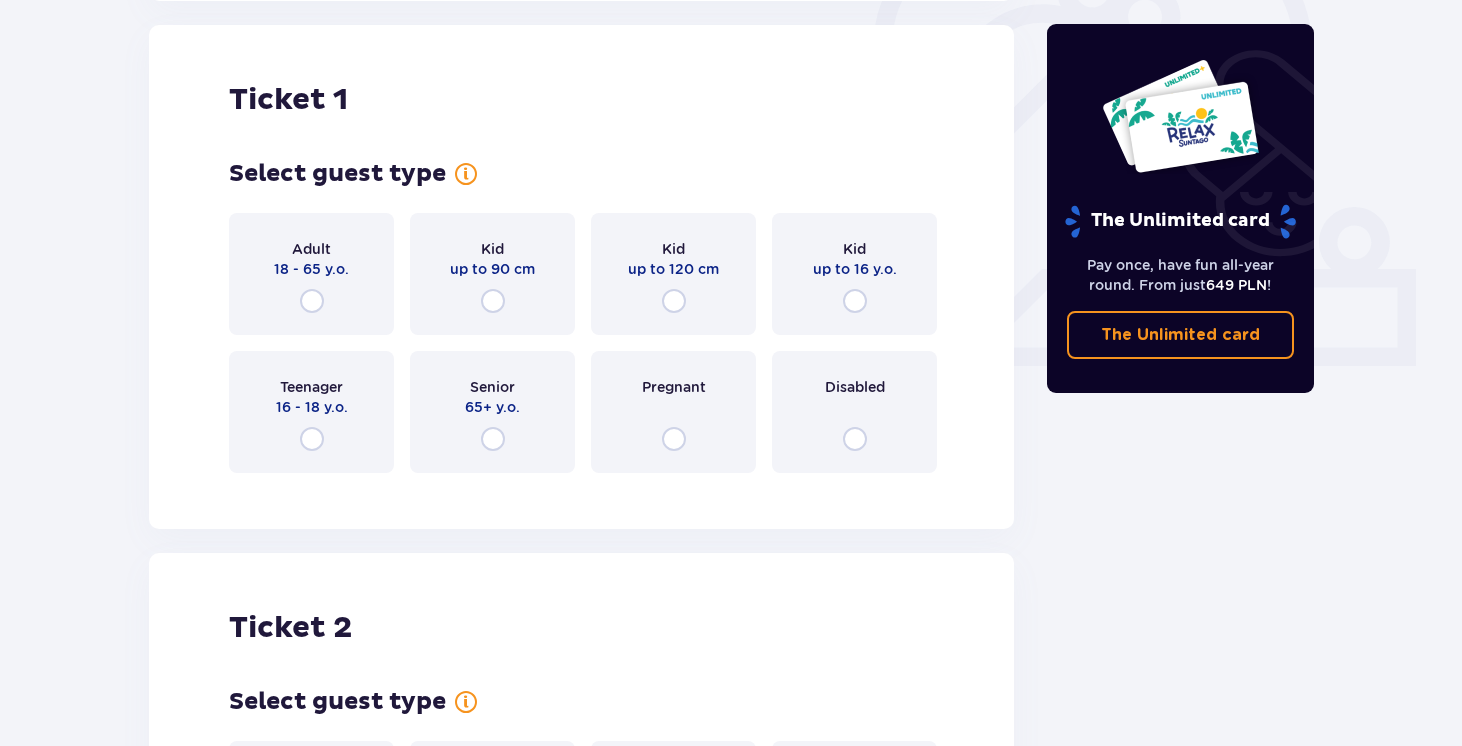 scroll, scrollTop: 668, scrollLeft: 0, axis: vertical 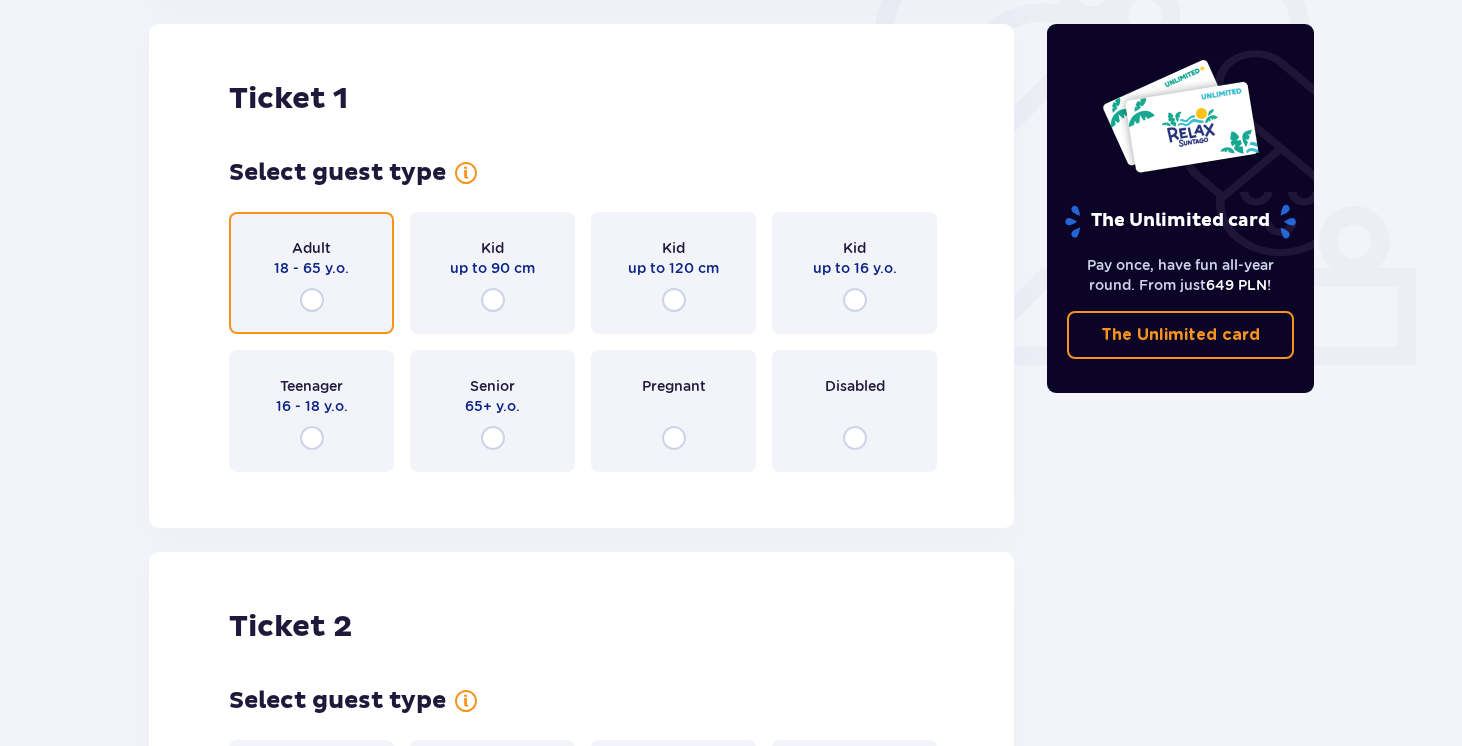 click at bounding box center (312, 300) 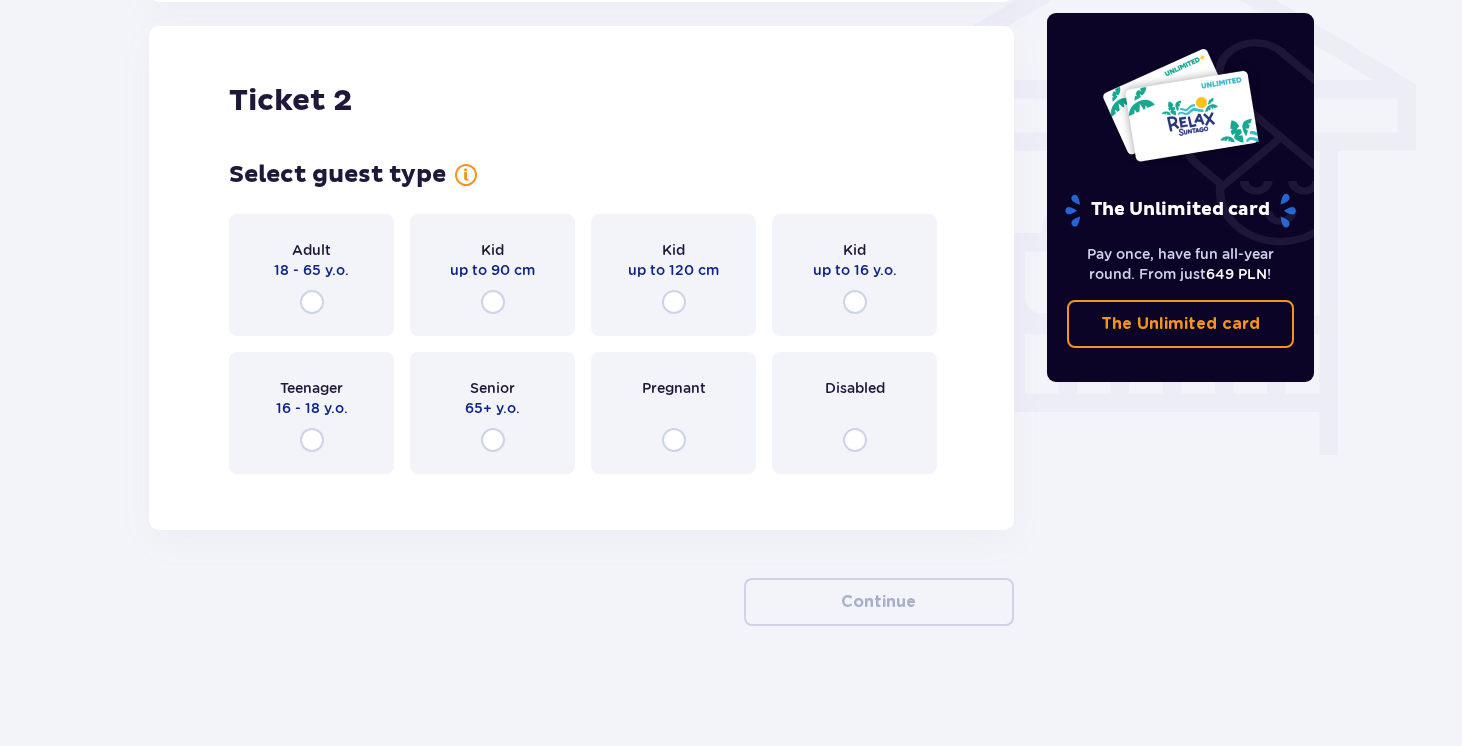scroll, scrollTop: 0, scrollLeft: 0, axis: both 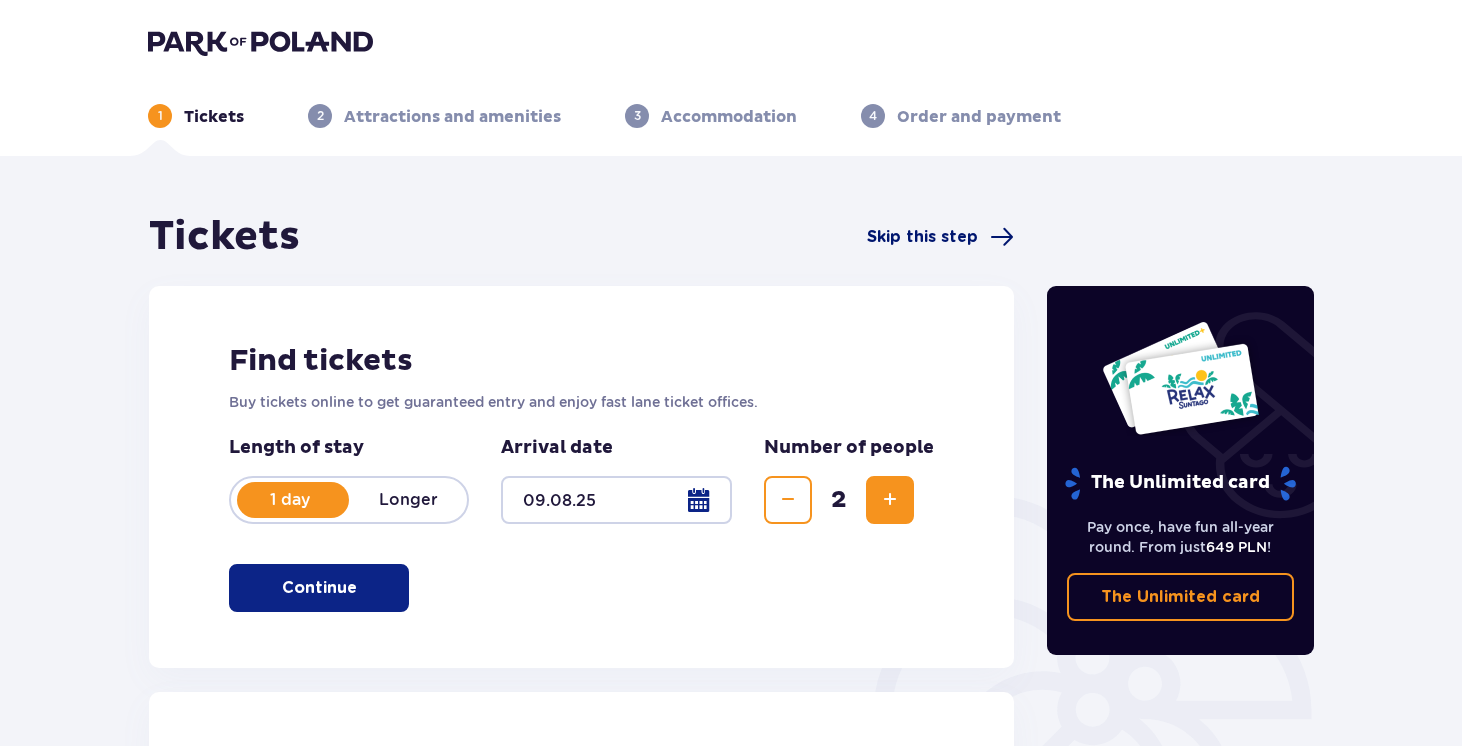 click on "Skip this step" at bounding box center [922, 237] 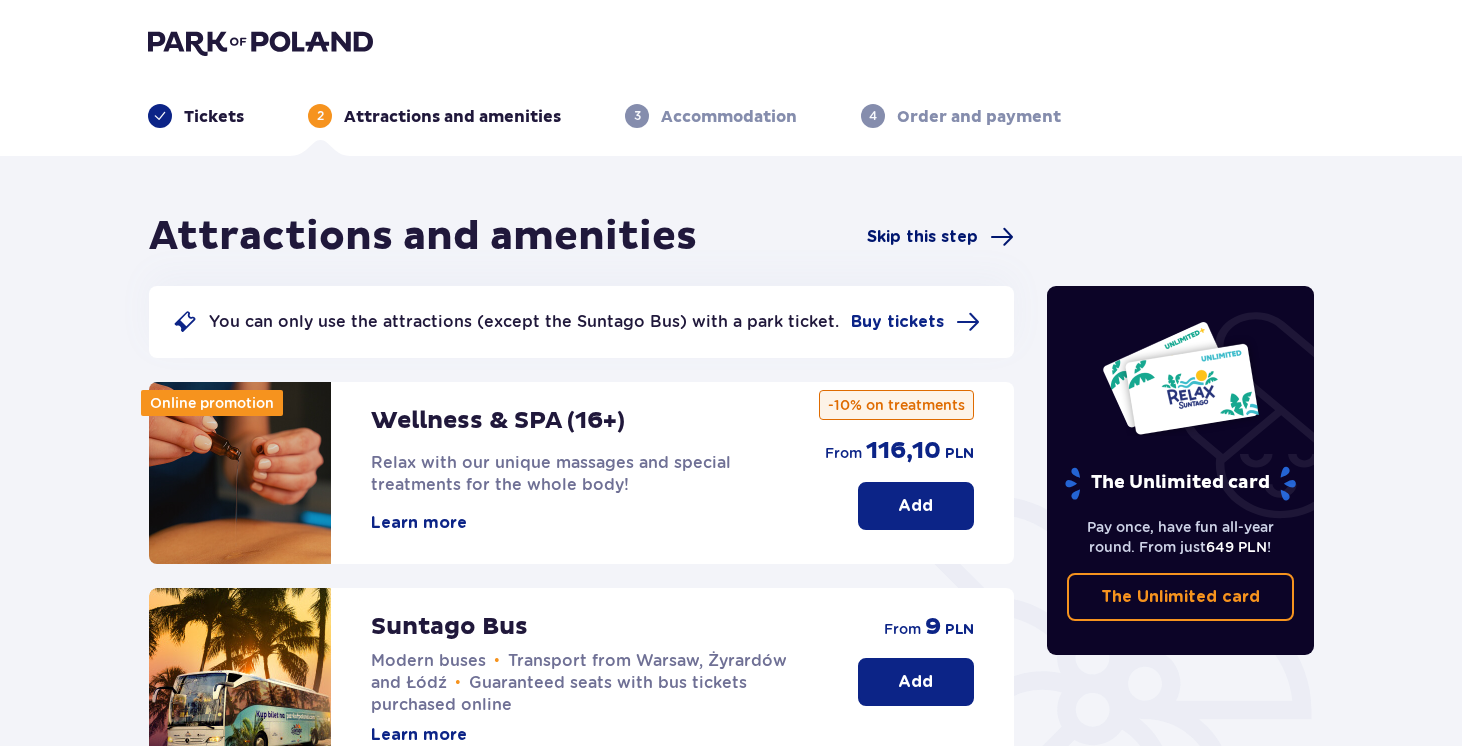 click on "Skip this step" at bounding box center (922, 237) 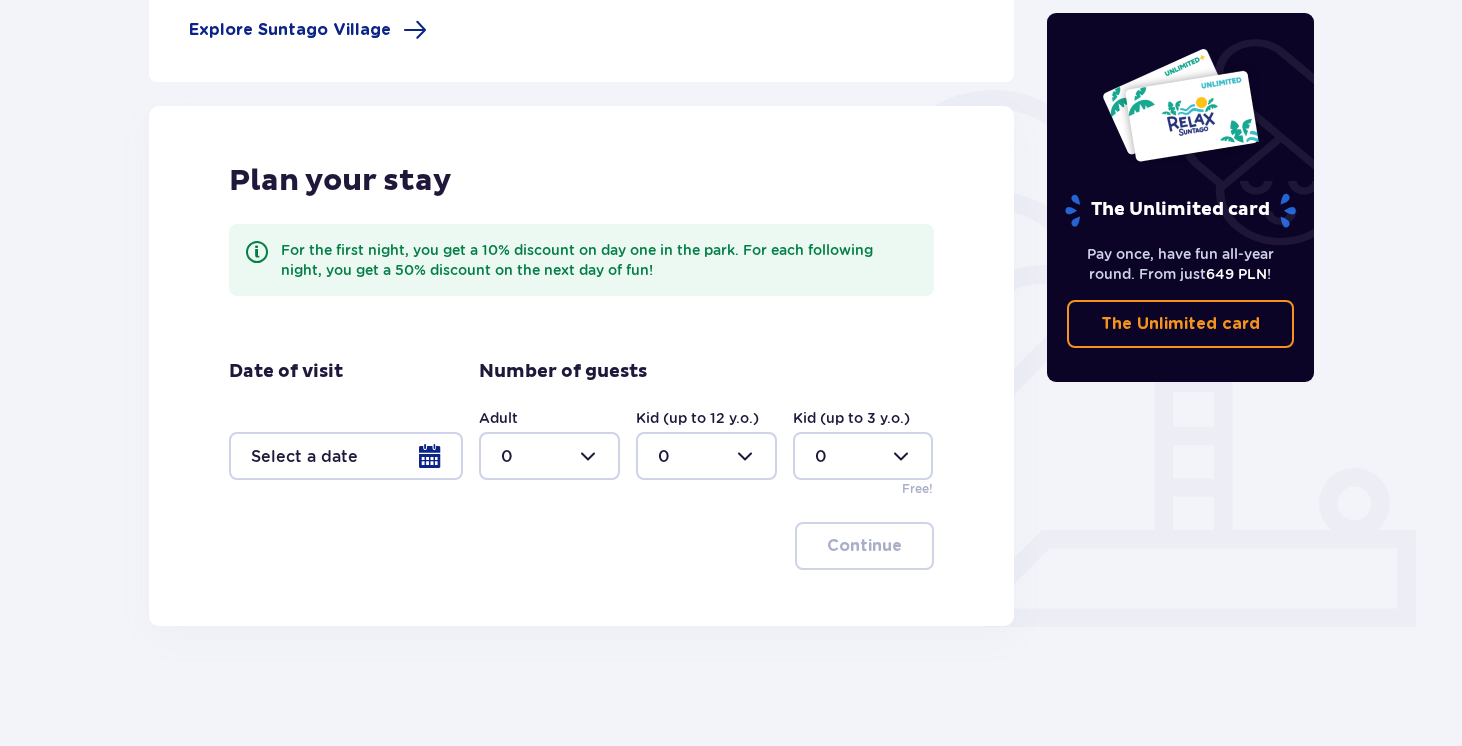 scroll, scrollTop: 0, scrollLeft: 0, axis: both 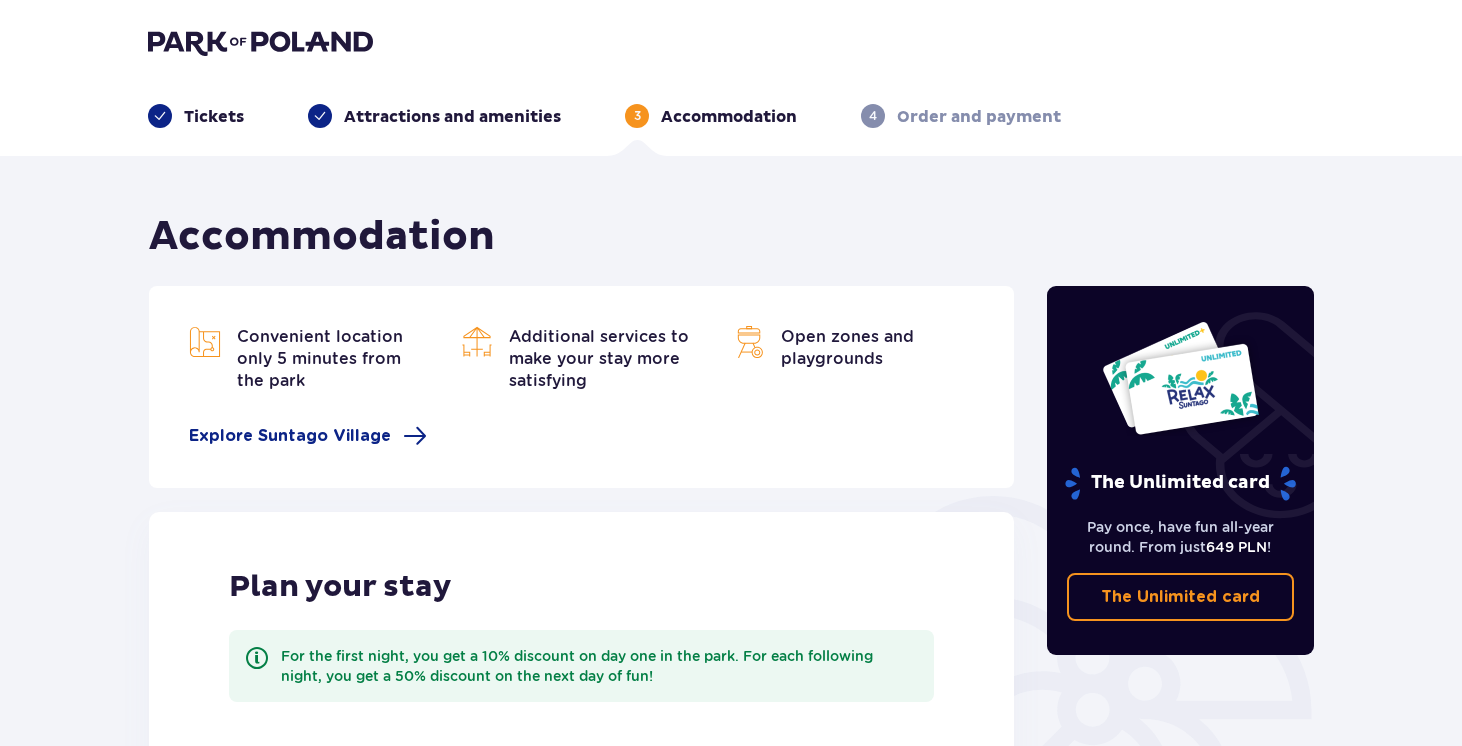 click on "Order and payment" at bounding box center [979, 117] 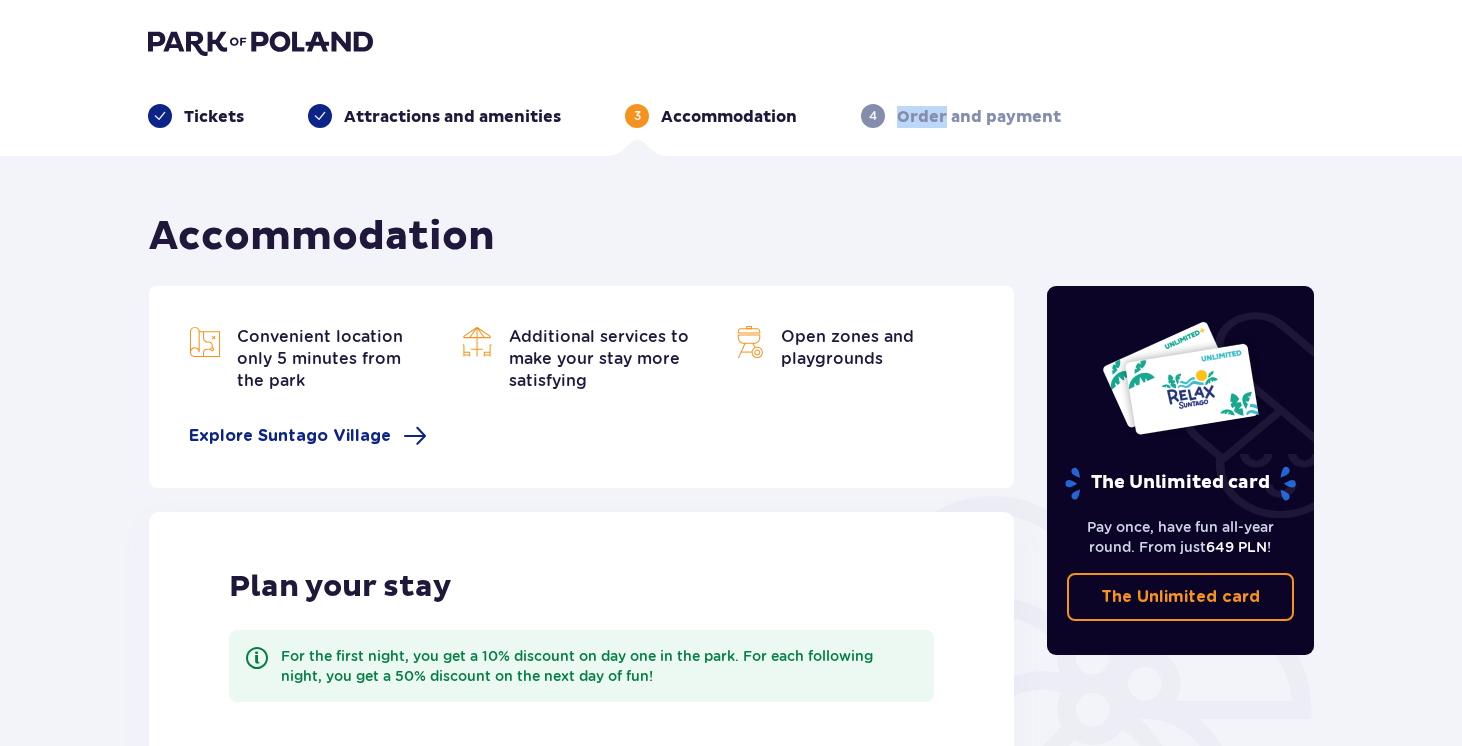 click on "Order and payment" at bounding box center (979, 117) 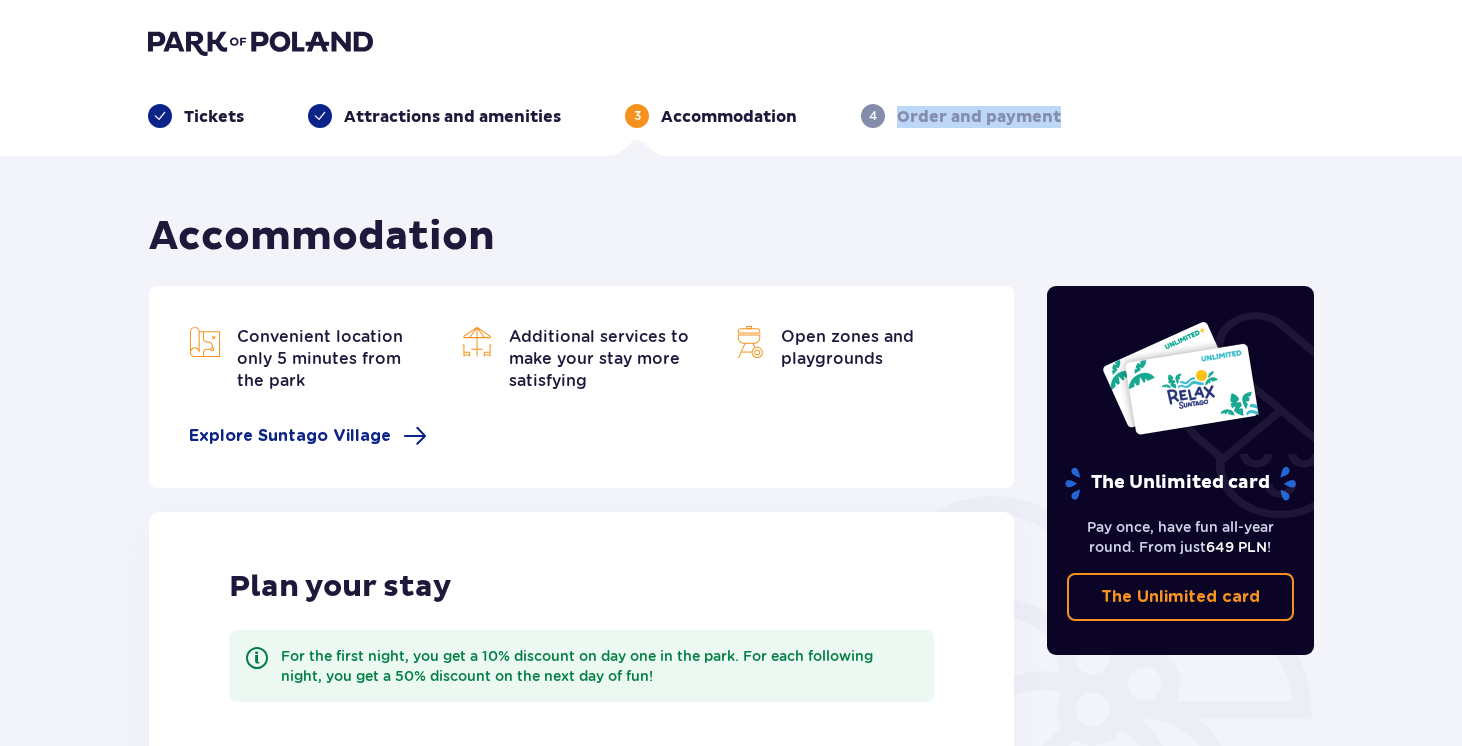 click on "Order and payment" at bounding box center (979, 117) 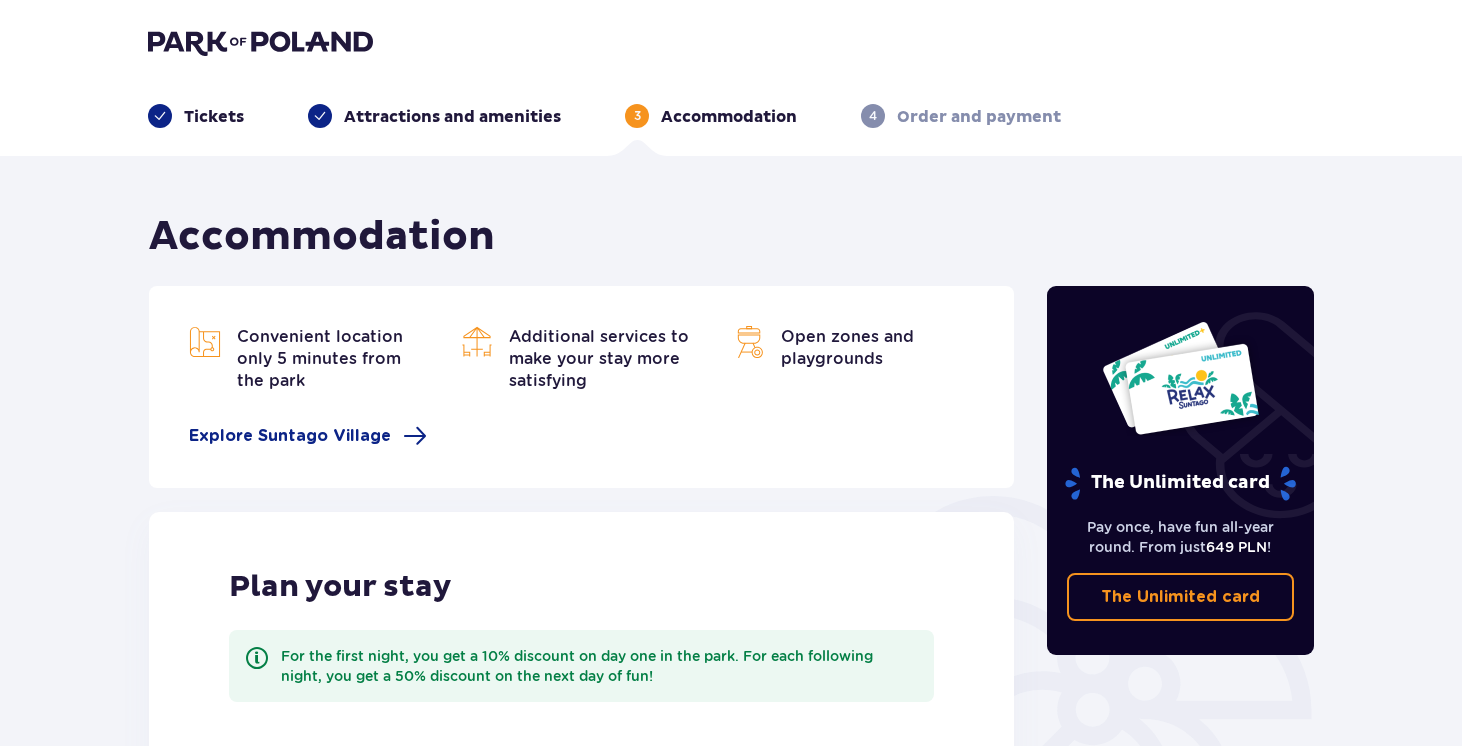 click on "Accommodation" at bounding box center [581, 237] 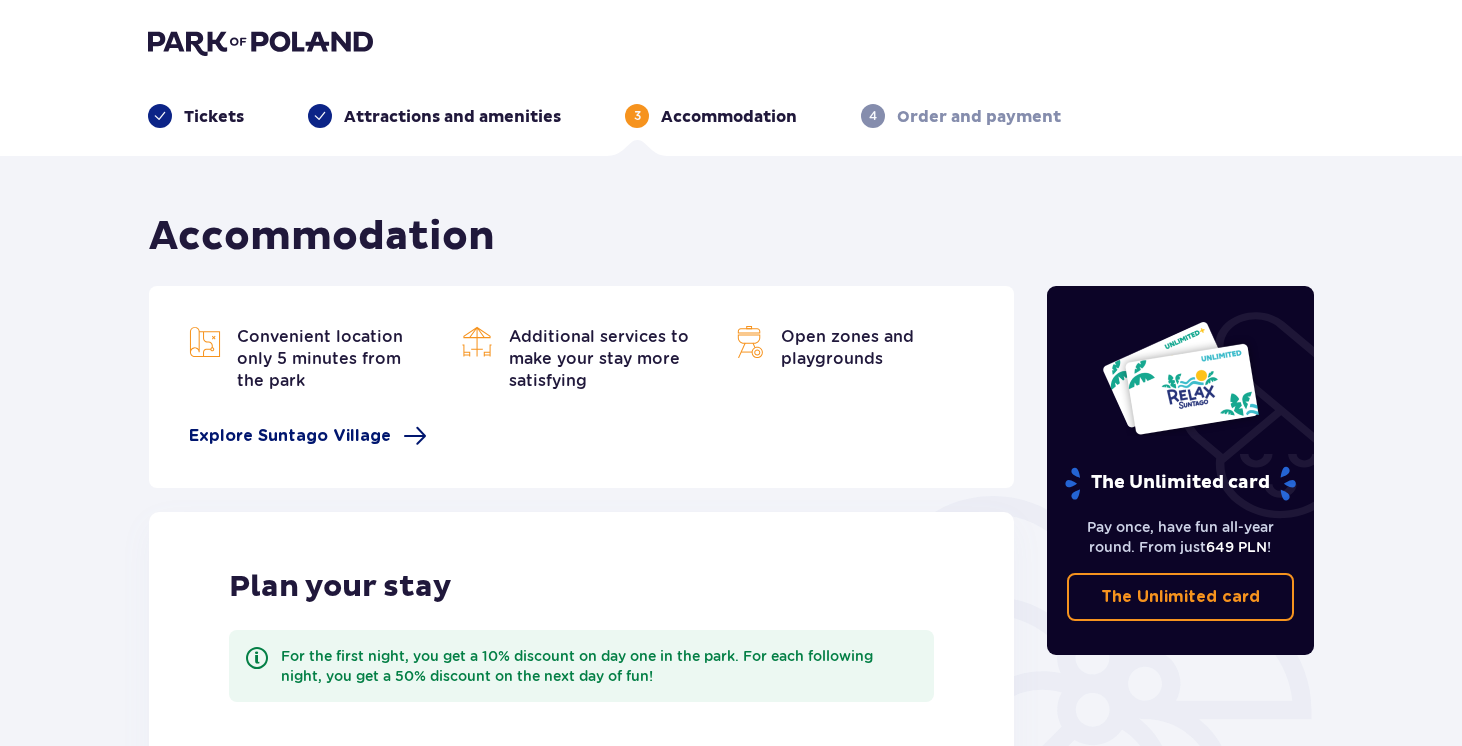 click on "Explore Suntago Village" at bounding box center (290, 436) 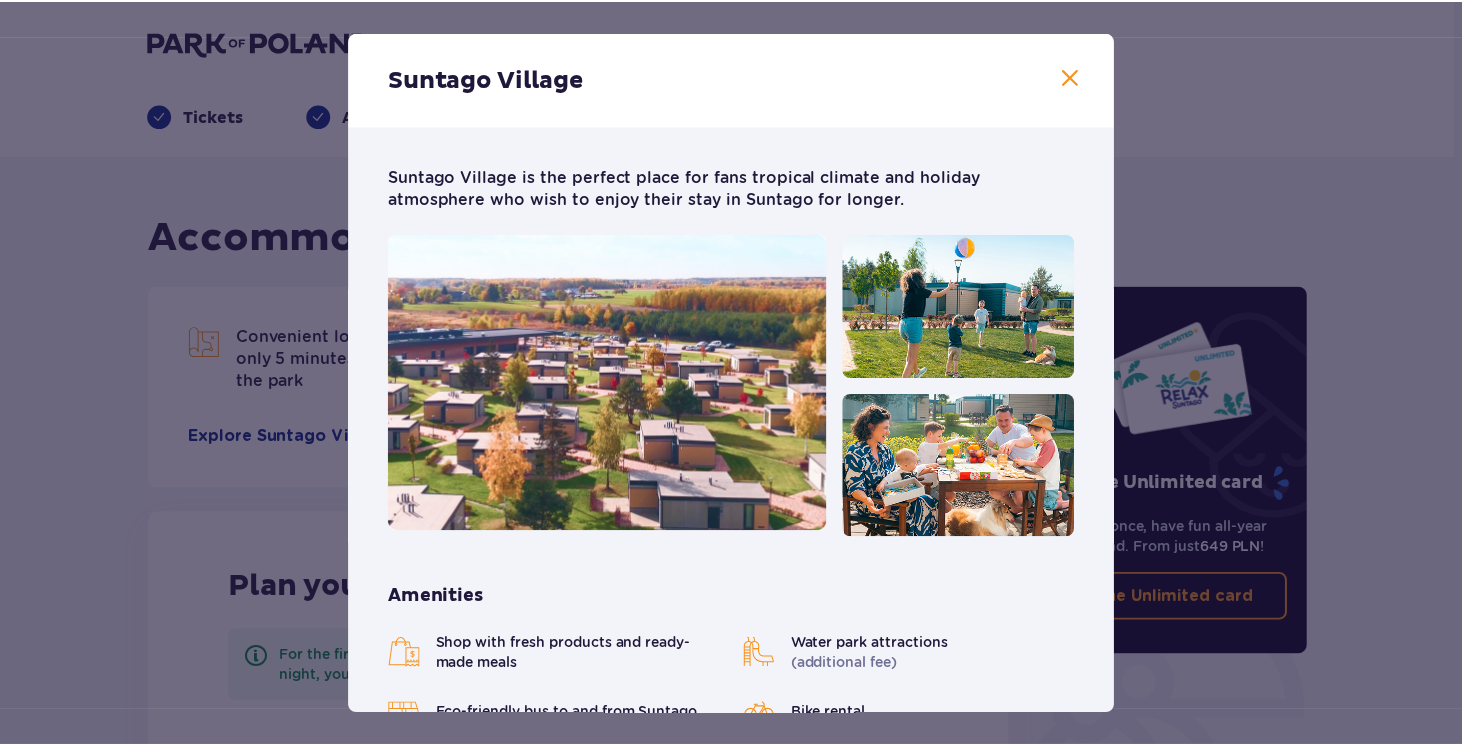 scroll, scrollTop: 1016, scrollLeft: 0, axis: vertical 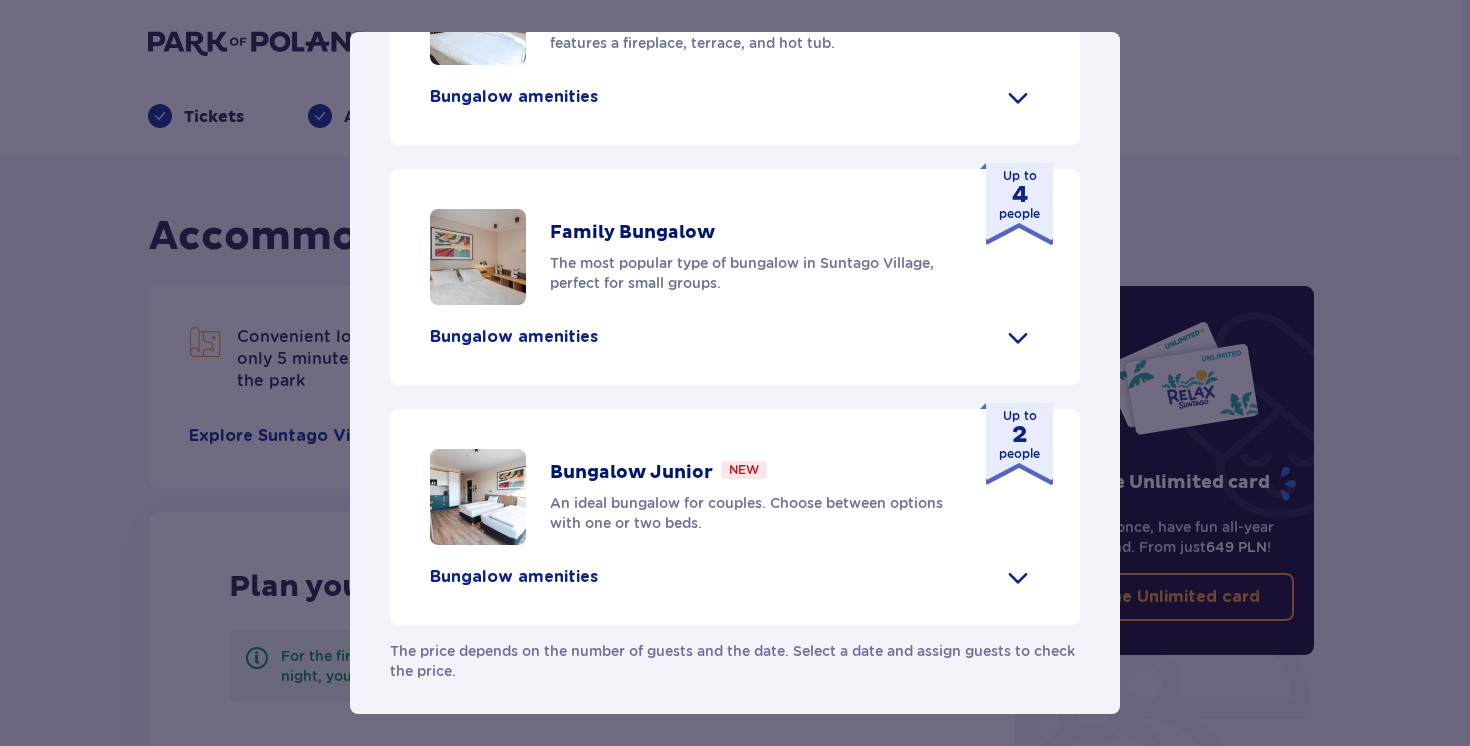 click on "Suntago Village Suntago Village is the perfect place for fans tropical climate and holiday atmosphere who wish to enjoy their stay in Suntago for longer. Amenities Shop with fresh products and ready-made meals   Water park attractions   (additional fee) Eco-friendly bus to and from Suntago   Bike rental   Communal bonfire and grill area   Pet-friendly   Children’s playground   Children up to 3 y.o. free of charge   (baby crib on request) Our bungalows Grand Villa New Looking for a premium experience? The Grand Villa features a fireplace, terrace, and hot tub. Up to  8  people Bungalow amenities Kitchenette   2 bedrooms with double beds   1 bedroom with two single beds   Sofa bed   Safety deposit box   Free WiFi   Baby crib   (on request) Hair dryer   Air conditioning   2x Smart TV   Hotel slippers   Ironing set   (on request) Bathrobe   (on request) Hot tub with hydro-massage   Fireplace   Glass-enclosed terrace   Coffee machine   Welcome wine or prosecco   Family Bungalow Up to  4  people Kitchenette" at bounding box center (735, 373) 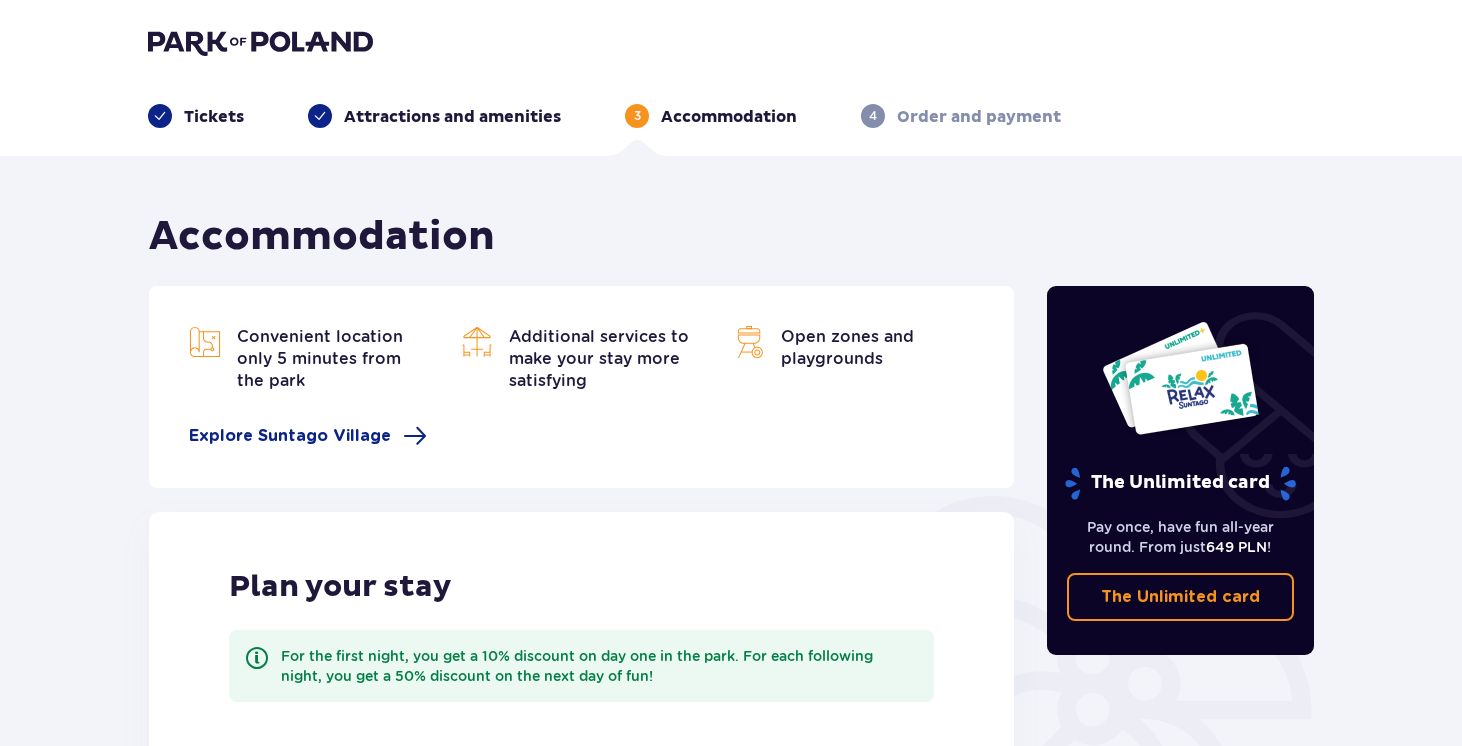click on "Attractions and amenities" at bounding box center (452, 117) 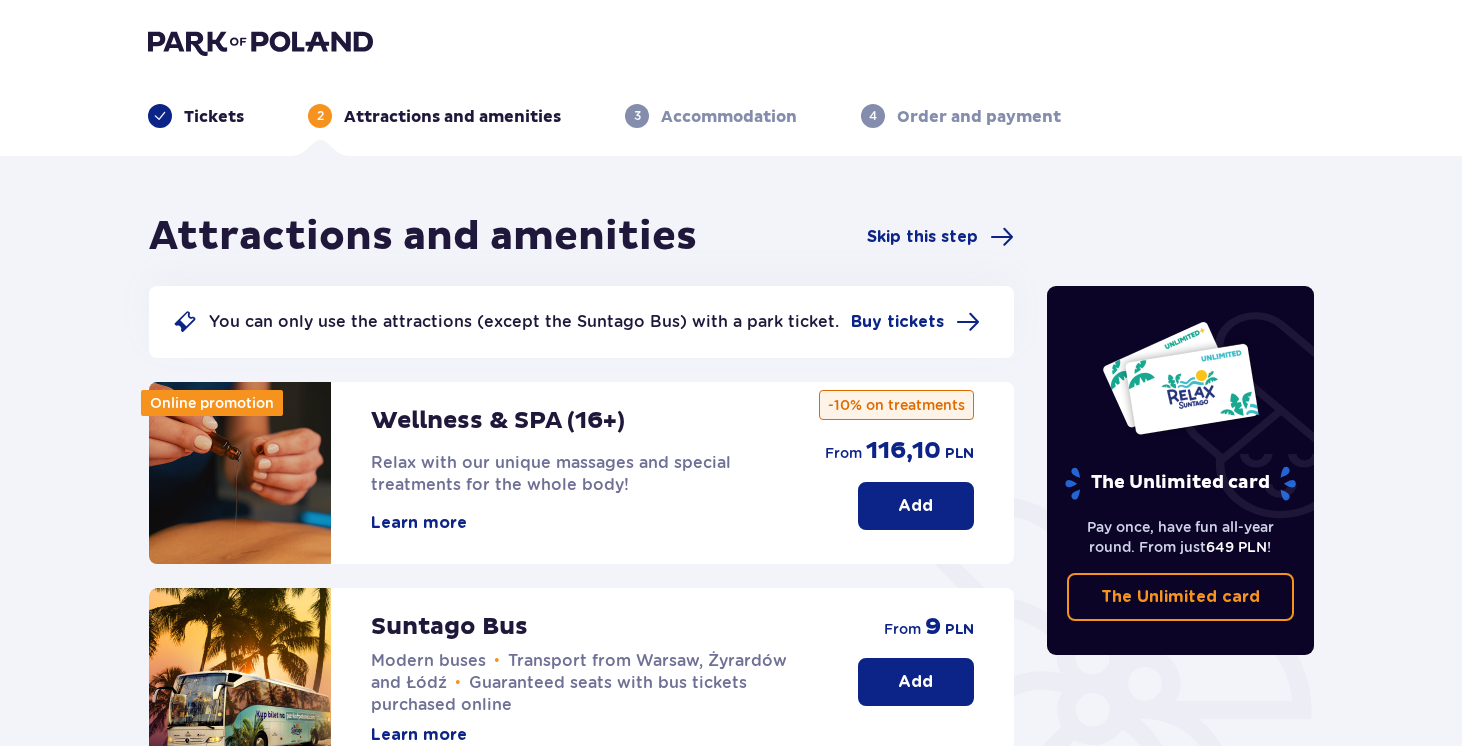 click on "Tickets" at bounding box center [214, 117] 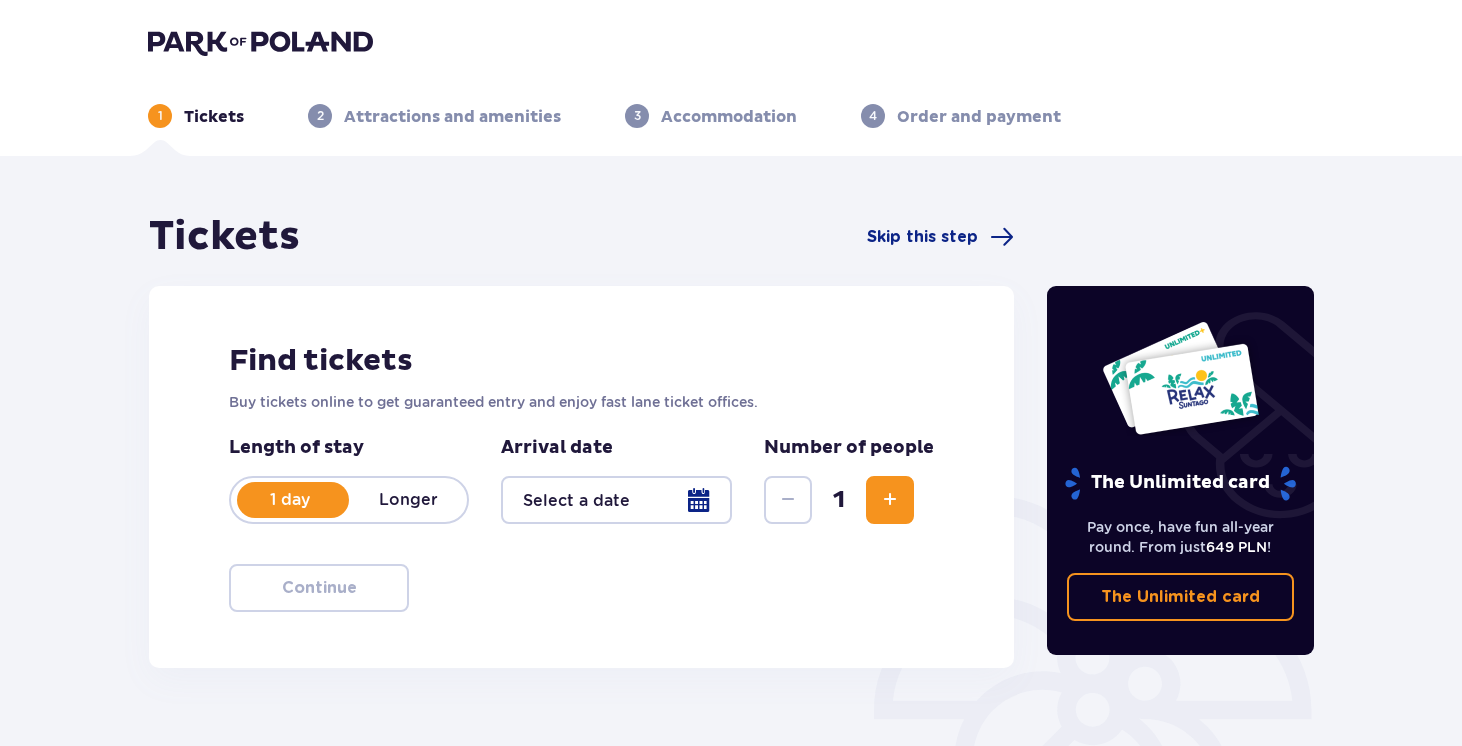 click on "Tickets" at bounding box center (214, 117) 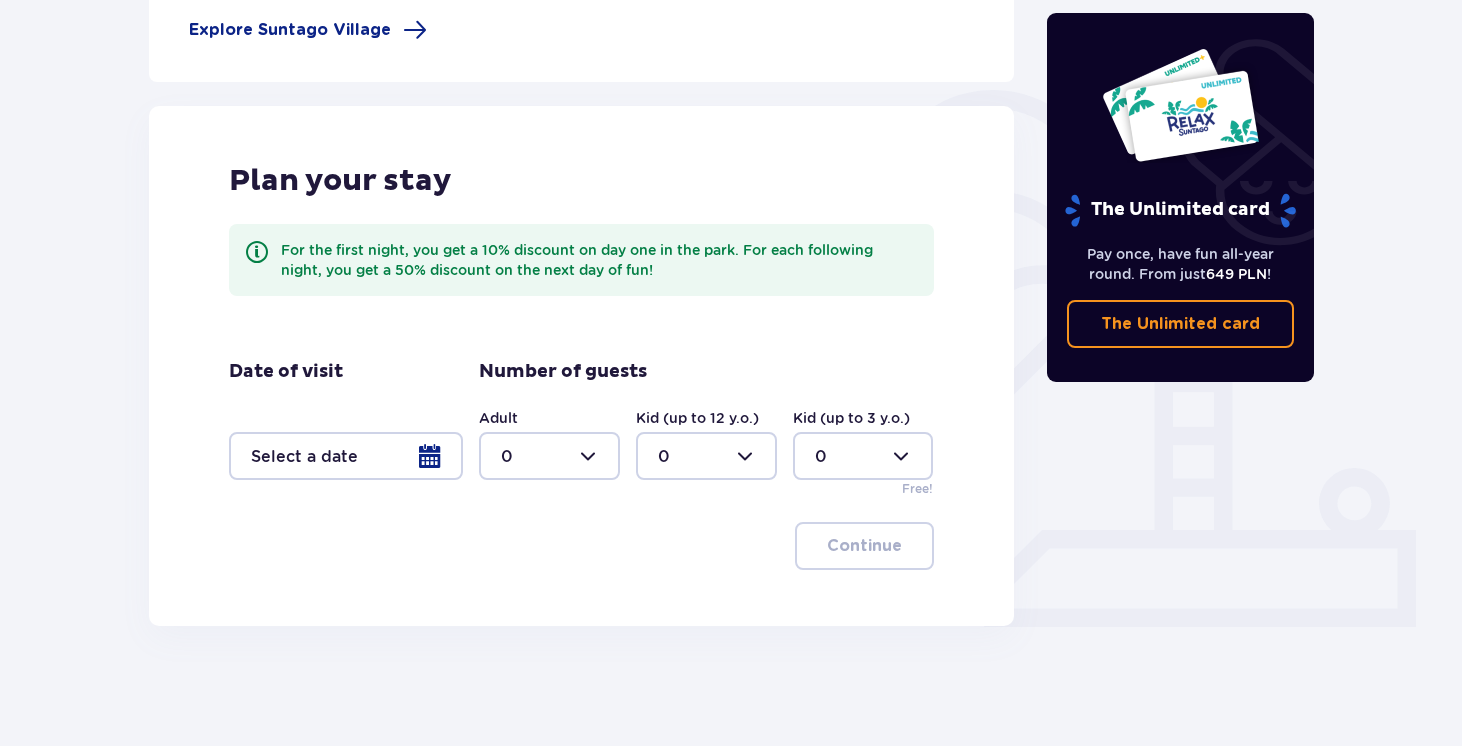 scroll, scrollTop: 0, scrollLeft: 0, axis: both 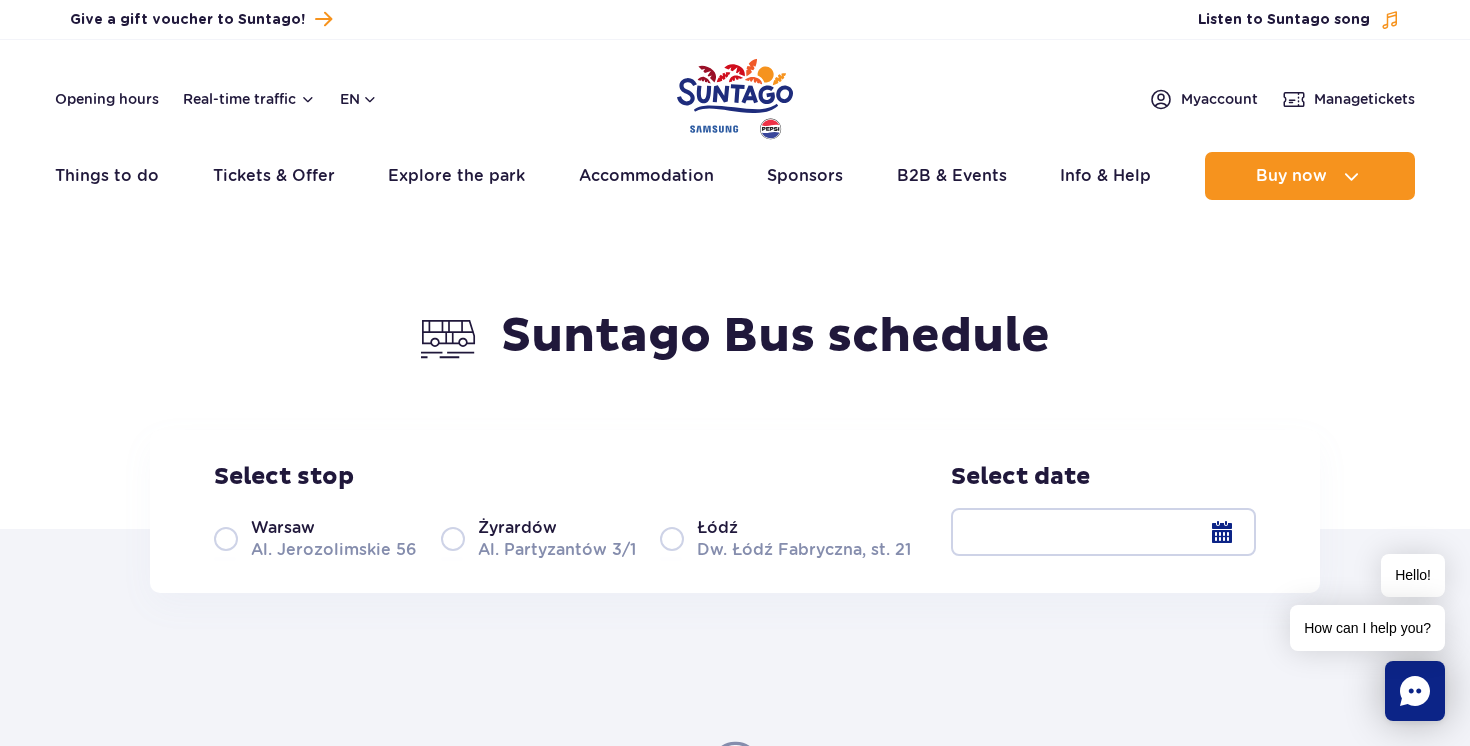 click on "Warsaw Al. Jerozolimskie 56" at bounding box center (315, 538) 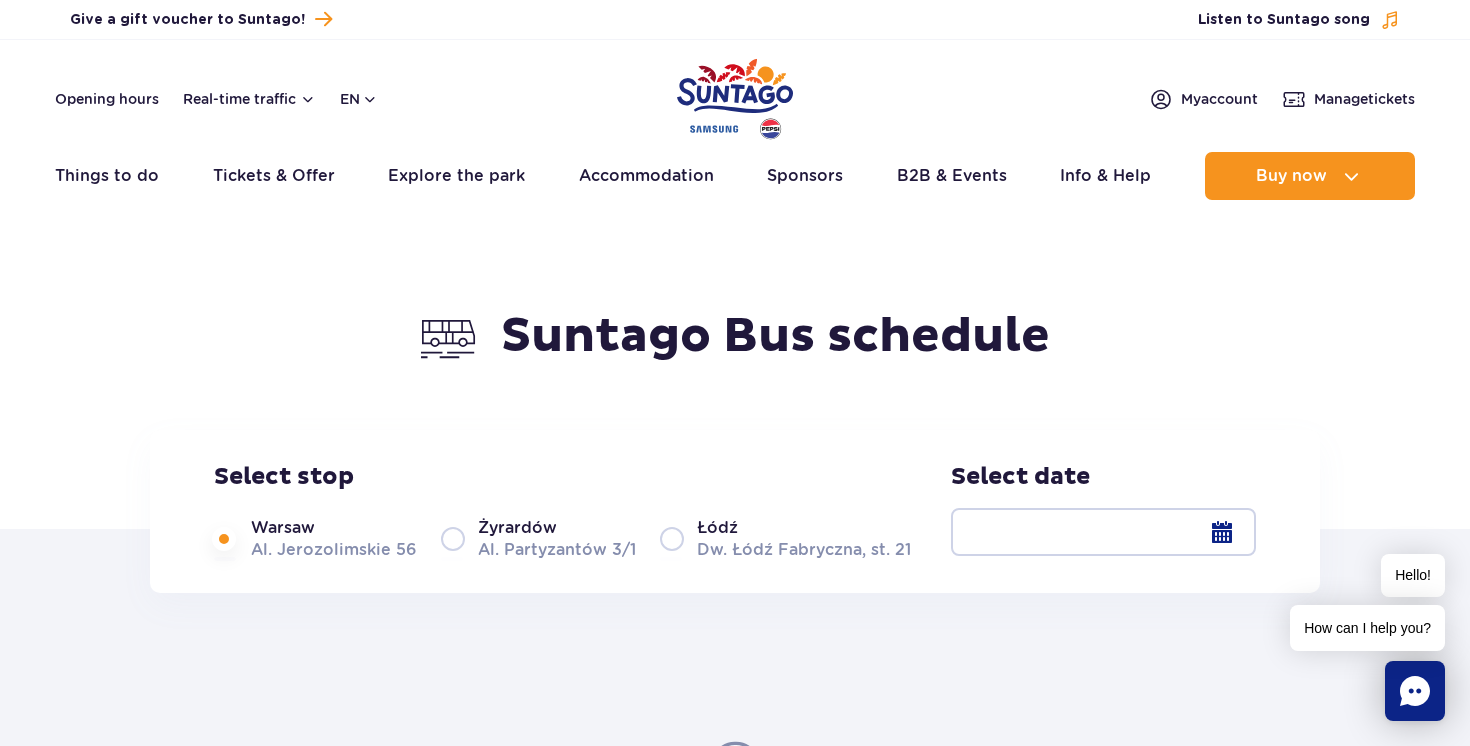 click at bounding box center [1103, 532] 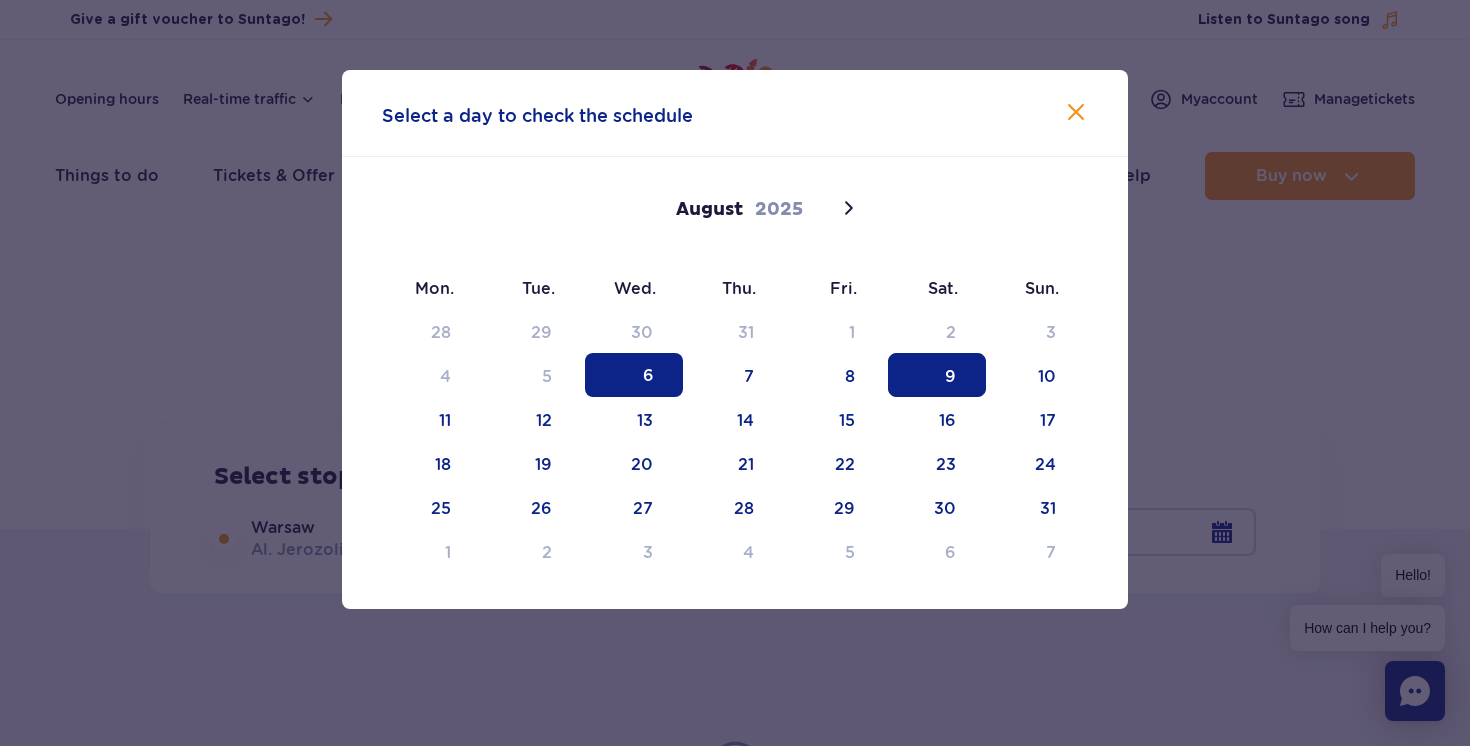 click on "9" at bounding box center [937, 375] 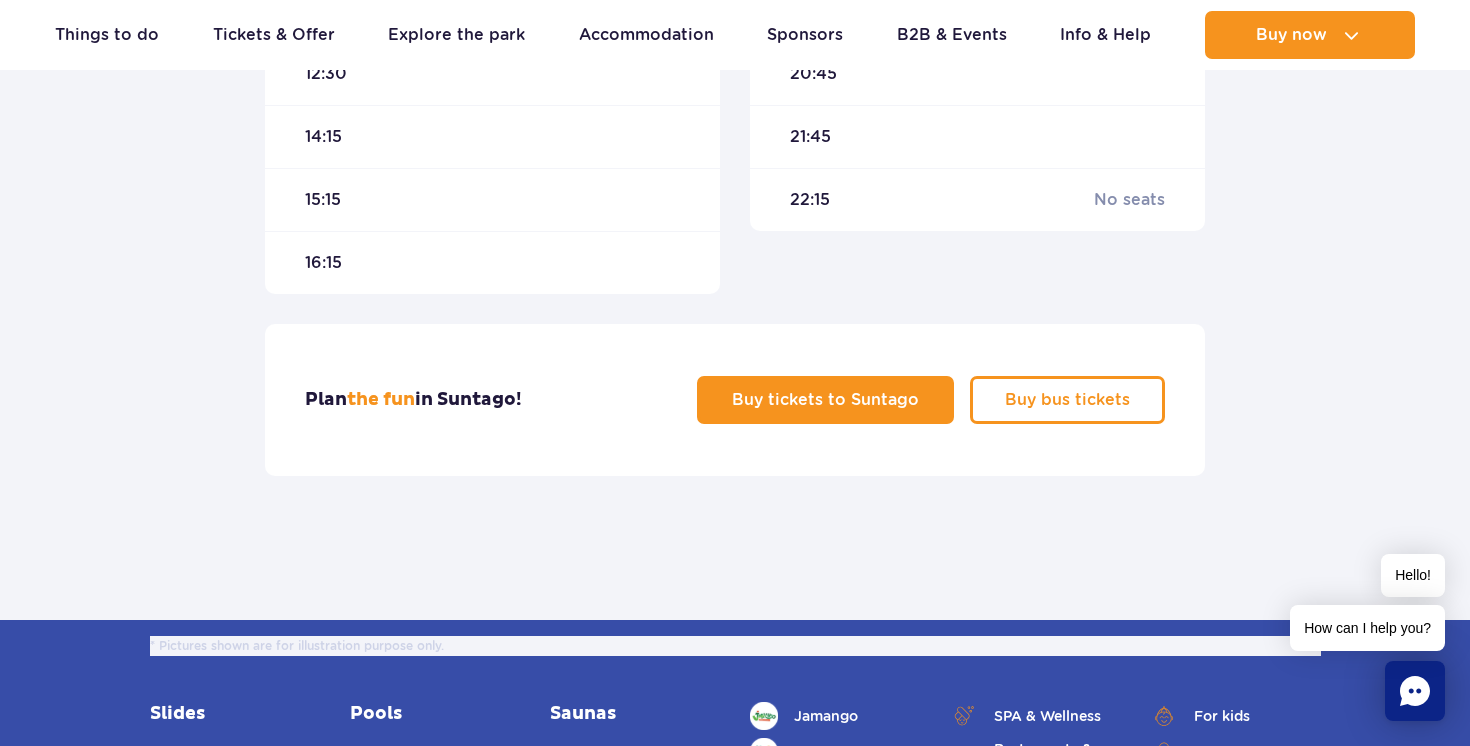 scroll, scrollTop: 1253, scrollLeft: 0, axis: vertical 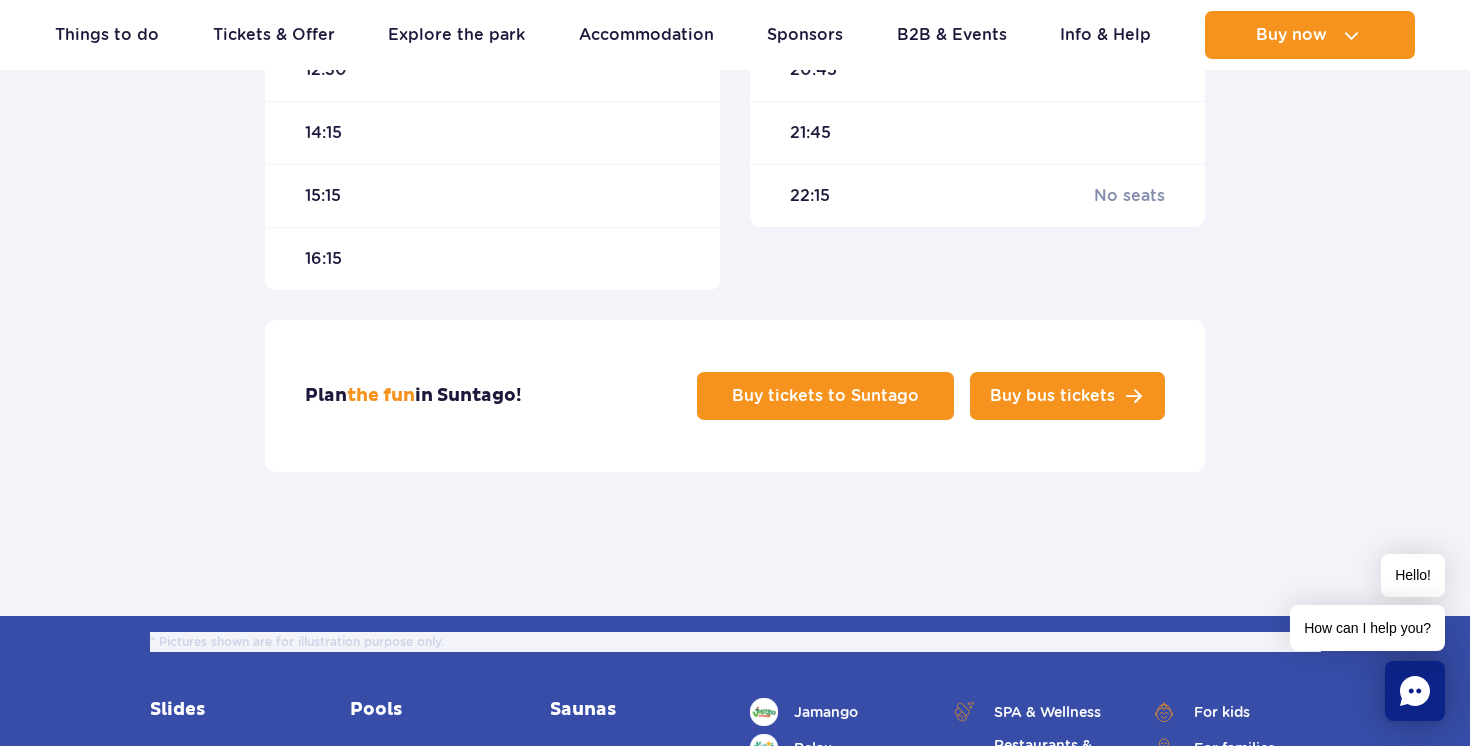 click on "Buy bus tickets" at bounding box center [1052, 396] 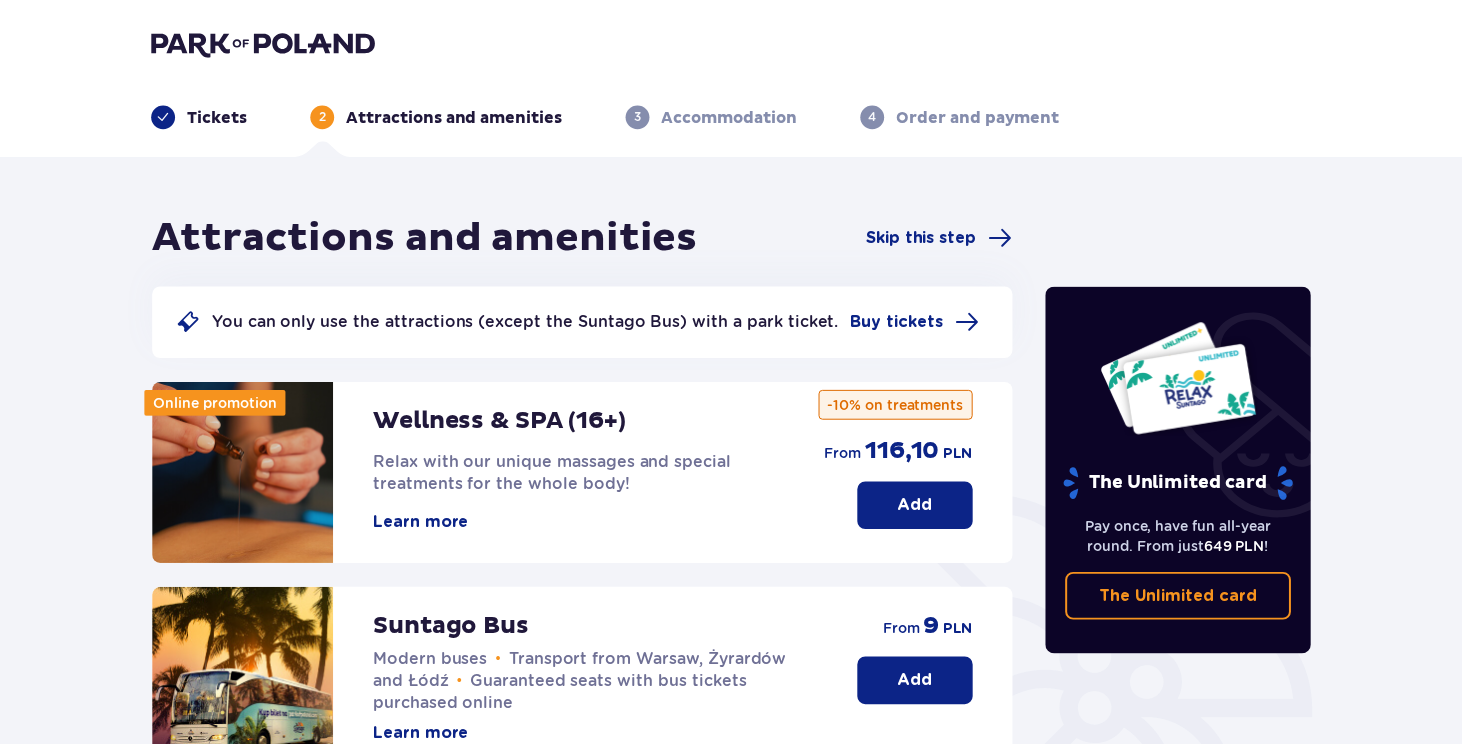 scroll, scrollTop: 0, scrollLeft: 0, axis: both 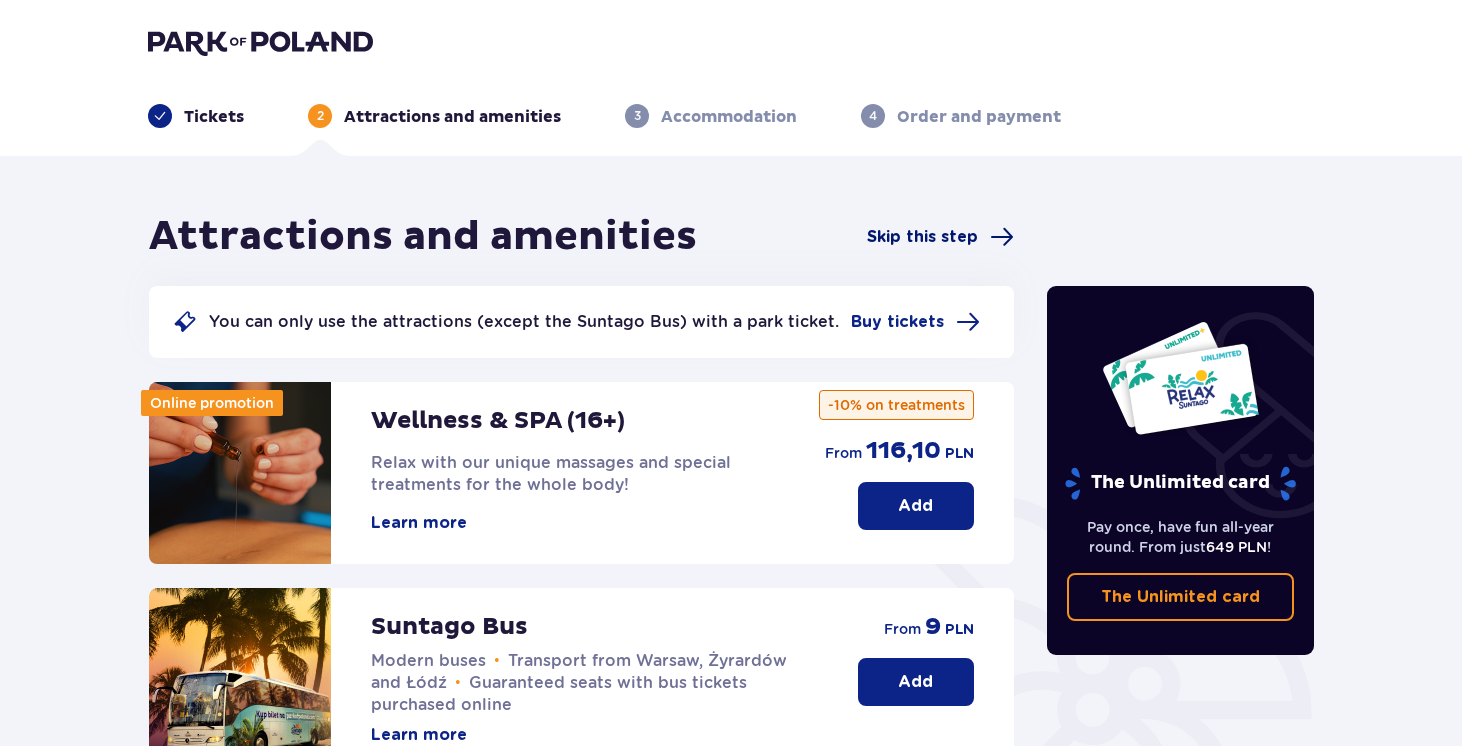 click on "Skip this step" at bounding box center (922, 237) 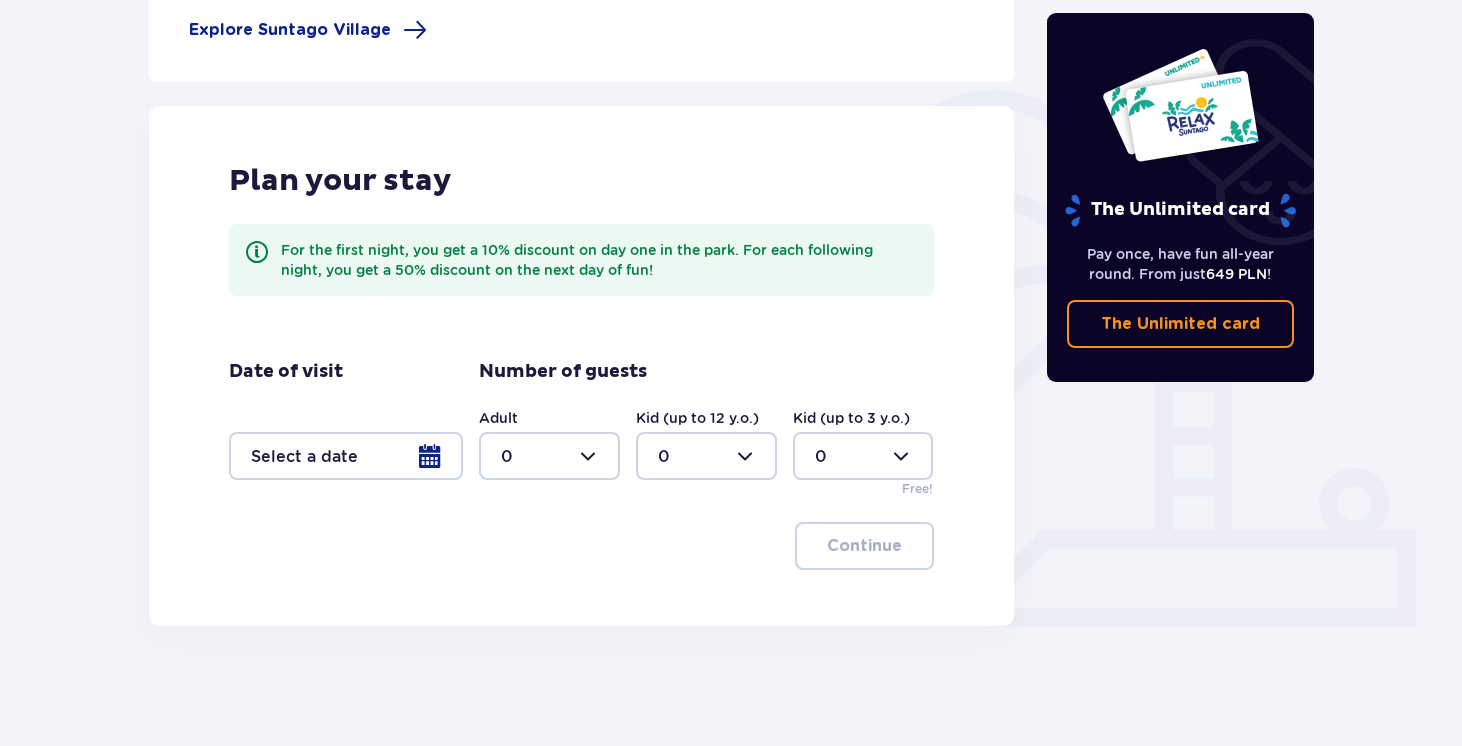 scroll, scrollTop: 0, scrollLeft: 0, axis: both 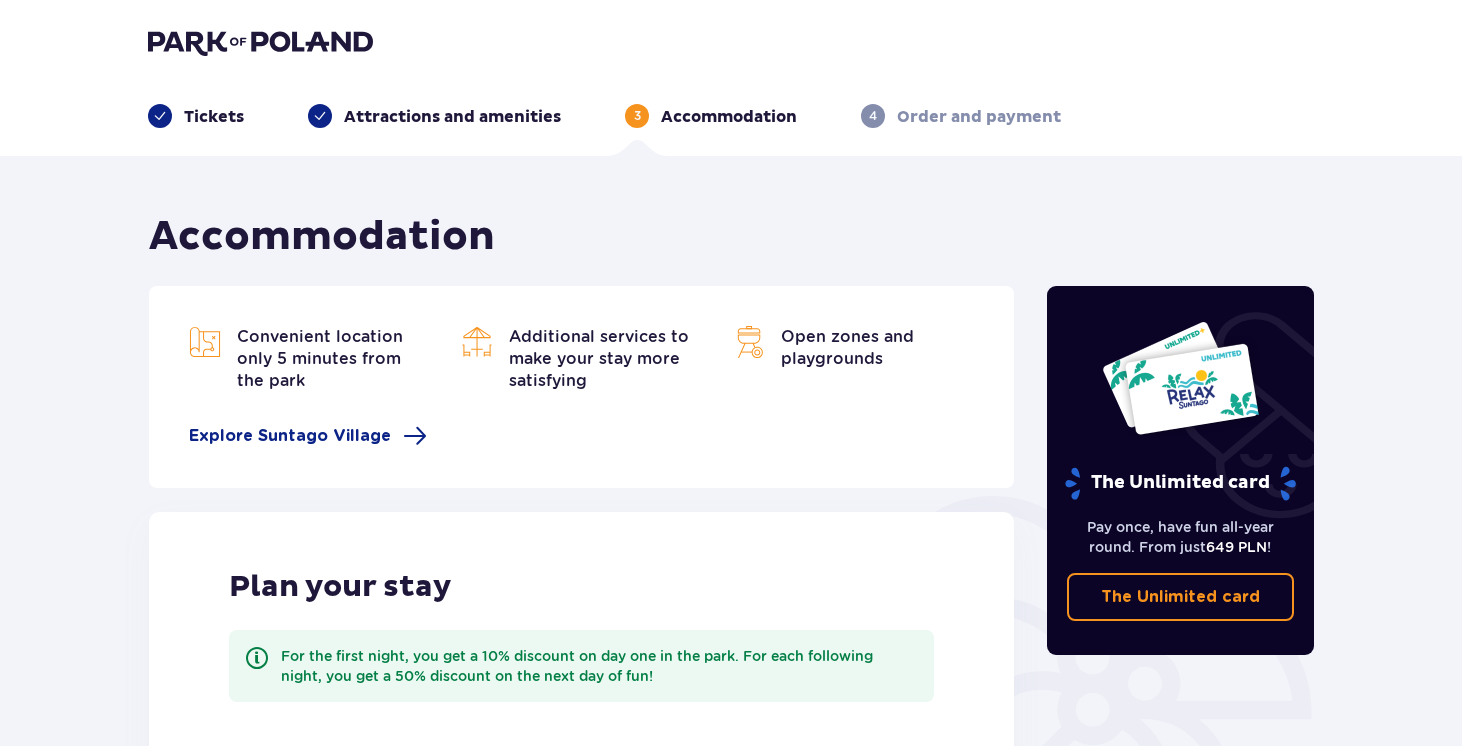 click on "Order and payment" at bounding box center [979, 117] 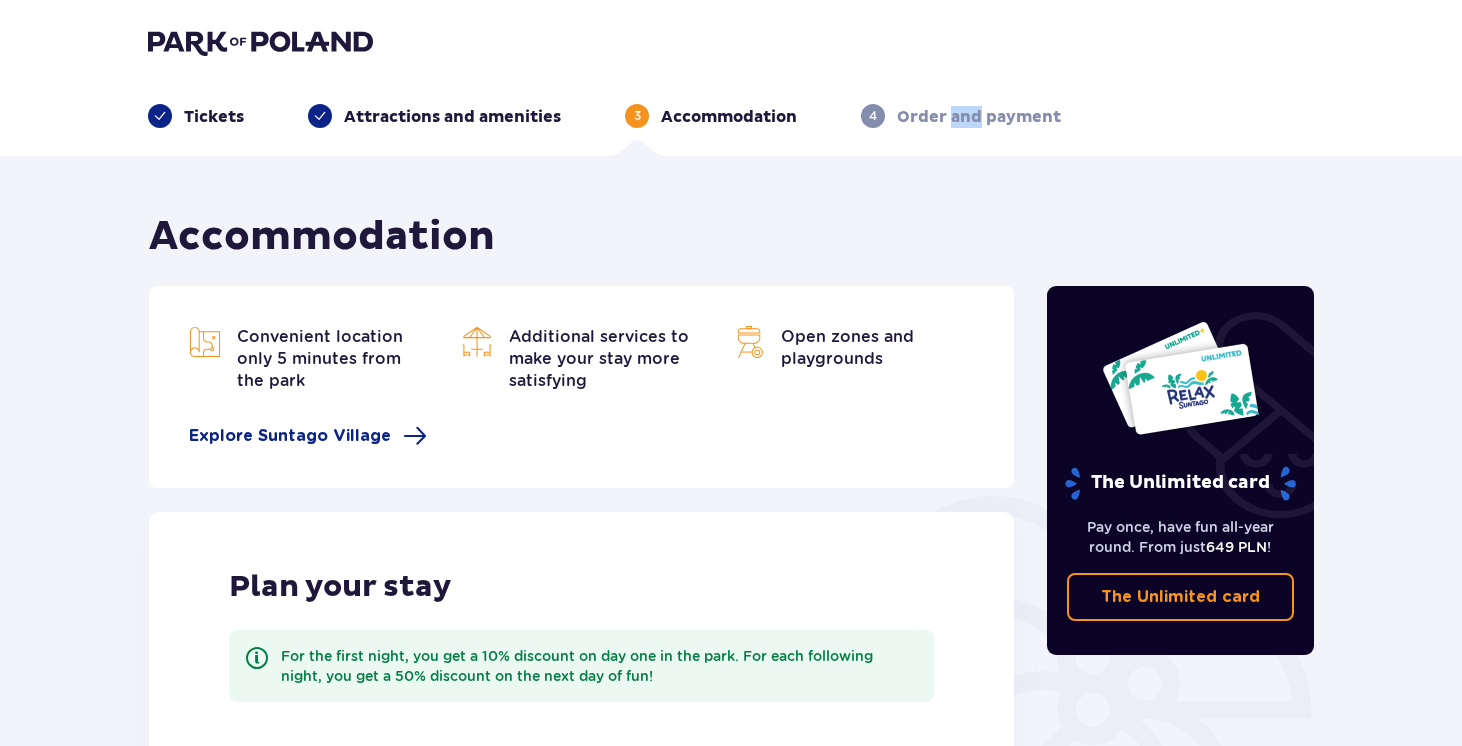 click on "Order and payment" at bounding box center [979, 117] 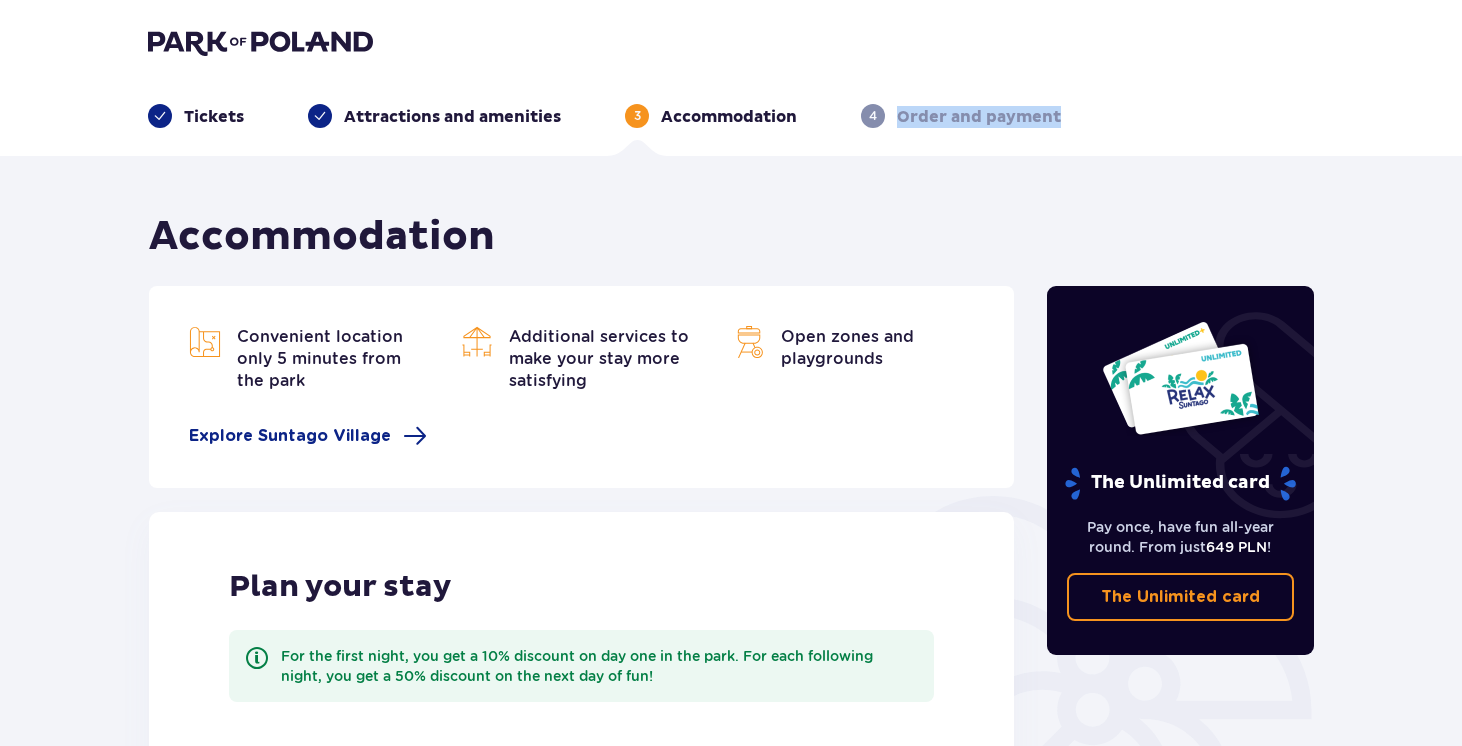 click on "Order and payment" at bounding box center (979, 117) 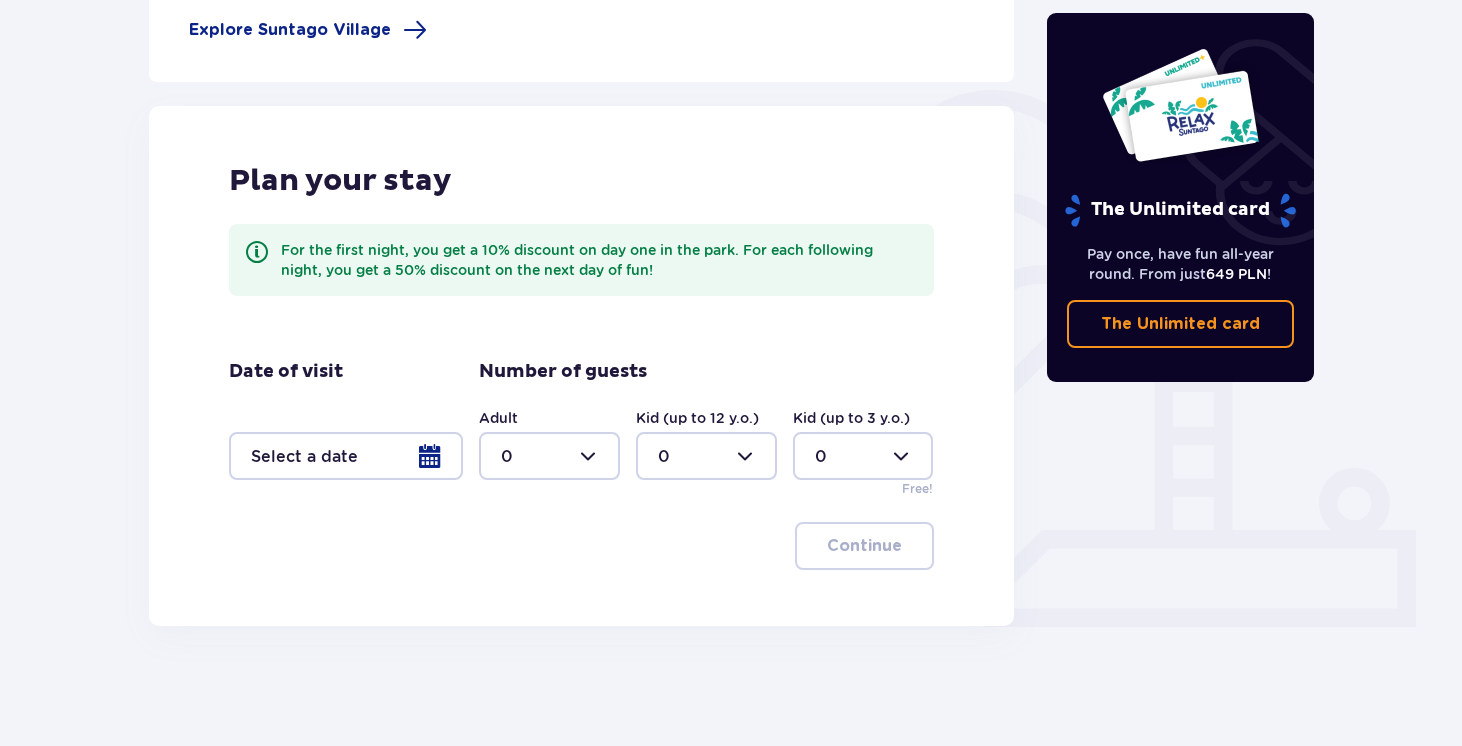 scroll, scrollTop: 0, scrollLeft: 0, axis: both 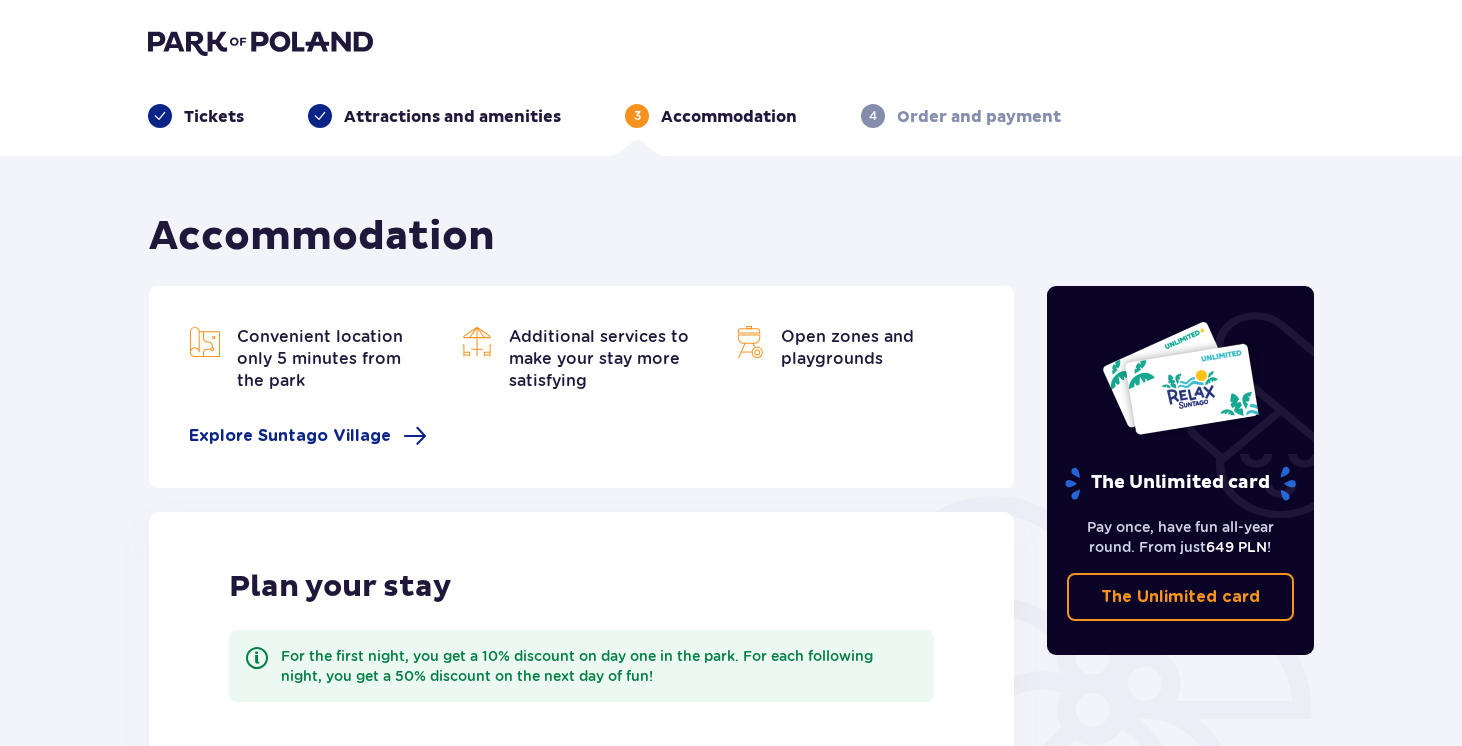 click on "Additional services to make your stay more satisfying" at bounding box center (599, 358) 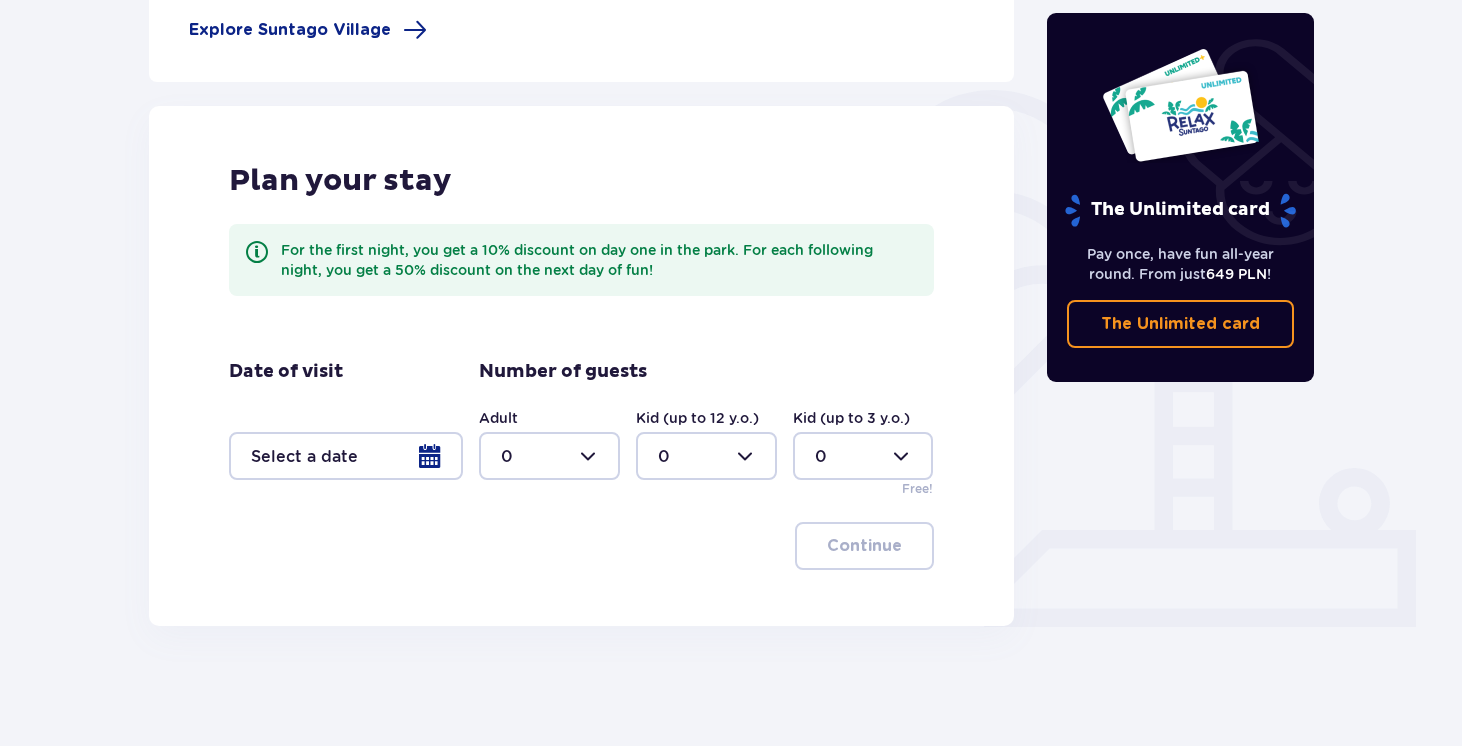 scroll, scrollTop: 0, scrollLeft: 0, axis: both 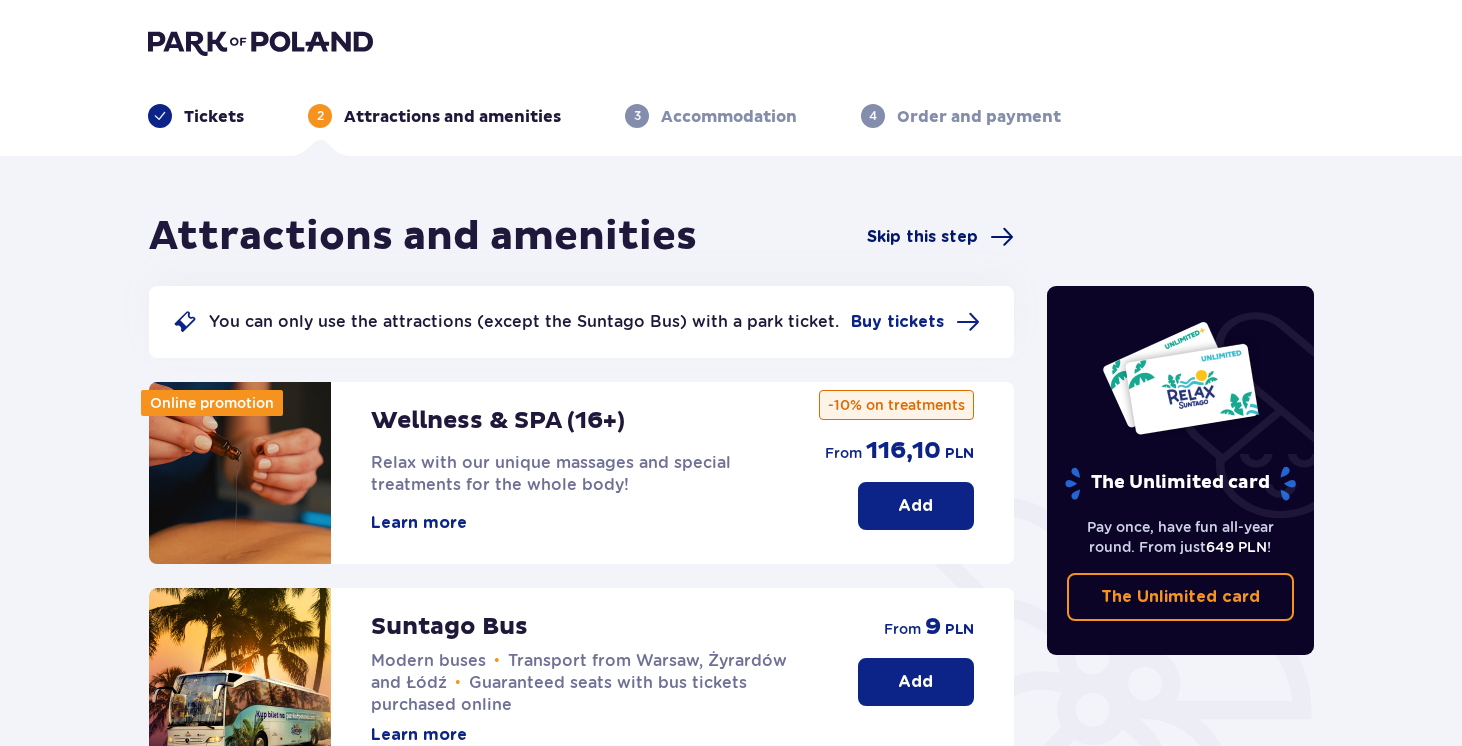 click on "Skip this step" at bounding box center [922, 237] 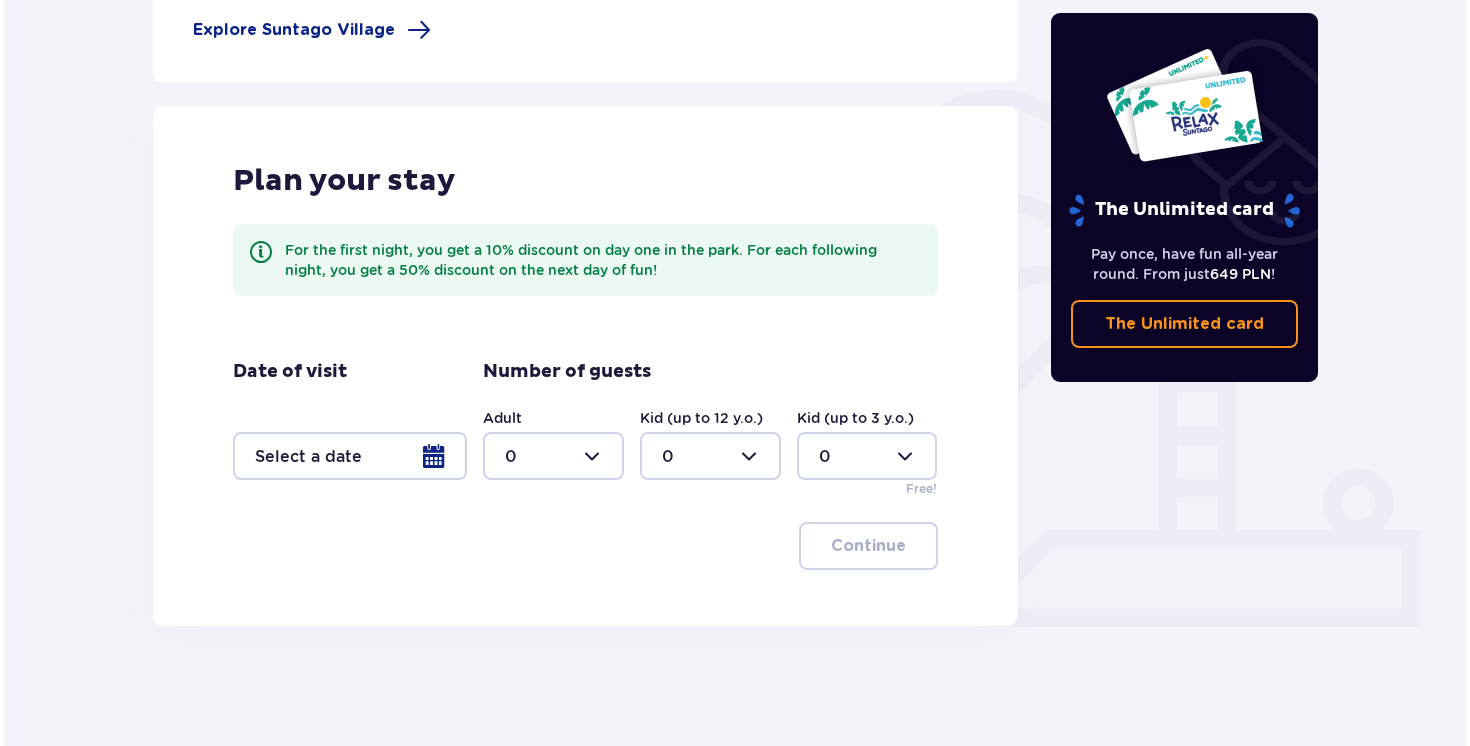 scroll, scrollTop: 0, scrollLeft: 0, axis: both 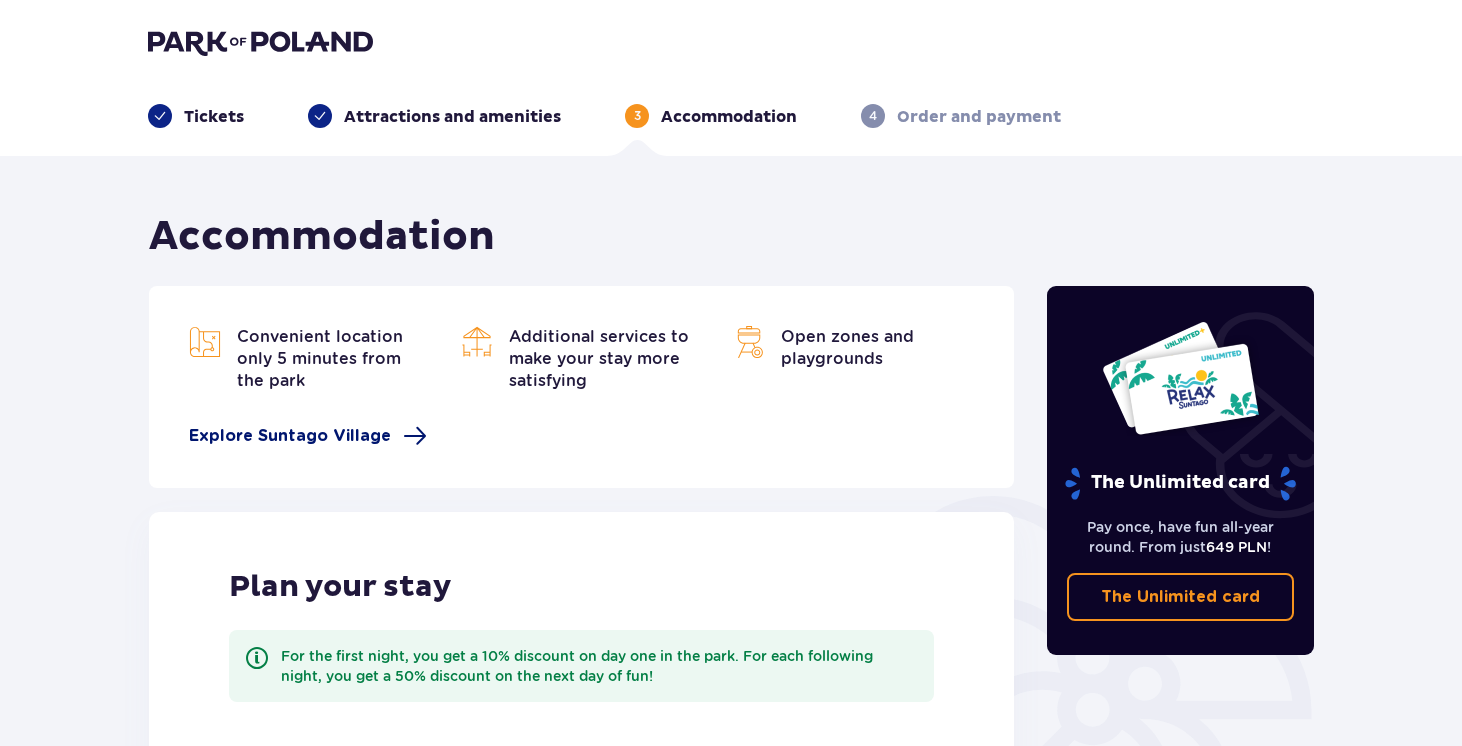 click on "Explore Suntago Village" at bounding box center [290, 436] 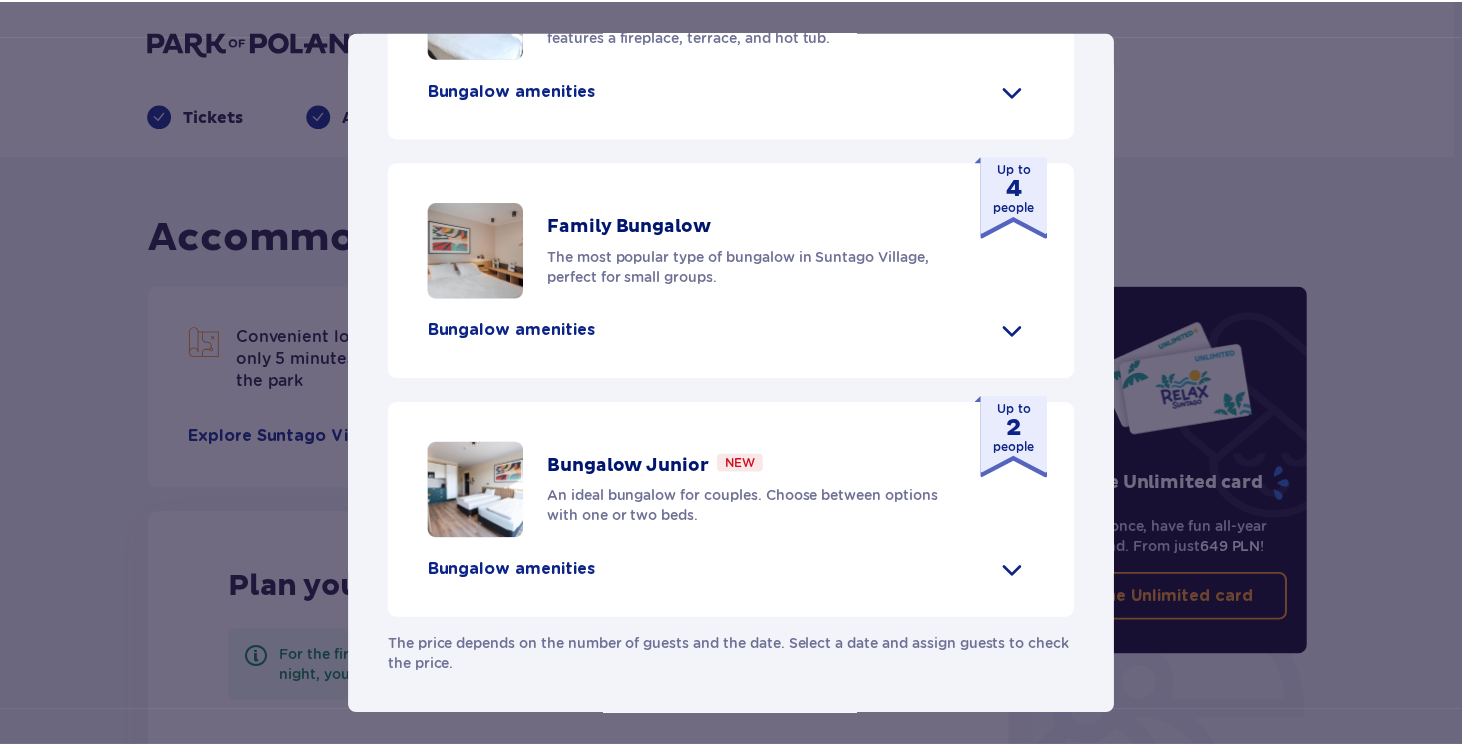scroll, scrollTop: 1016, scrollLeft: 0, axis: vertical 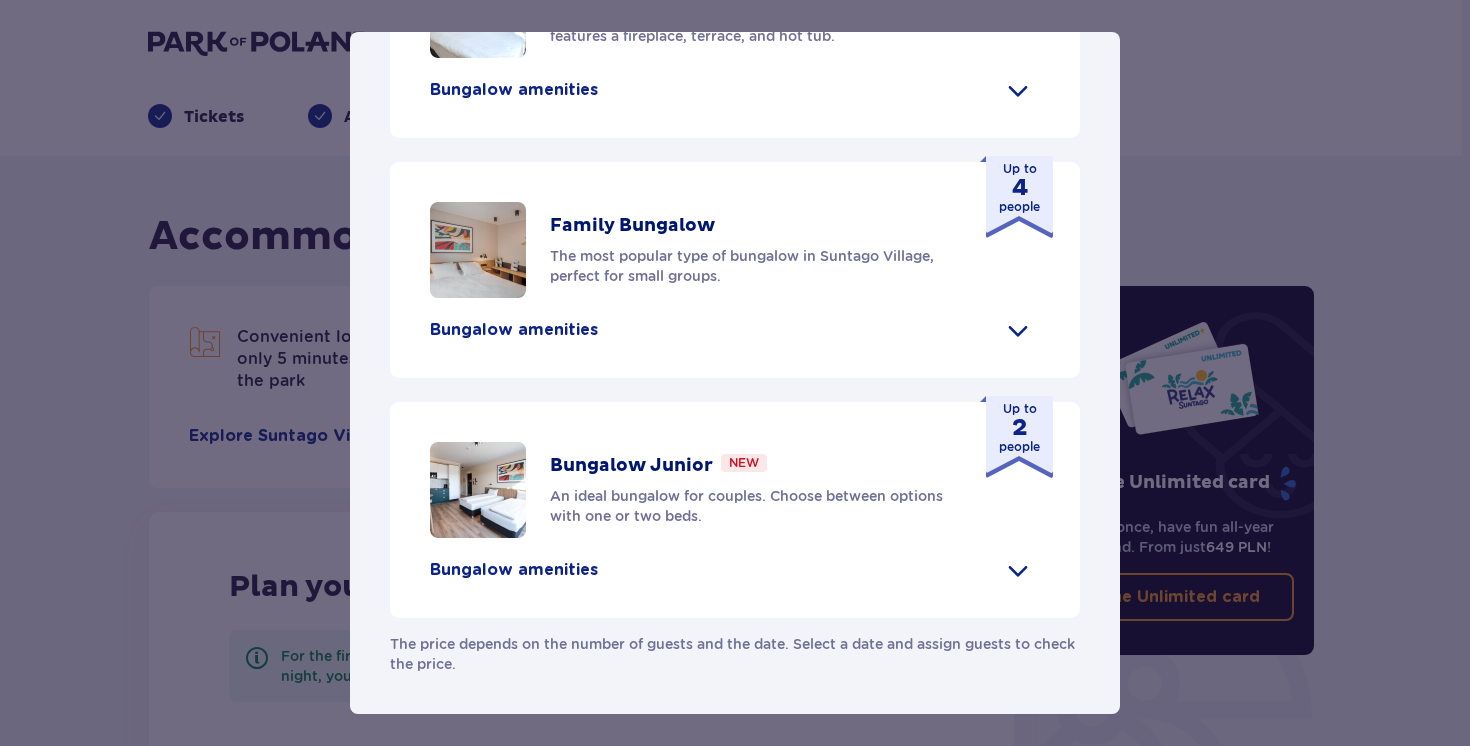 click on "Suntago Village Suntago Village is the perfect place for fans tropical climate and holiday atmosphere who wish to enjoy their stay in Suntago for longer. Amenities Shop with fresh products and ready-made meals   Water park attractions   (additional fee) Eco-friendly bus to and from Suntago   Bike rental   Communal bonfire and grill area   Pet-friendly   Children’s playground   Children up to 3 y.o. free of charge   (baby crib on request) Our bungalows Grand Villa New Looking for a premium experience? The Grand Villa features a fireplace, terrace, and hot tub. Up to  8  people Bungalow amenities Kitchenette   2 bedrooms with double beds   1 bedroom with two single beds   Sofa bed   Safety deposit box   Free WiFi   Baby crib   (on request) Hair dryer   Air conditioning   2x Smart TV   Hotel slippers   Ironing set   (on request) Bathrobe   (on request) Hot tub with hydro-massage   Fireplace   Glass-enclosed terrace   Coffee machine   Welcome wine or prosecco   Family Bungalow Up to  4  people Kitchenette" at bounding box center [735, 373] 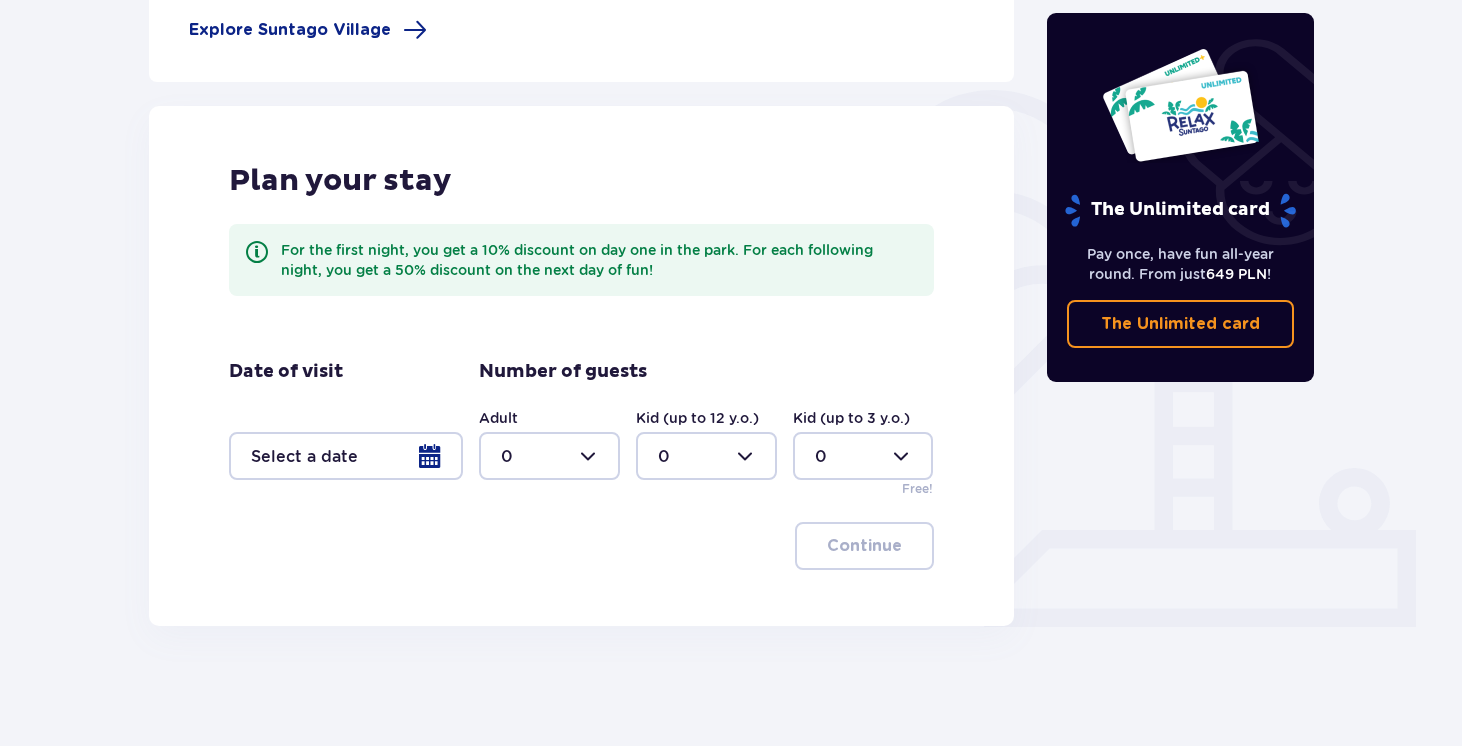 scroll, scrollTop: 0, scrollLeft: 0, axis: both 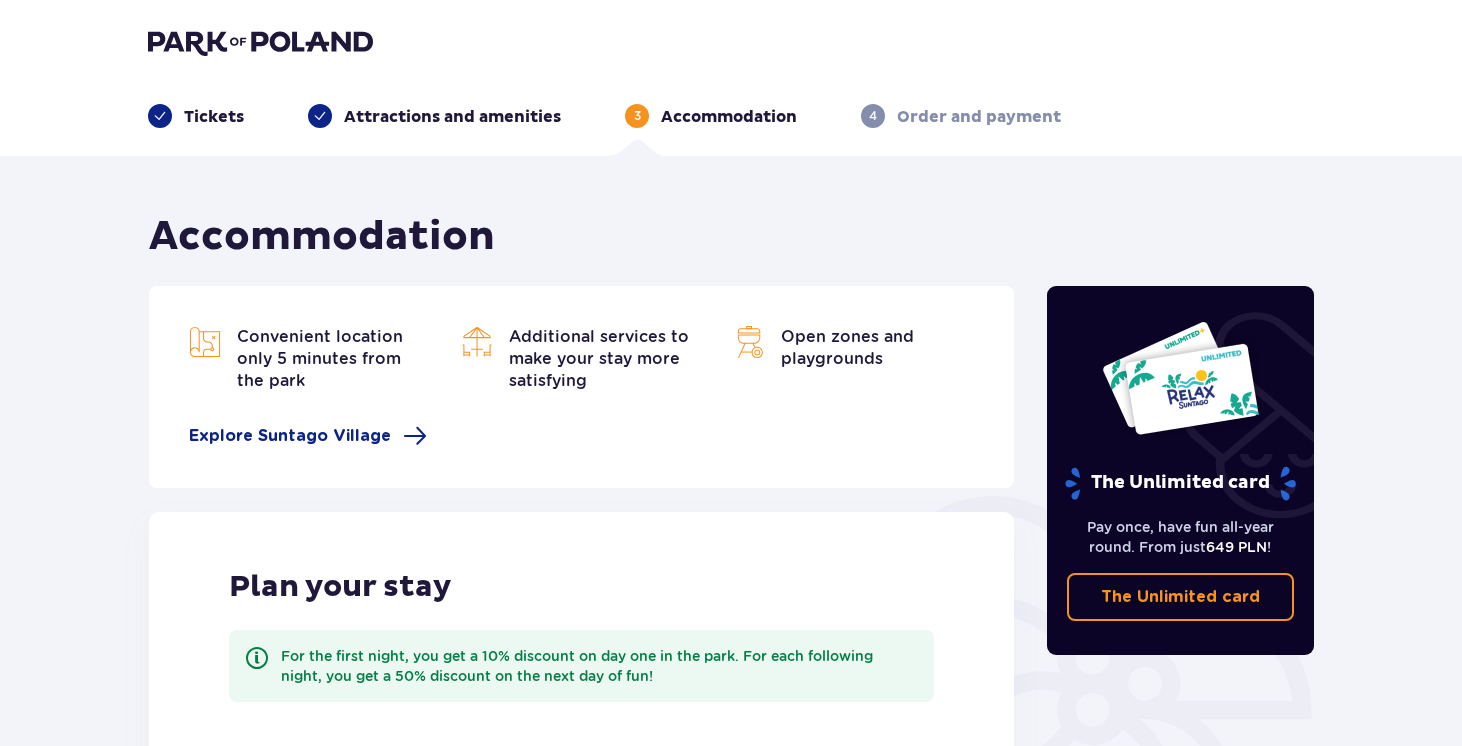 click on "Tickets" at bounding box center (214, 117) 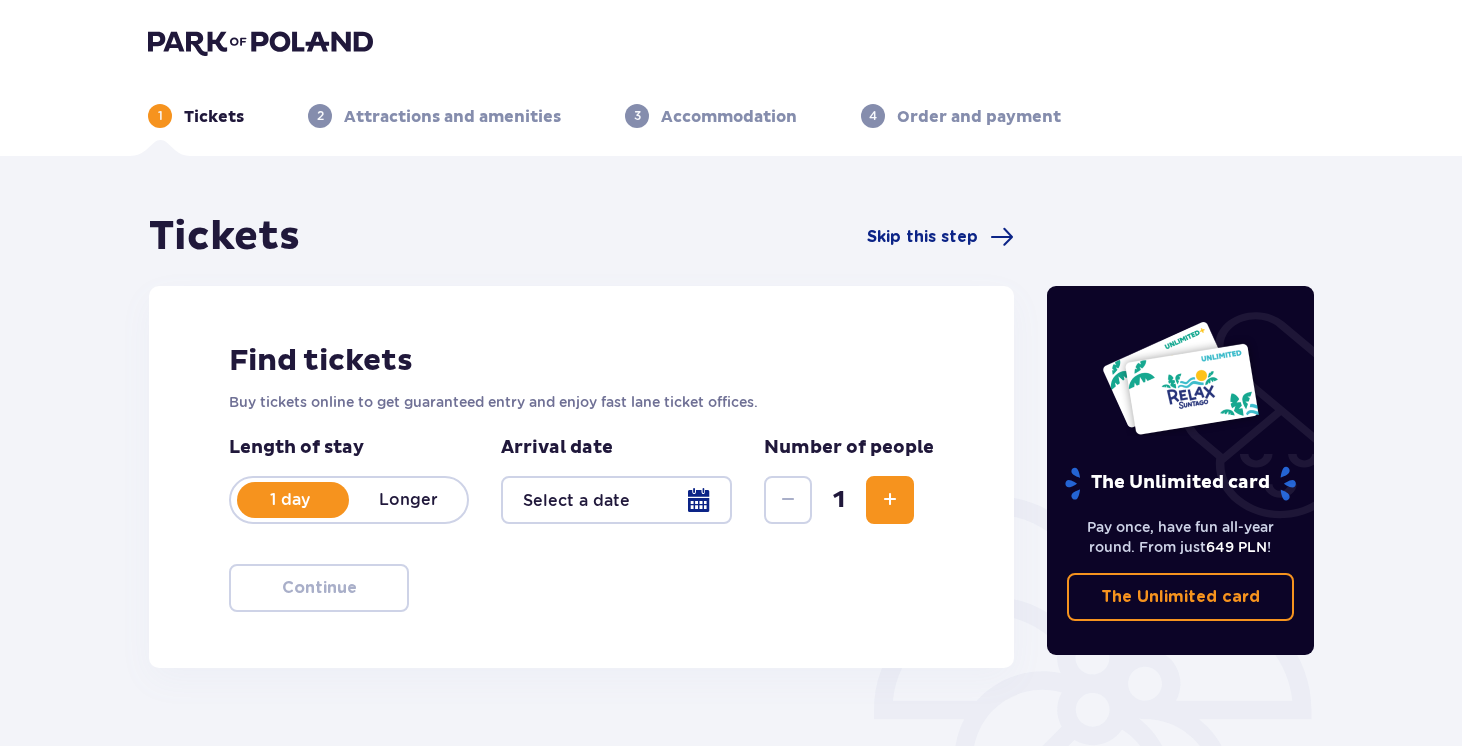 click on "Tickets" at bounding box center [214, 117] 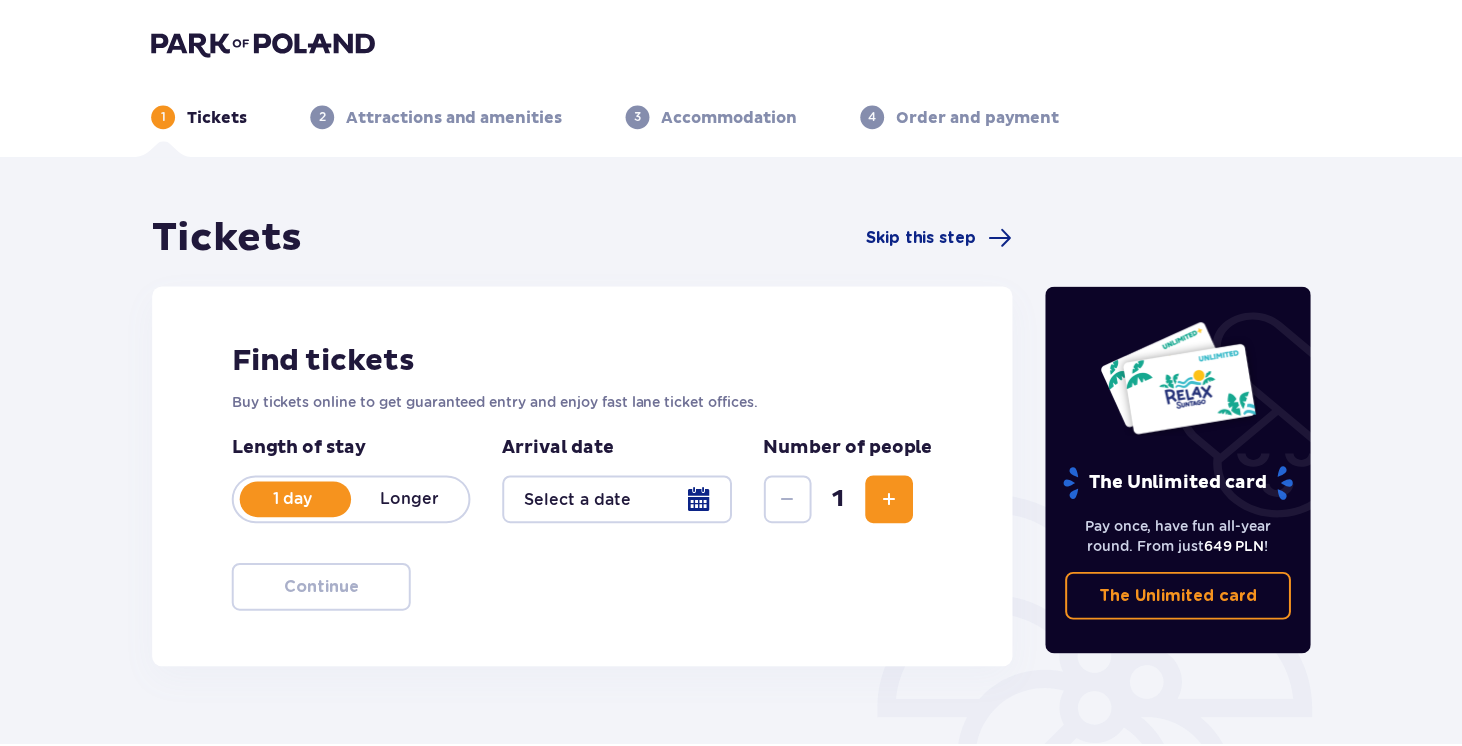 scroll, scrollTop: 0, scrollLeft: 0, axis: both 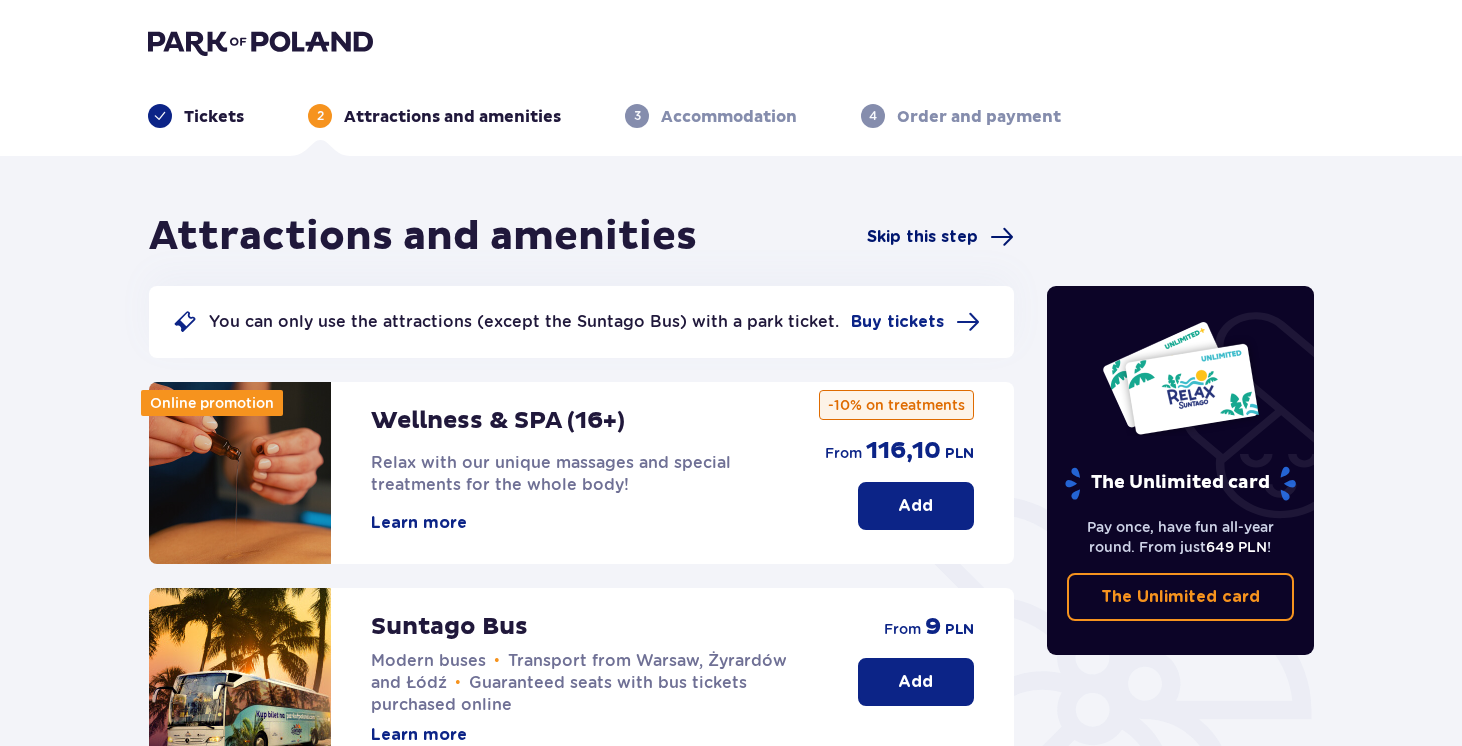 click on "Skip this step" at bounding box center [922, 237] 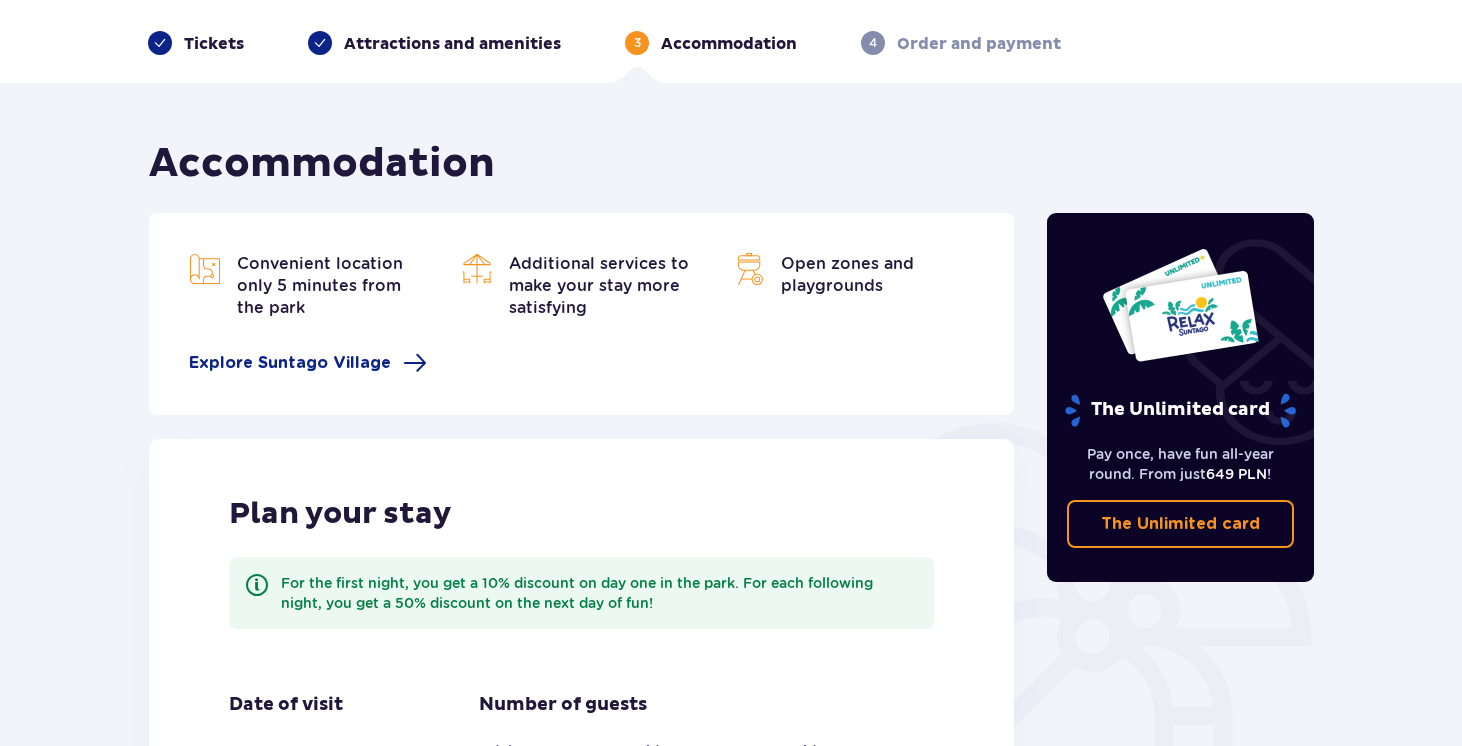 scroll, scrollTop: 75, scrollLeft: 0, axis: vertical 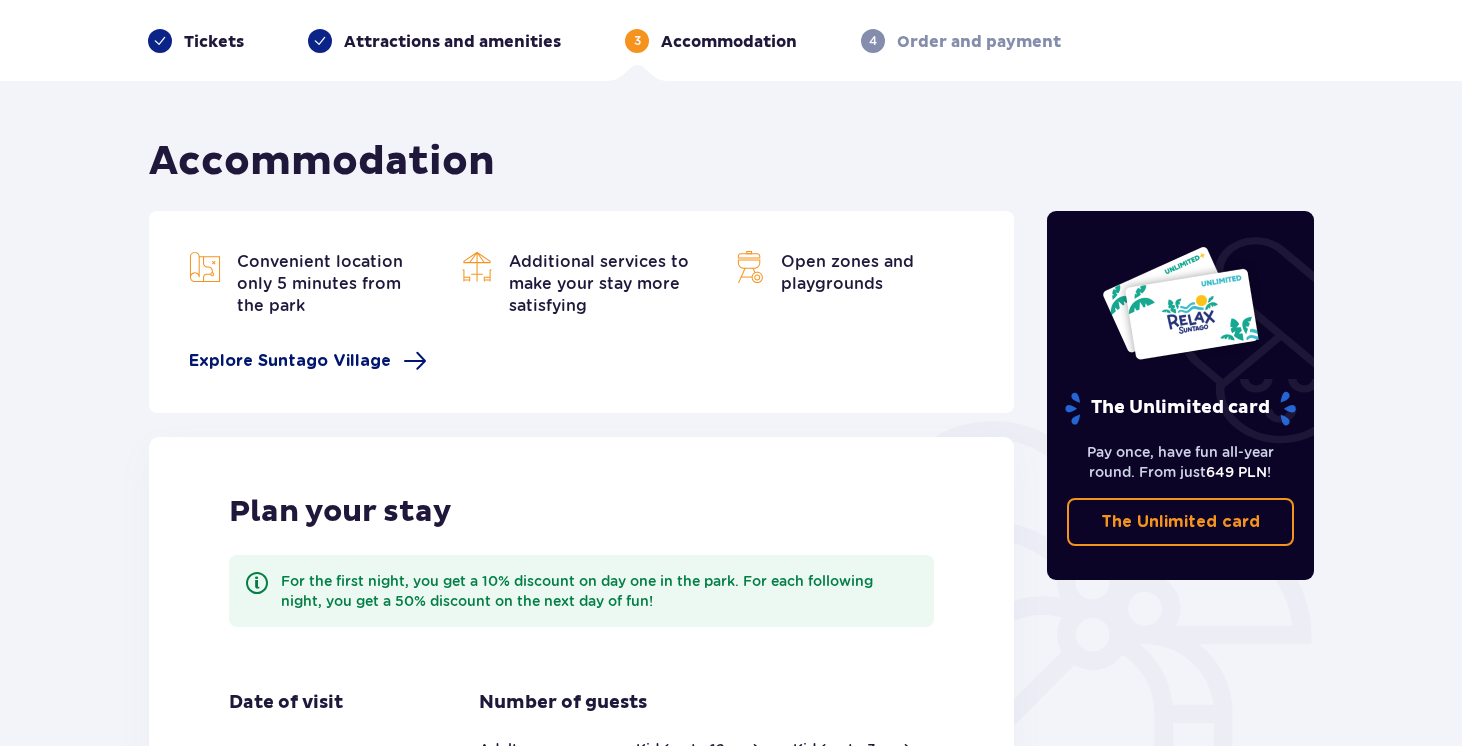click on "Explore Suntago Village" at bounding box center (290, 361) 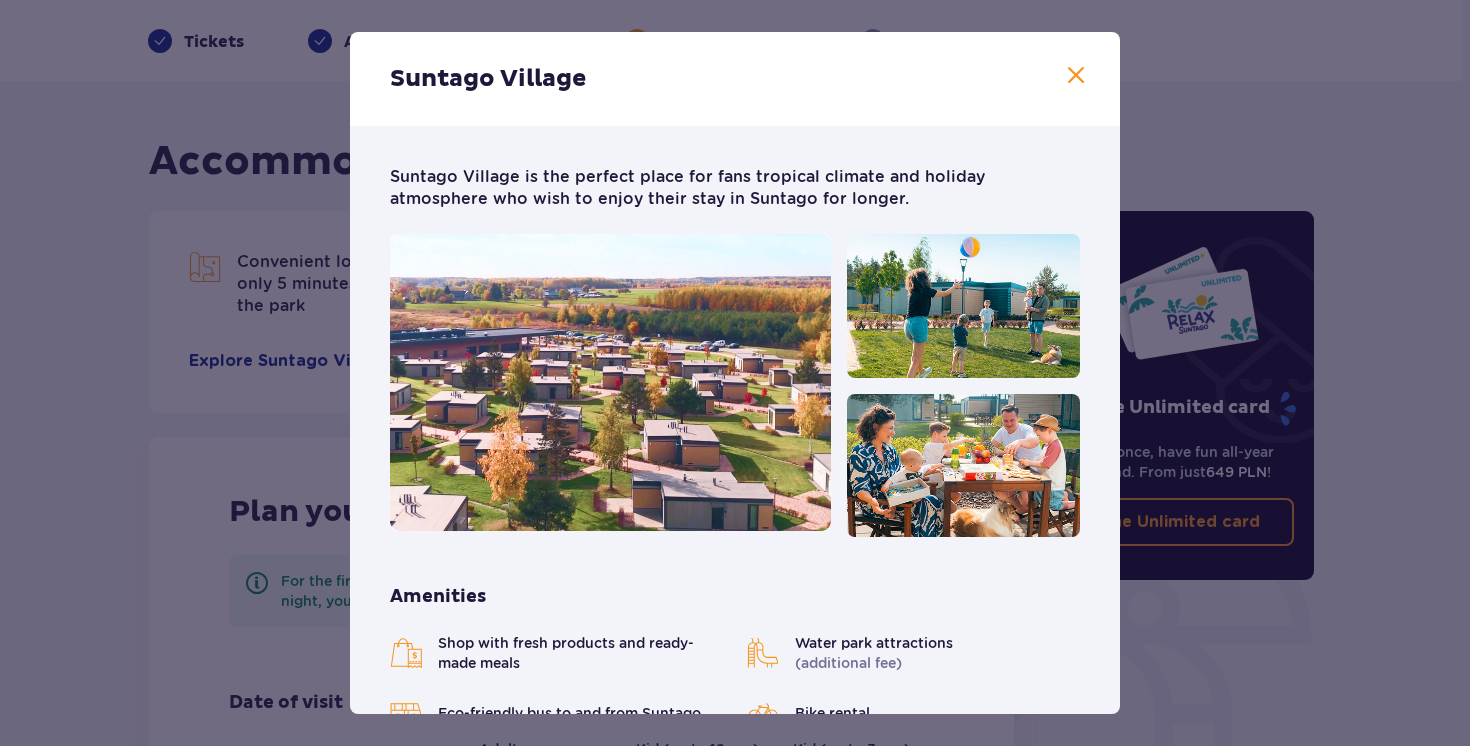 click at bounding box center [1076, 76] 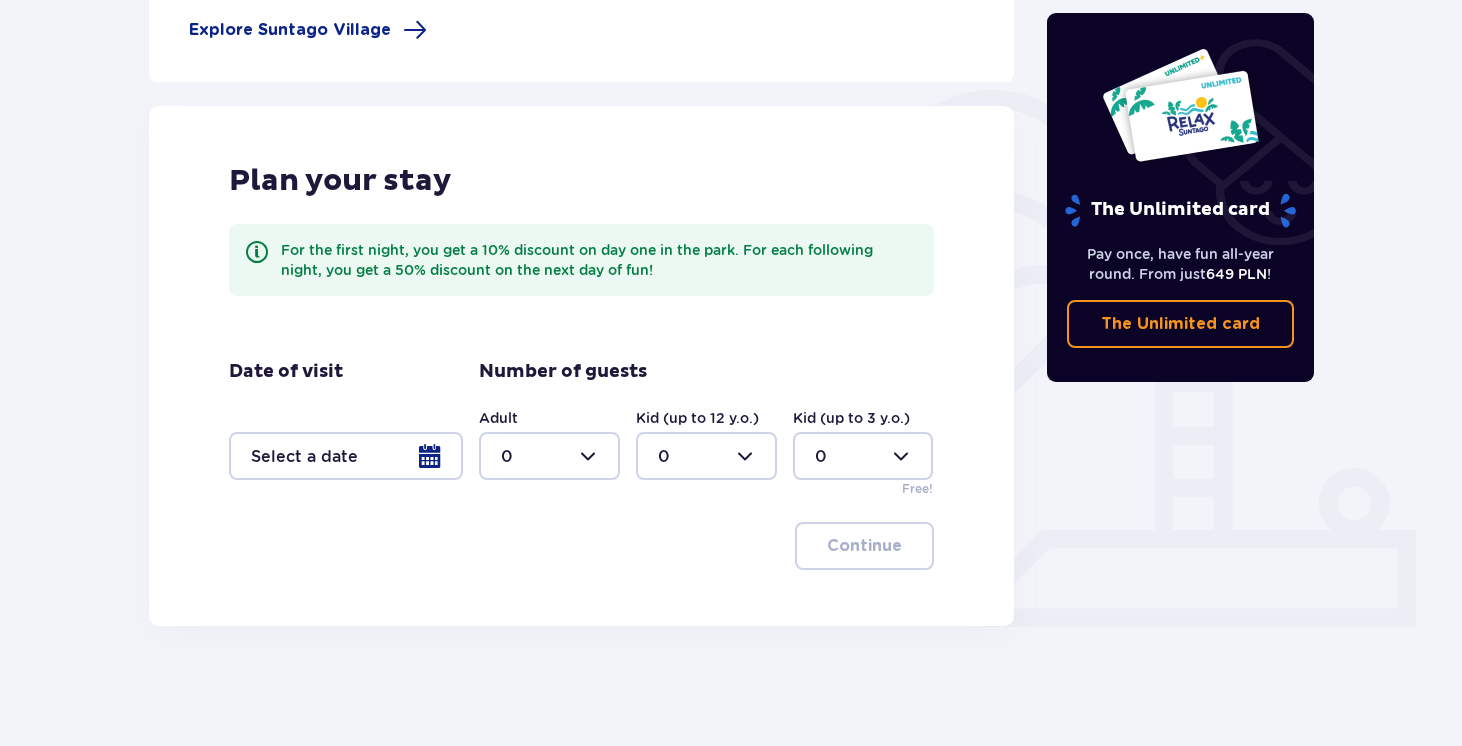 scroll, scrollTop: 0, scrollLeft: 0, axis: both 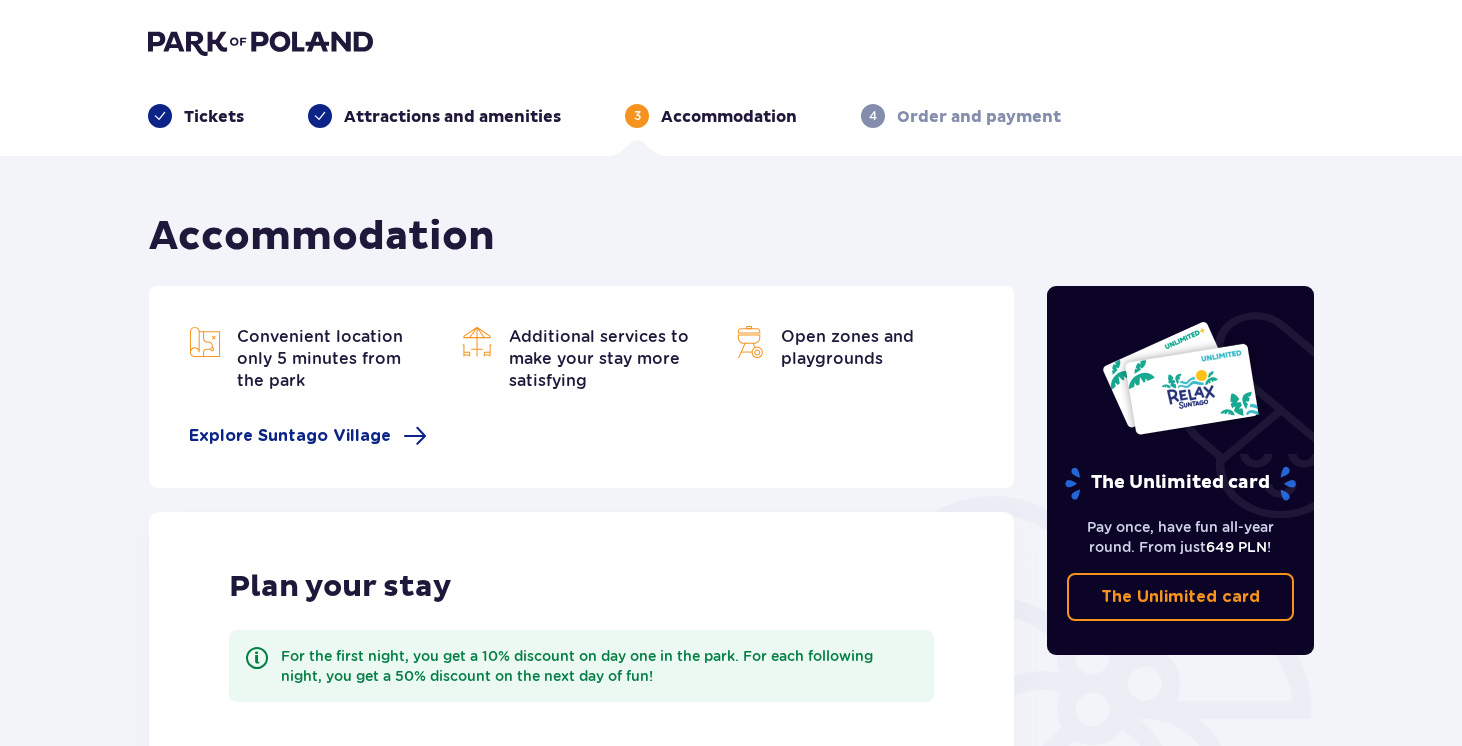 click on "Order and payment" at bounding box center [979, 117] 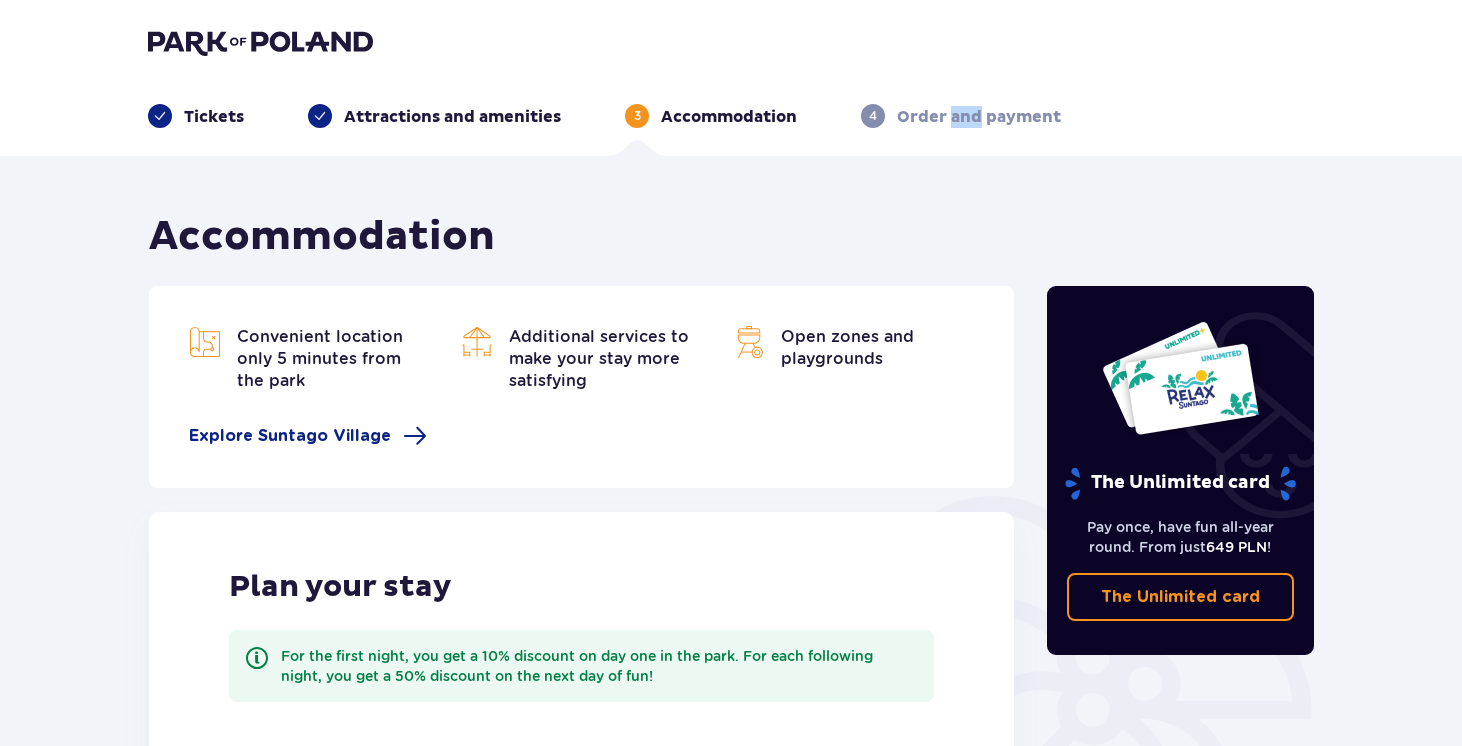 click on "Order and payment" at bounding box center (979, 117) 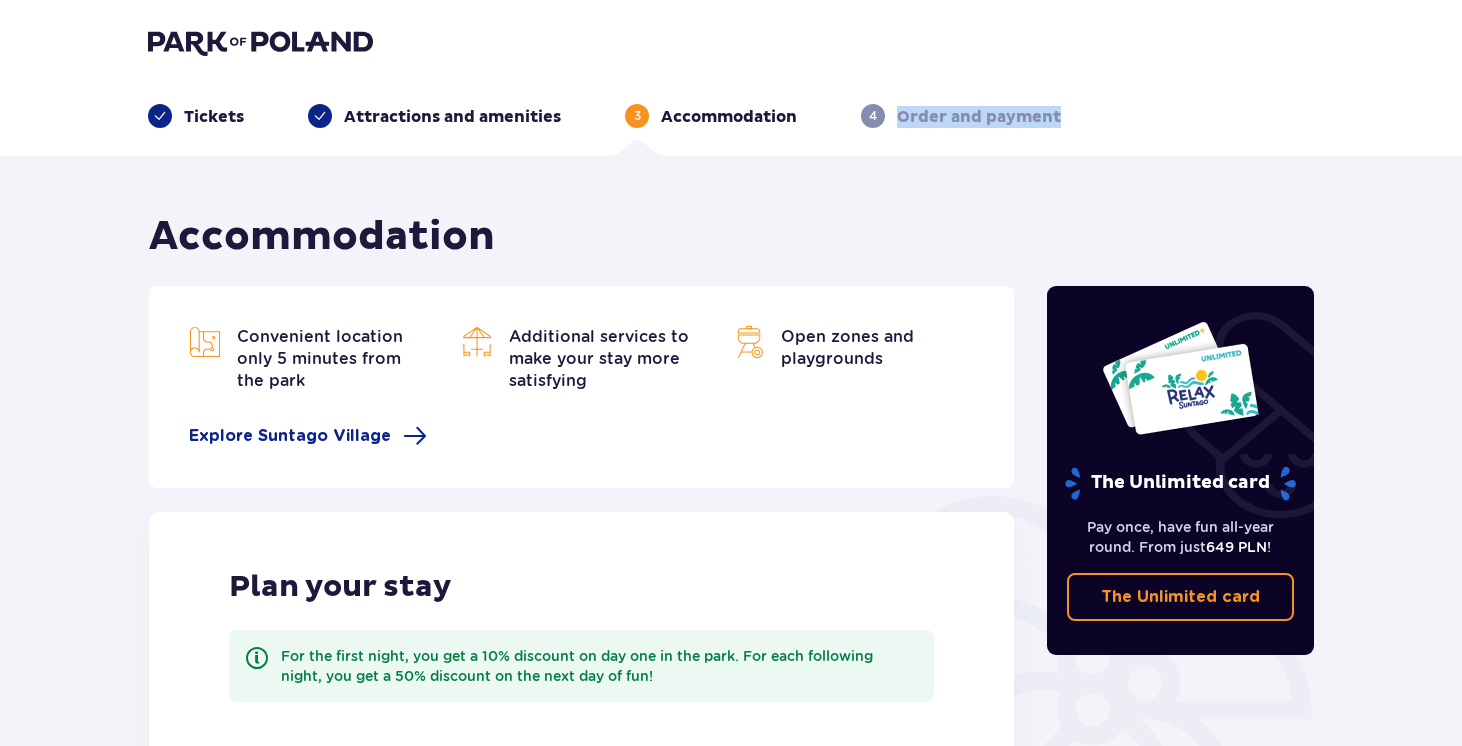 click on "Order and payment" at bounding box center (979, 117) 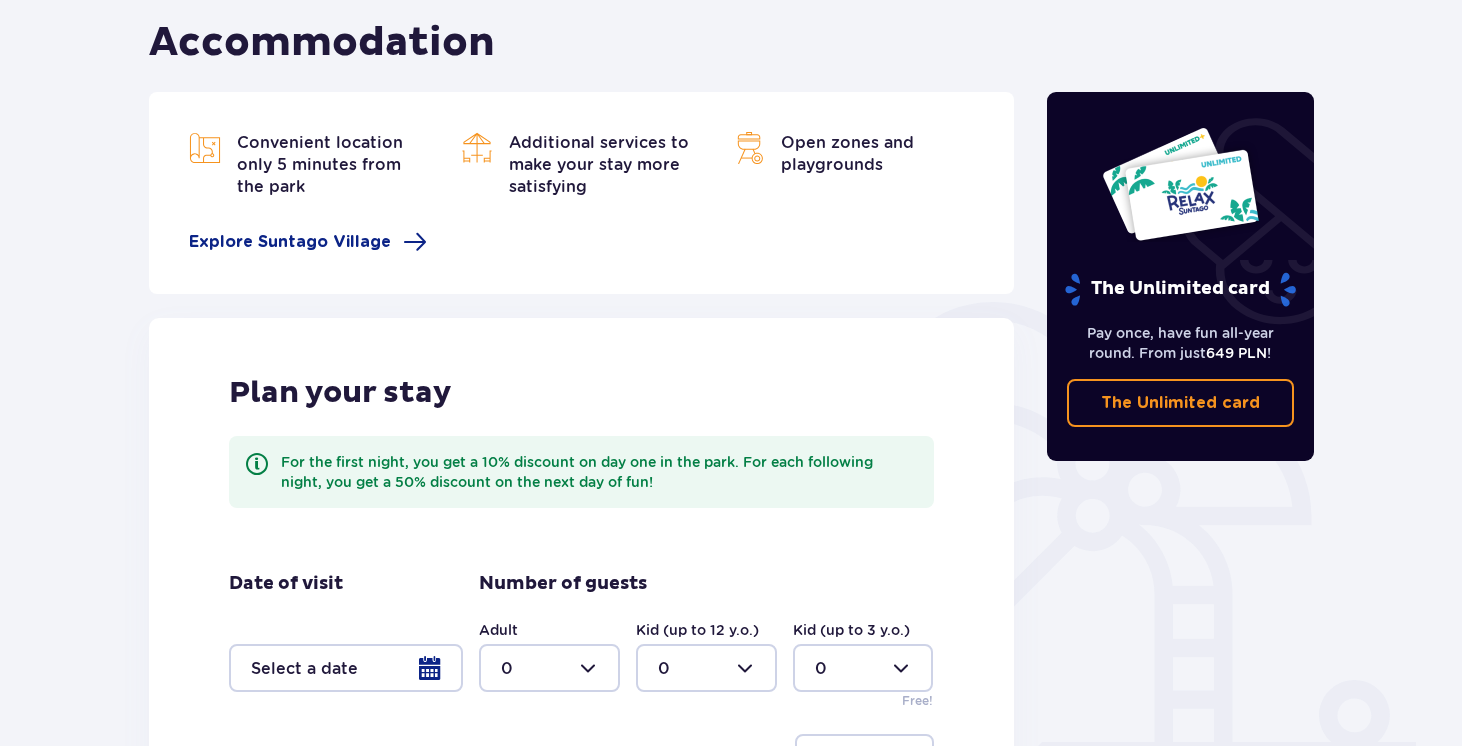 scroll, scrollTop: 406, scrollLeft: 0, axis: vertical 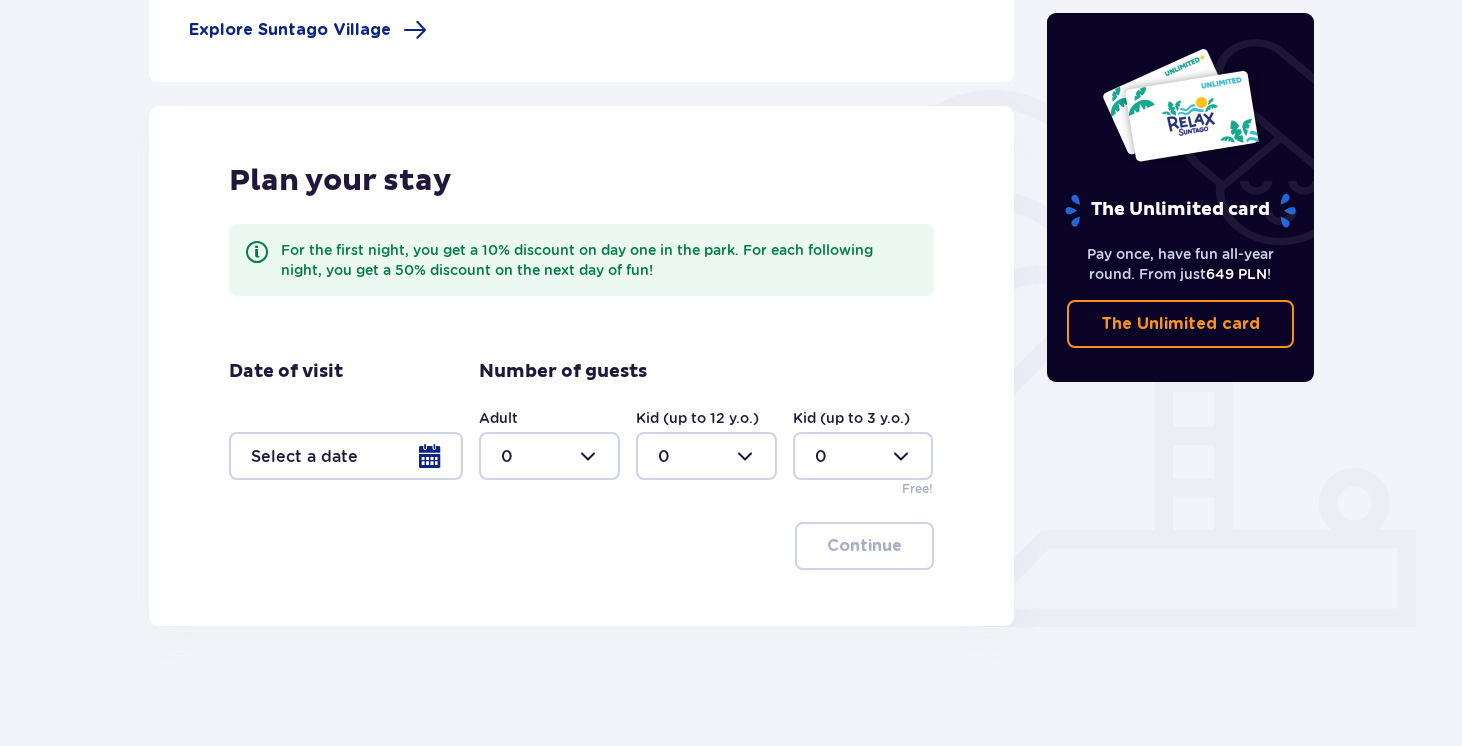 click at bounding box center (346, 456) 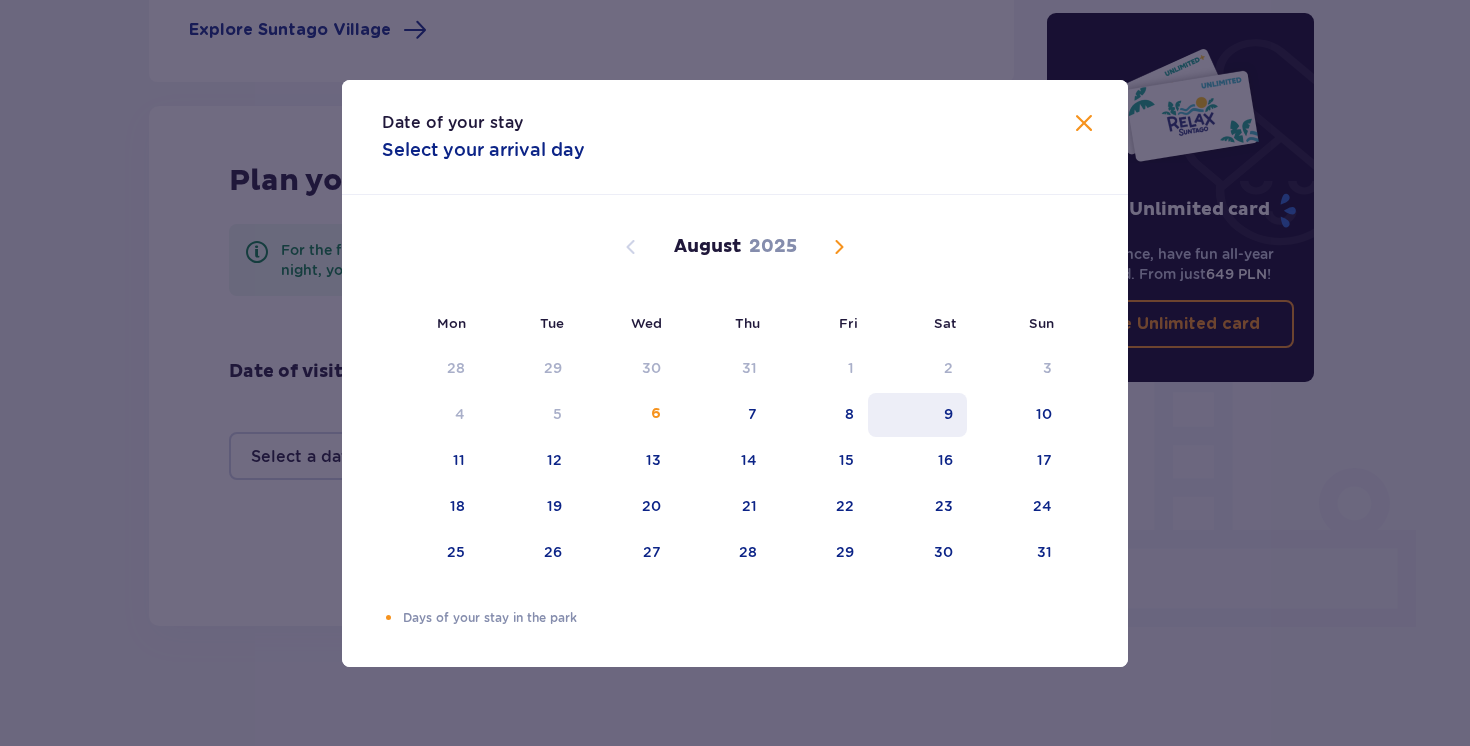 click on "9" at bounding box center [917, 415] 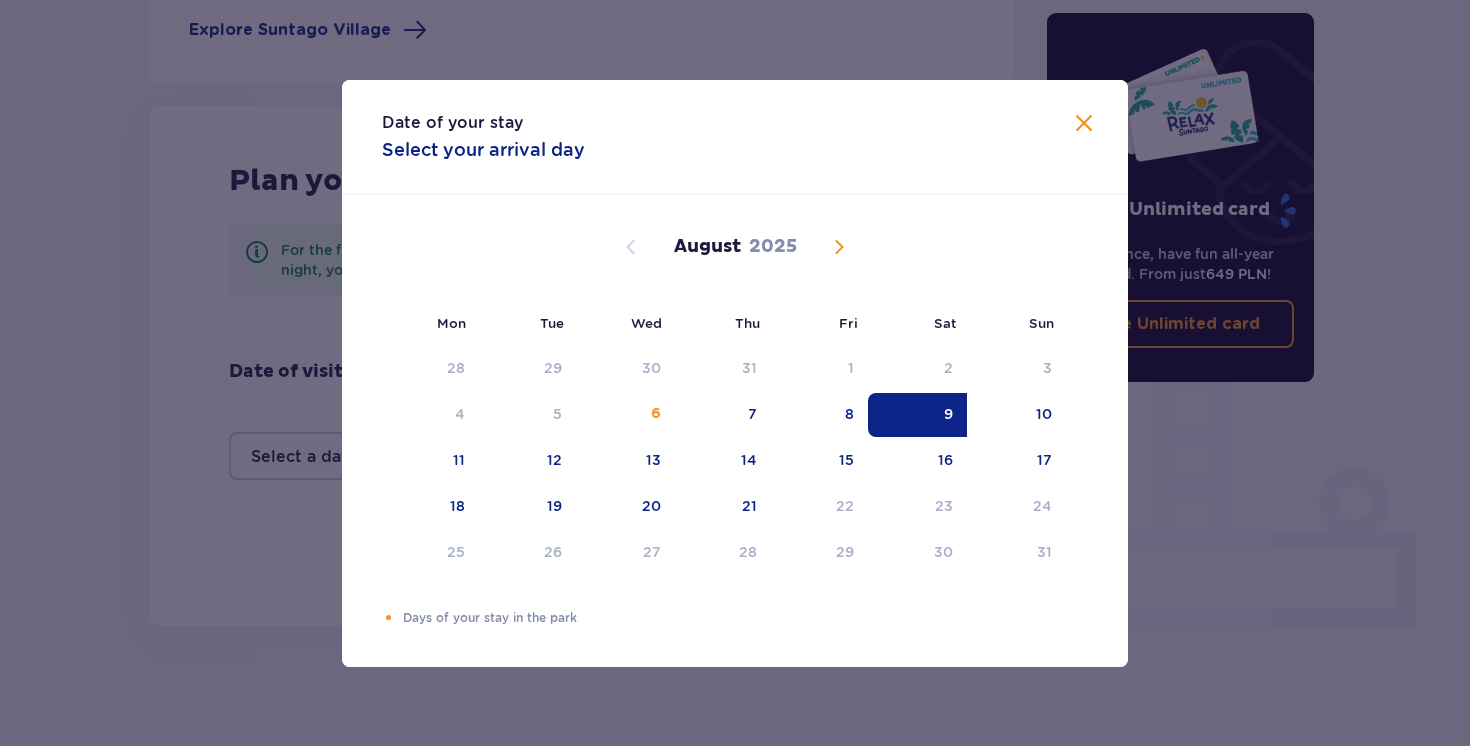 click on "Date of your stay Select your arrival day Mon Tue Wed Thu Fri Sat Sun July 2025 30 1 2 3 4 5 6 7 8 9 10 11 12 13 14 15 16 17 18 19 20 21 22 23 24 25 26 27 28 29 30 31 1 2 3 August 2025 28 29 30 31 1 2 3 4 5 6 7 8 9 10 11 12 13 14 15 16 17 18 19 20 21 22 23 24 25 26 27 28 29 30 31 September 2025 1 2 3 4 5 6 7 8 9 10 11 12 13 14 15 16 17 18 19 20 21 22 23 24 25 26 27 28 29 30 1 2 3 4 5 Days of your stay in the park" at bounding box center (735, 373) 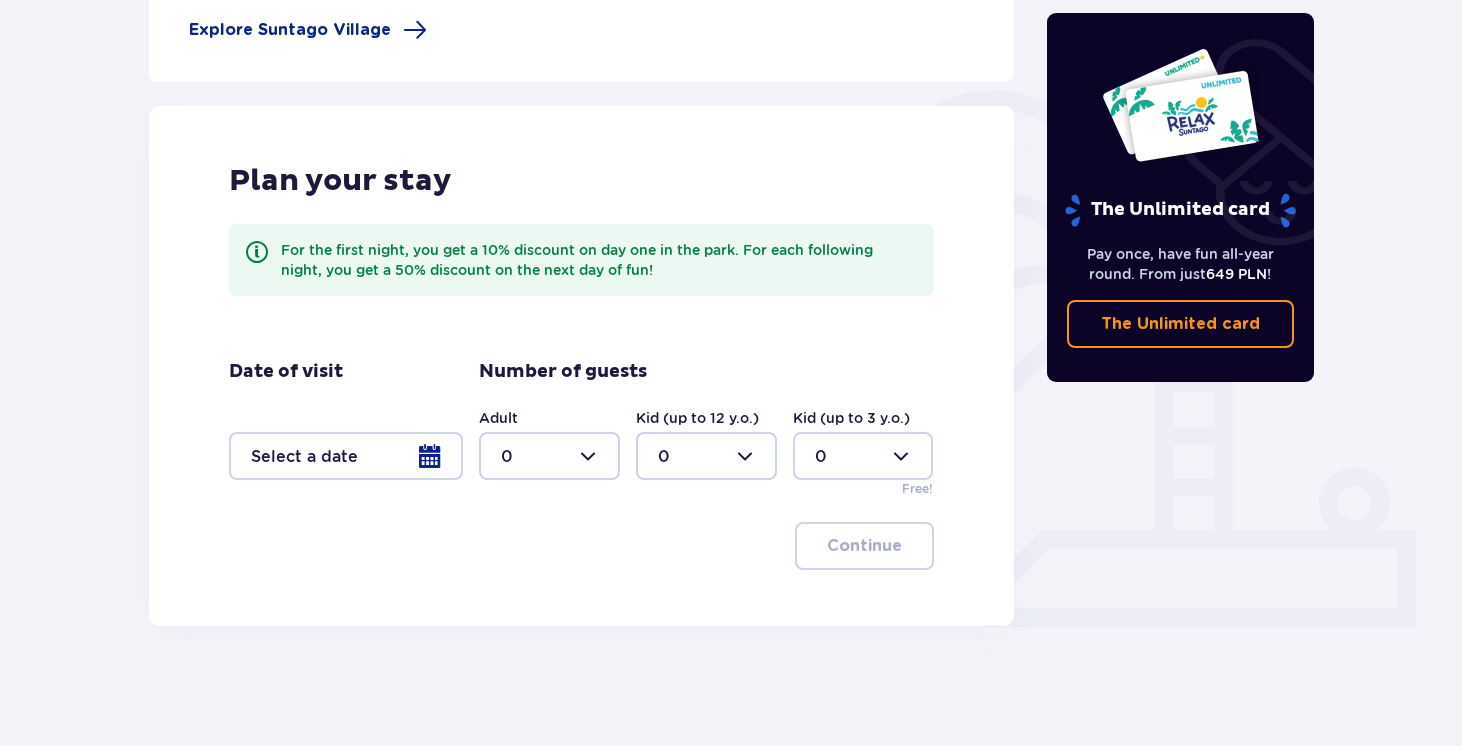 click at bounding box center [549, 456] 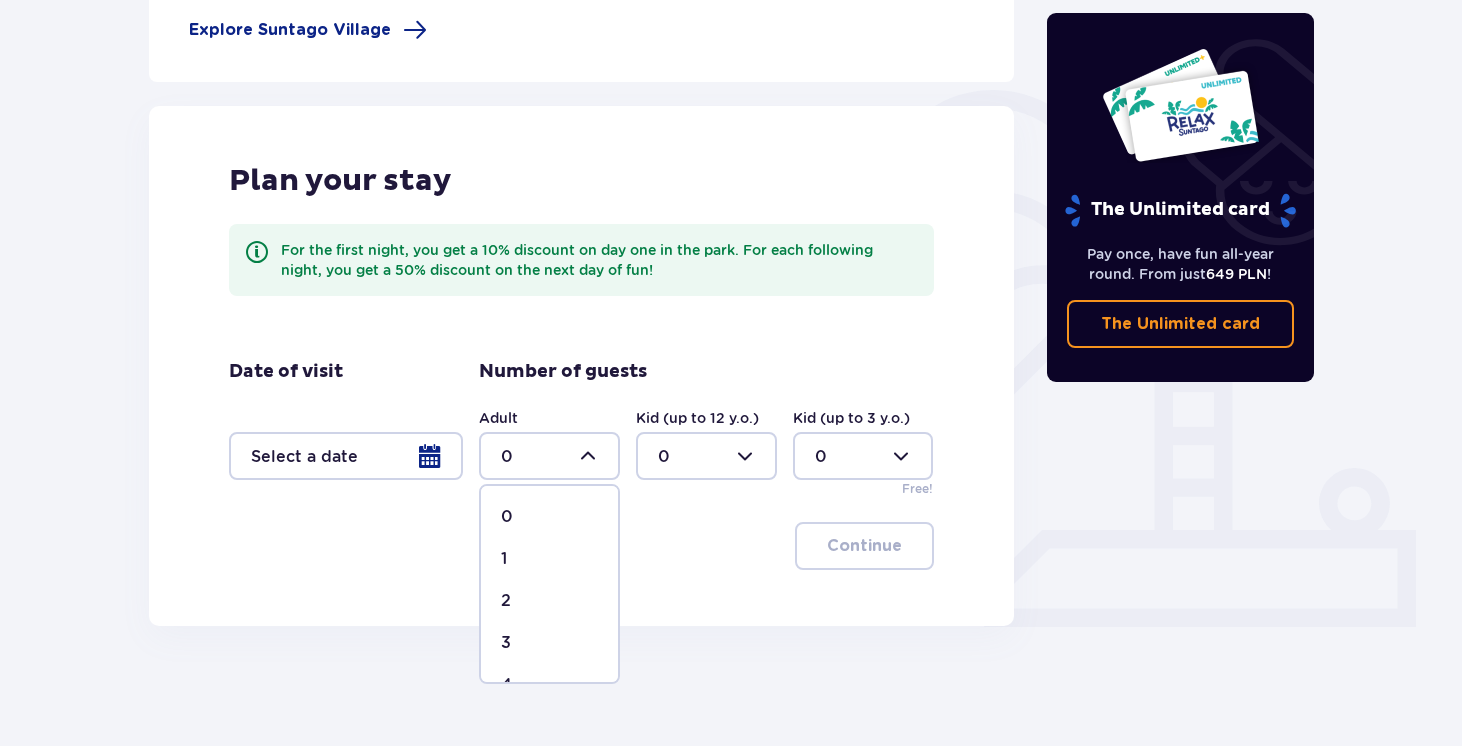 click on "2" at bounding box center (549, 601) 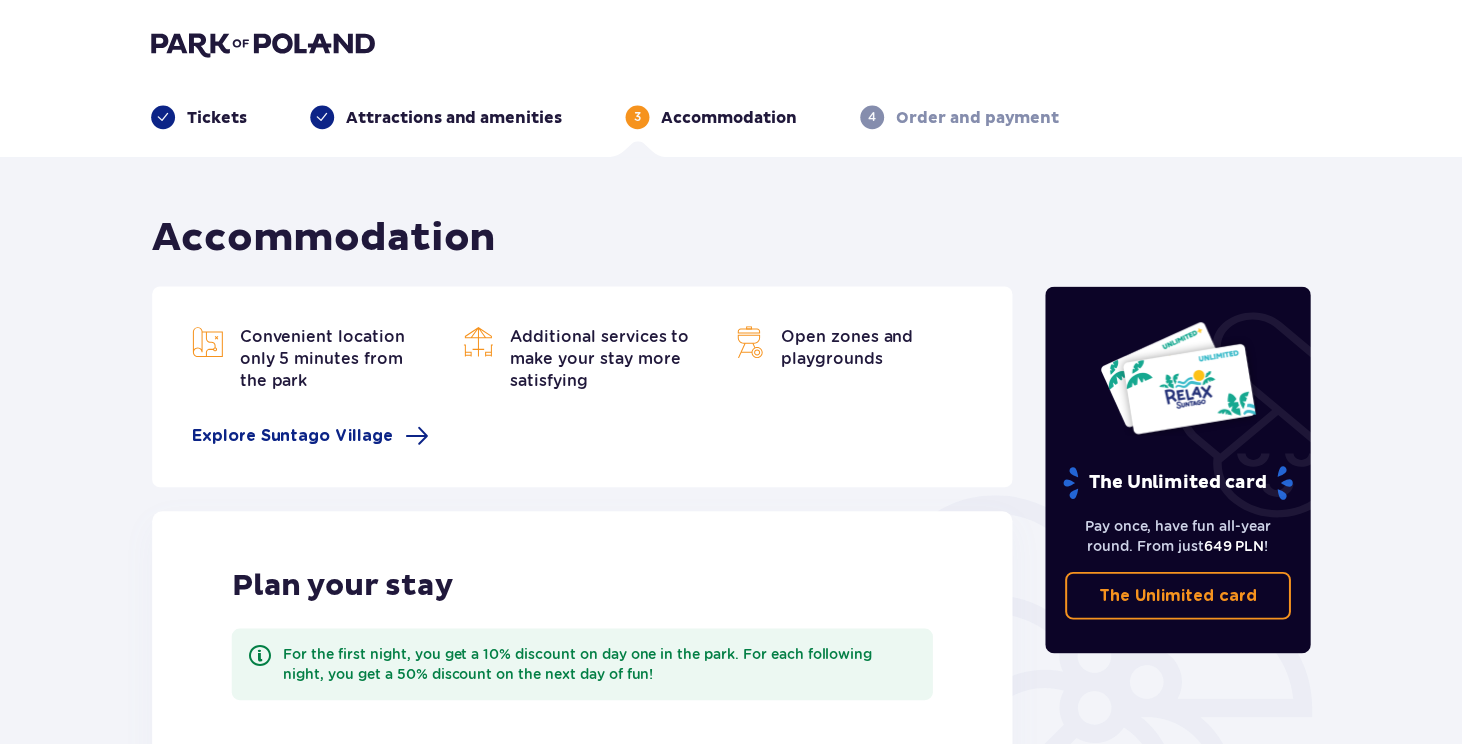 scroll, scrollTop: 406, scrollLeft: 0, axis: vertical 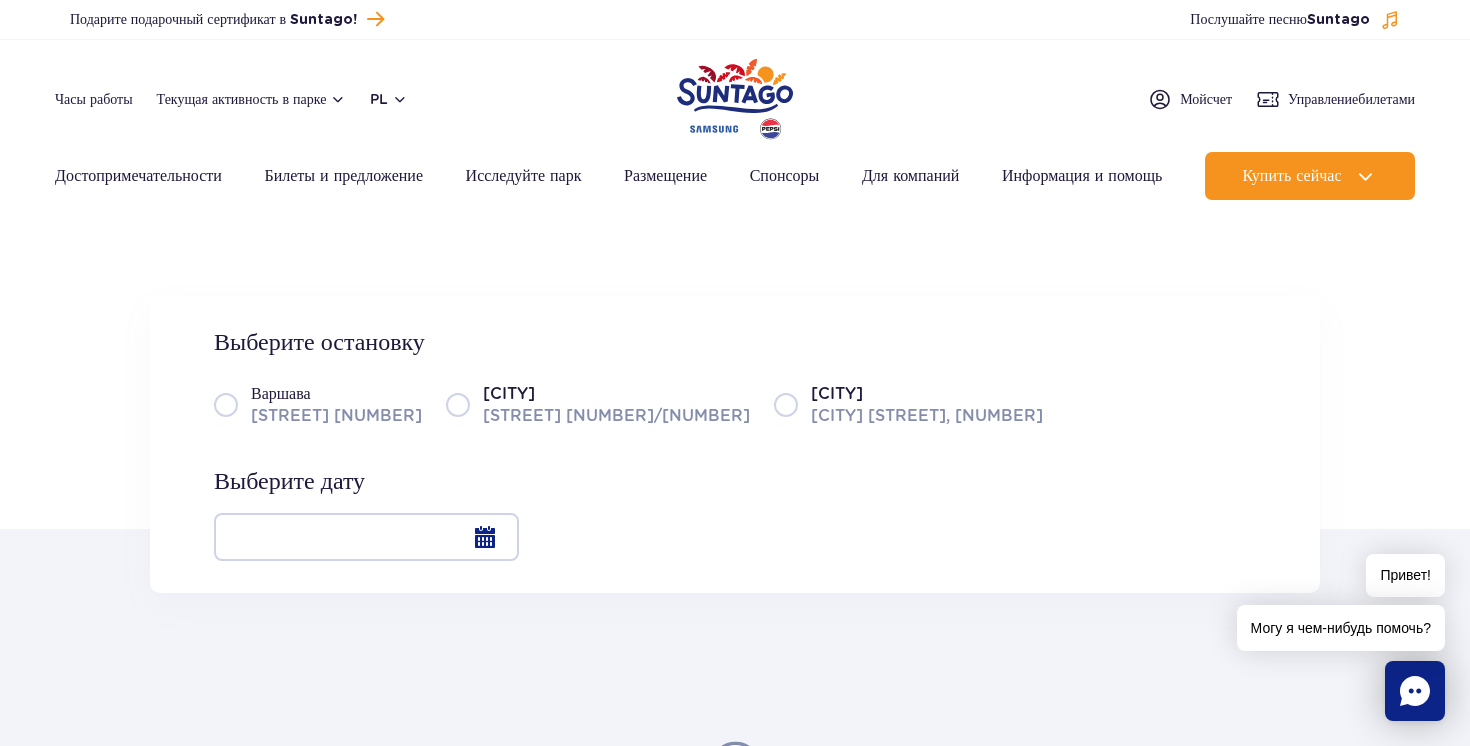 click on "Расписание автобусов Suntago" at bounding box center (735, 337) 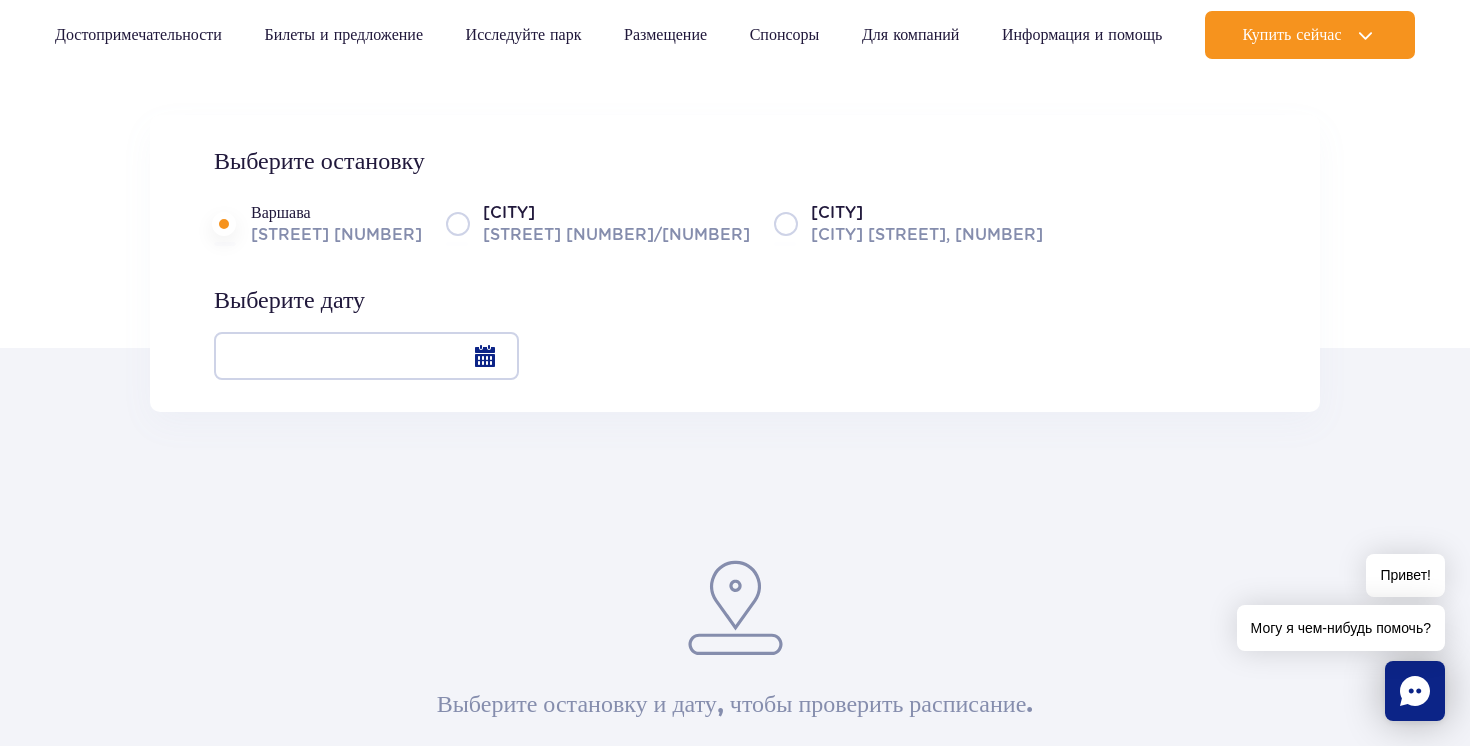 scroll, scrollTop: 187, scrollLeft: 0, axis: vertical 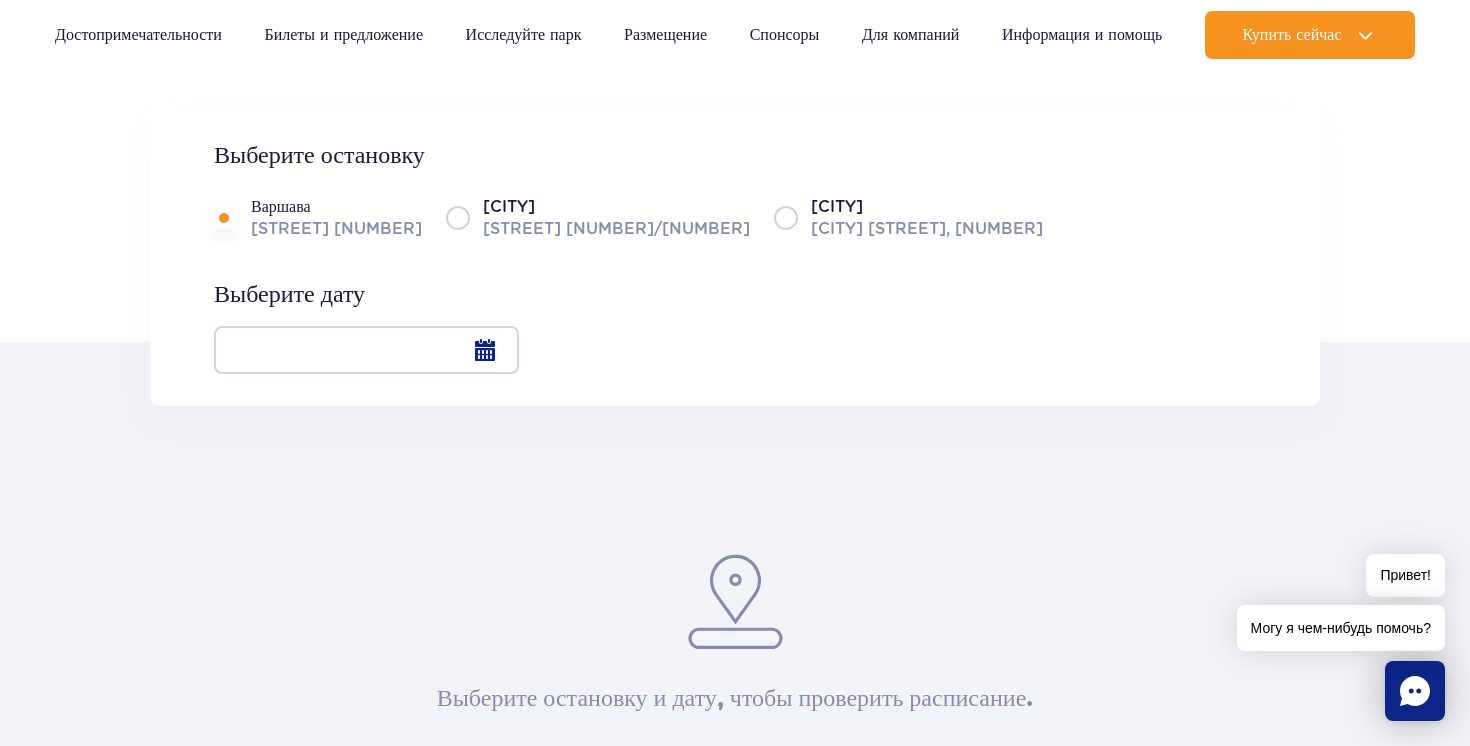 click at bounding box center [366, 350] 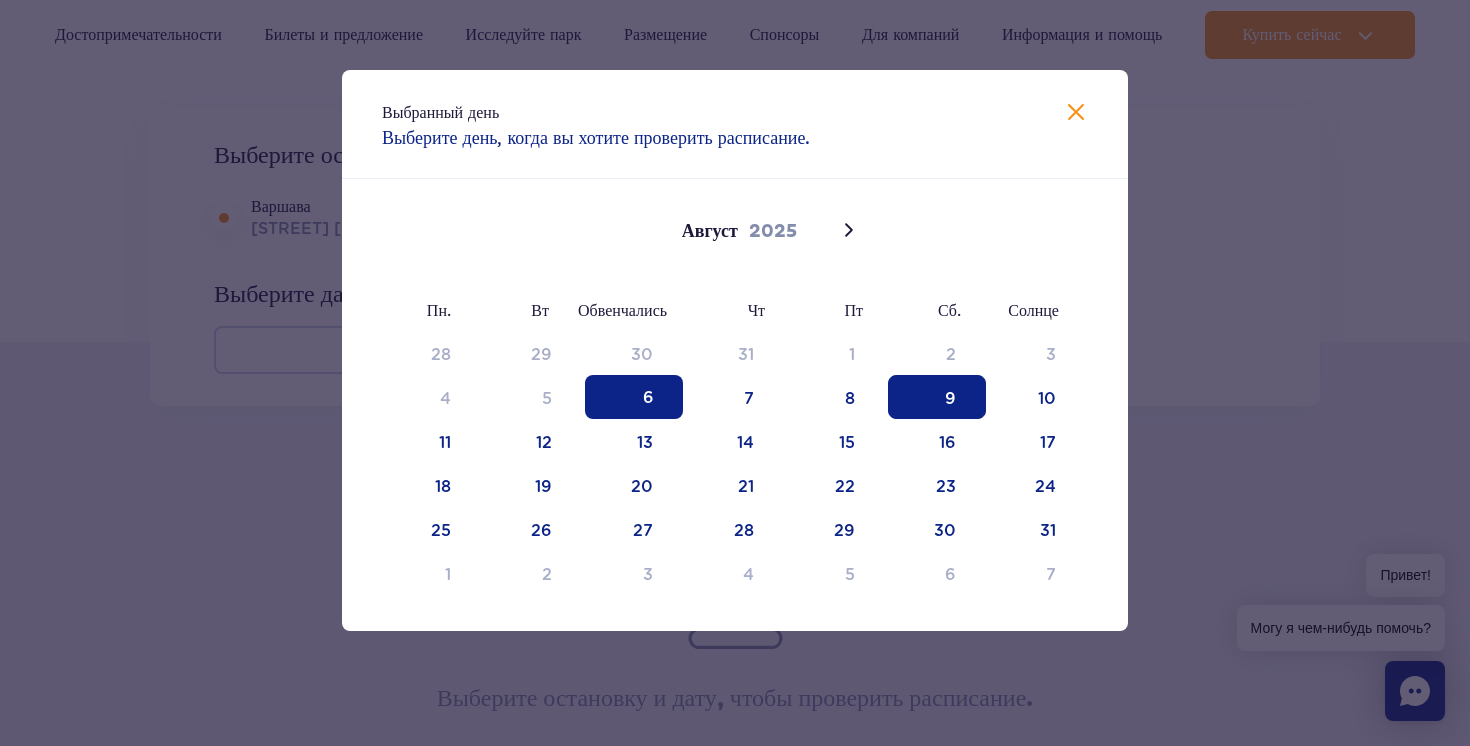 click on "9" at bounding box center (937, 397) 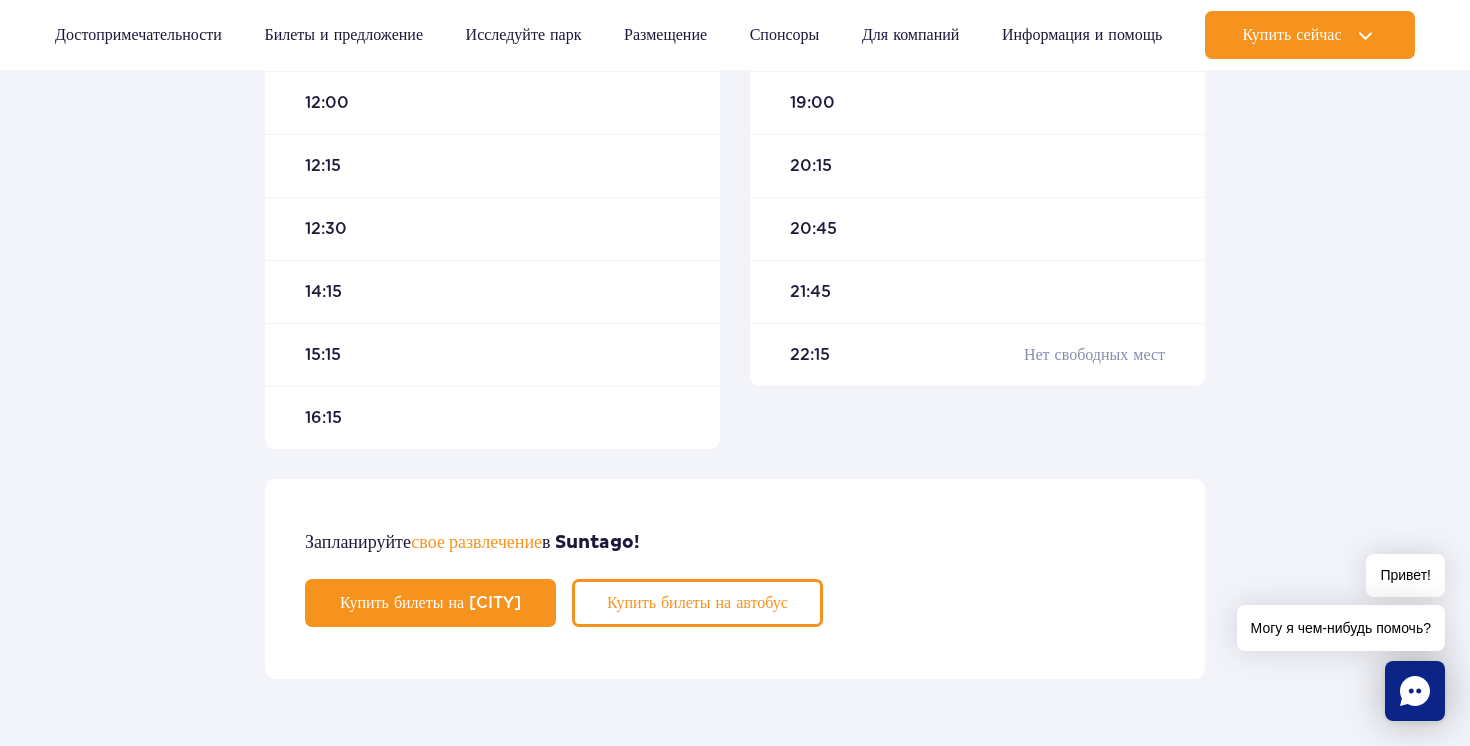 scroll, scrollTop: 1099, scrollLeft: 0, axis: vertical 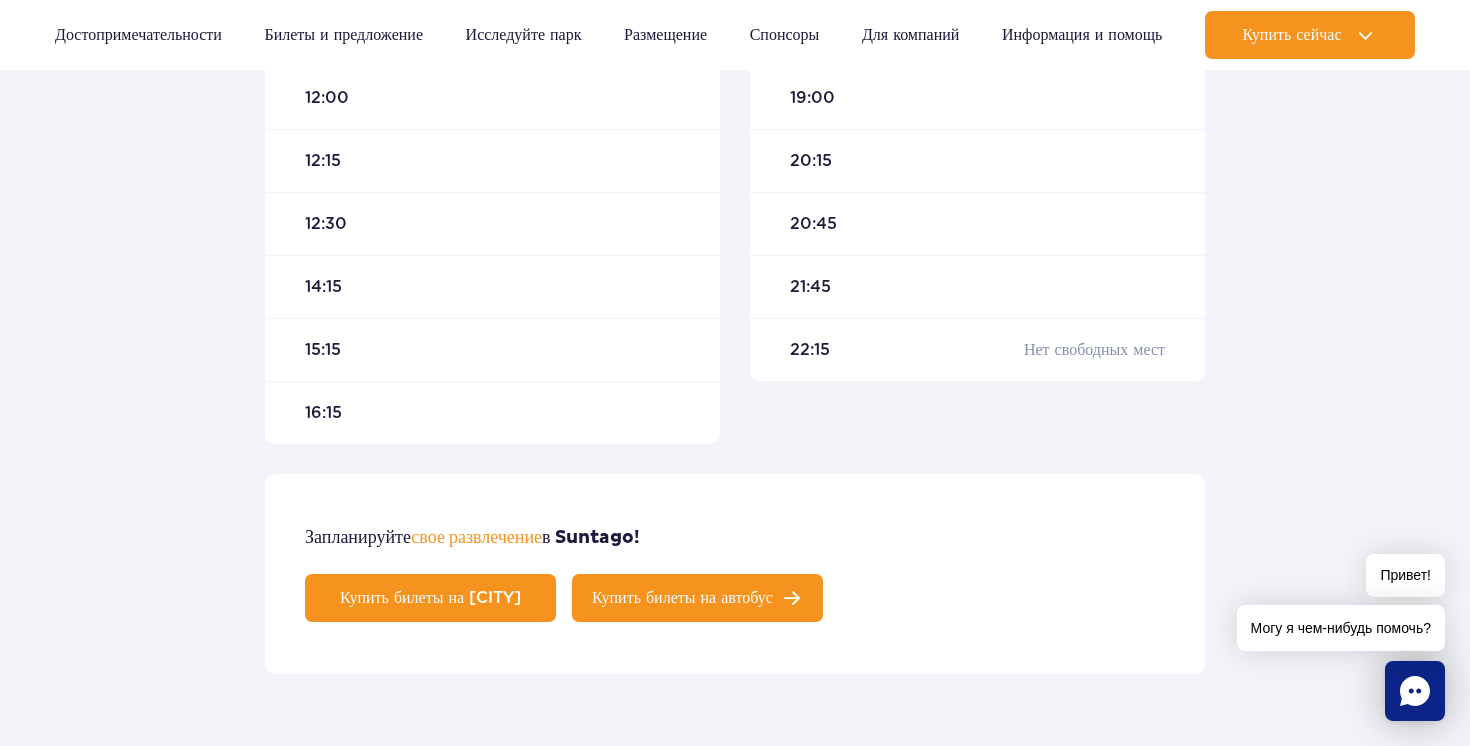 click on "Купить билеты на автобус" at bounding box center (682, 598) 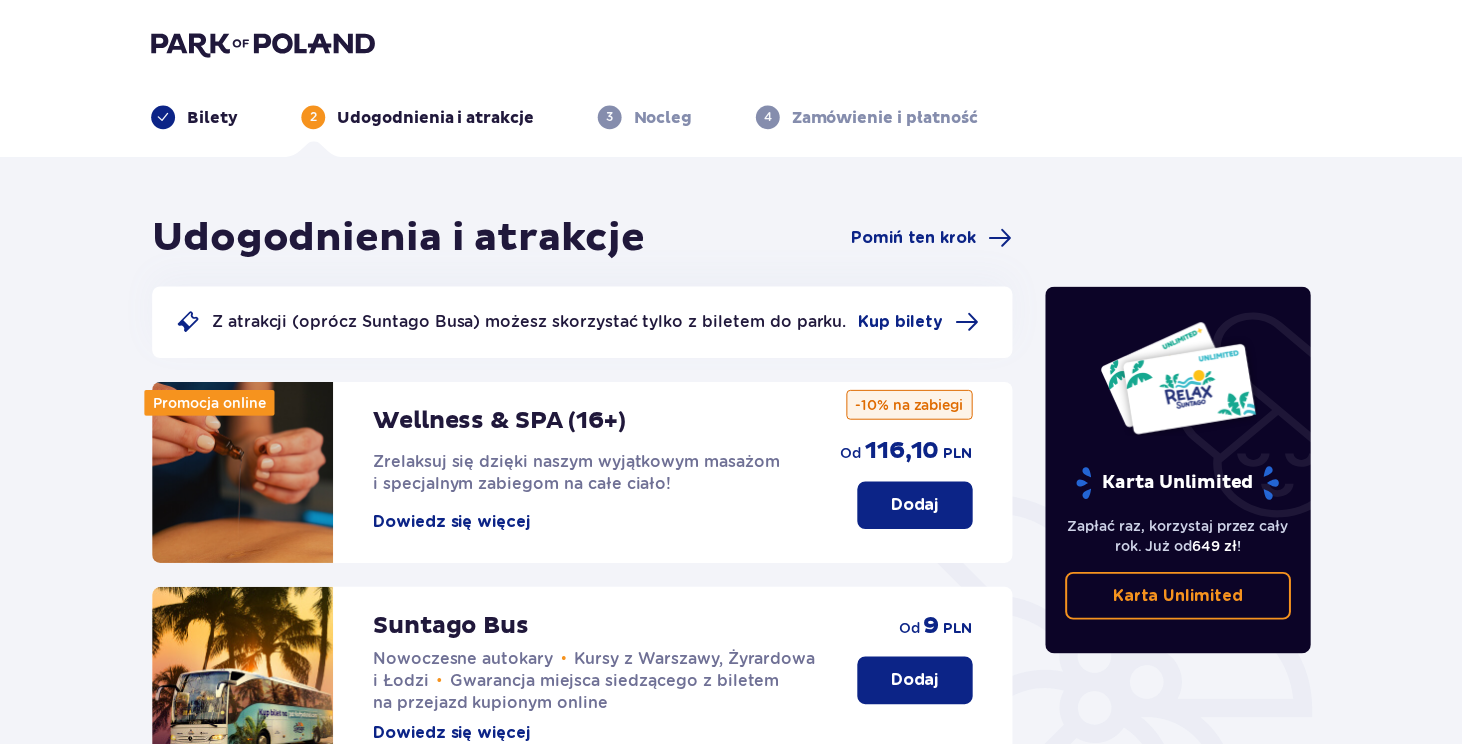 scroll, scrollTop: 0, scrollLeft: 0, axis: both 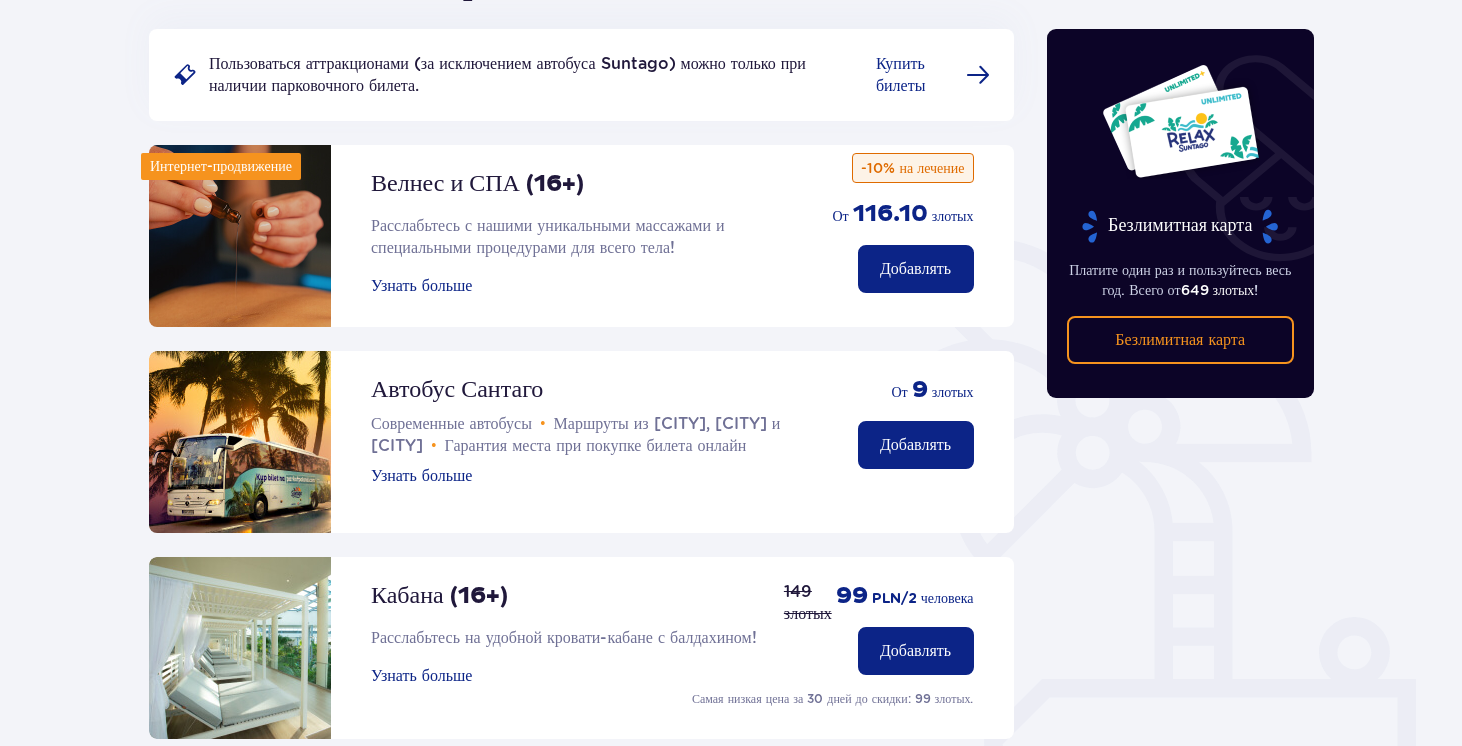 click on "Добавлять" at bounding box center (915, 445) 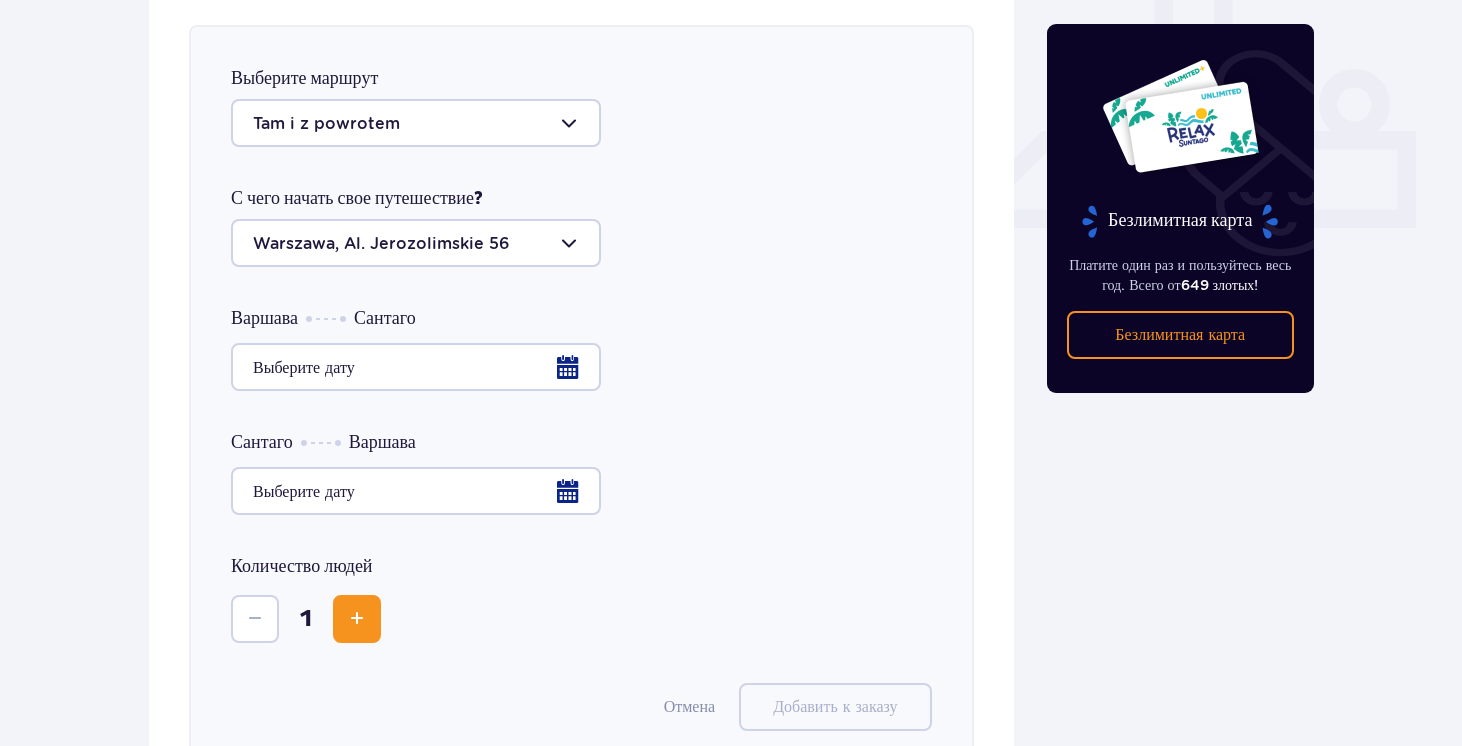 scroll, scrollTop: 806, scrollLeft: 0, axis: vertical 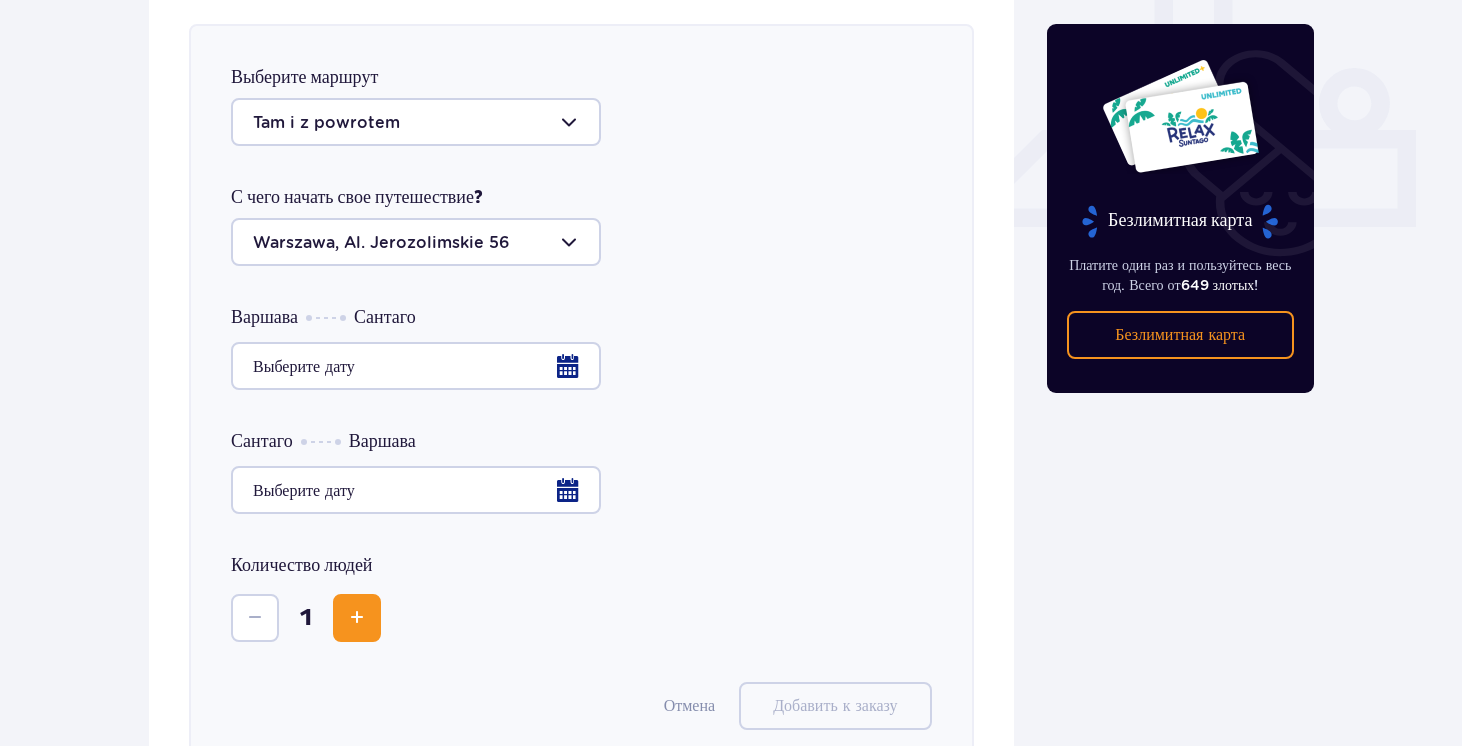 click at bounding box center (416, 122) 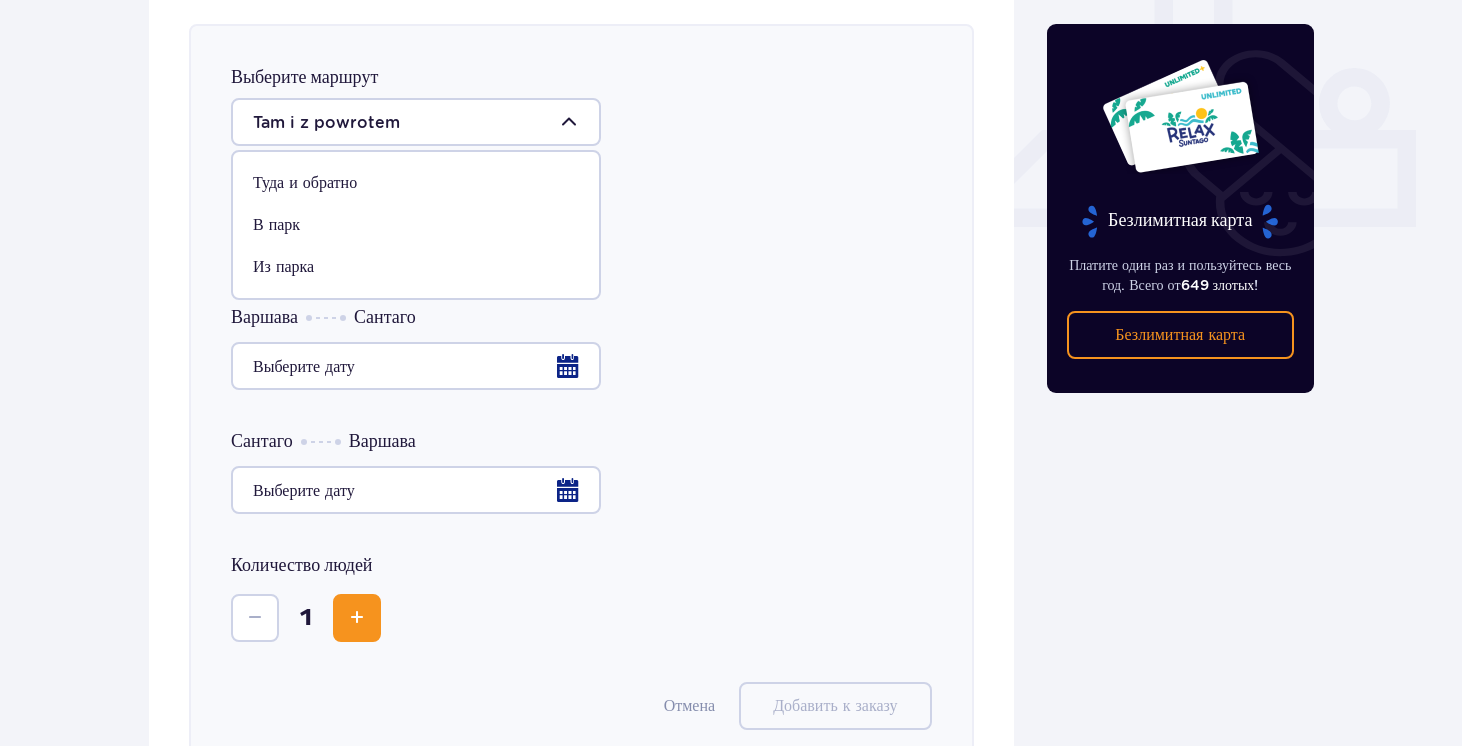 click on "Туда и обратно" at bounding box center (416, 183) 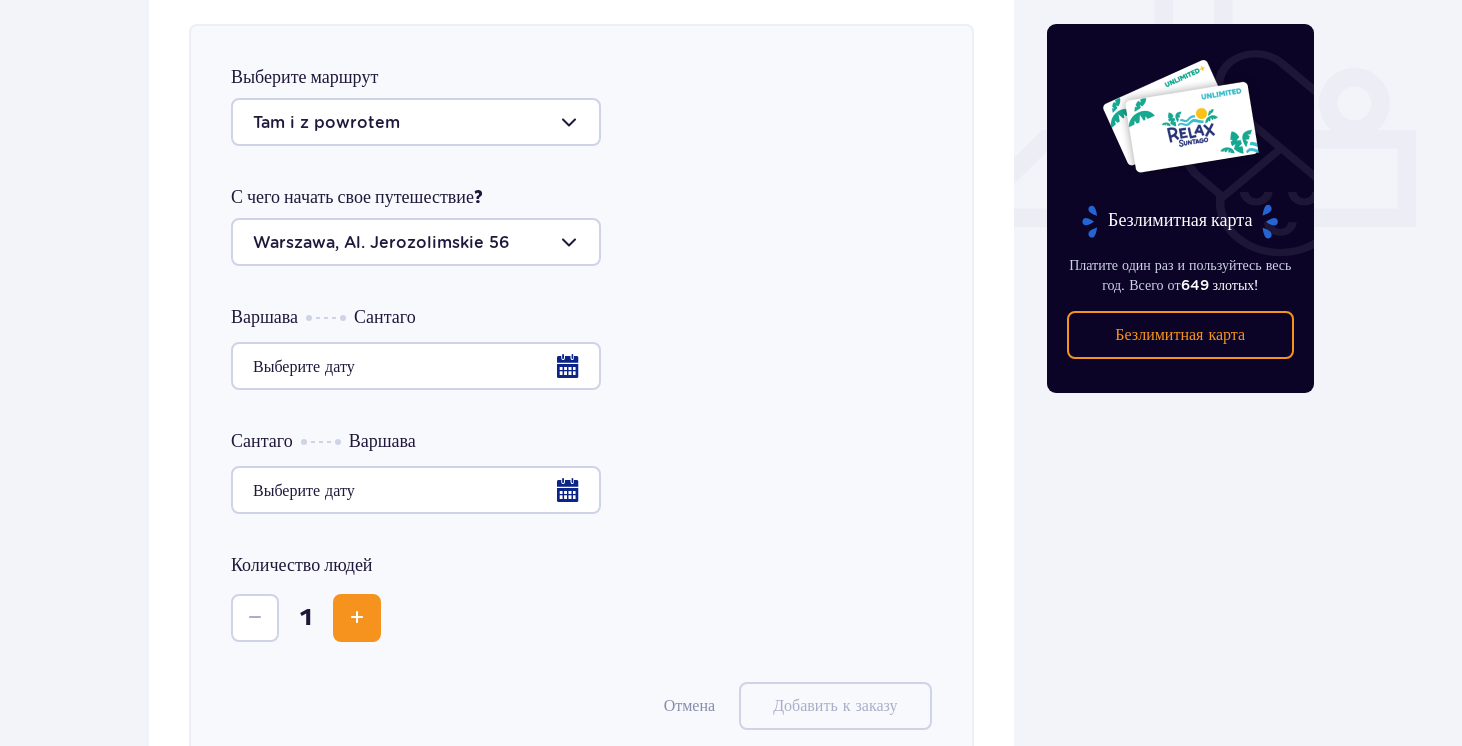 click at bounding box center (581, 366) 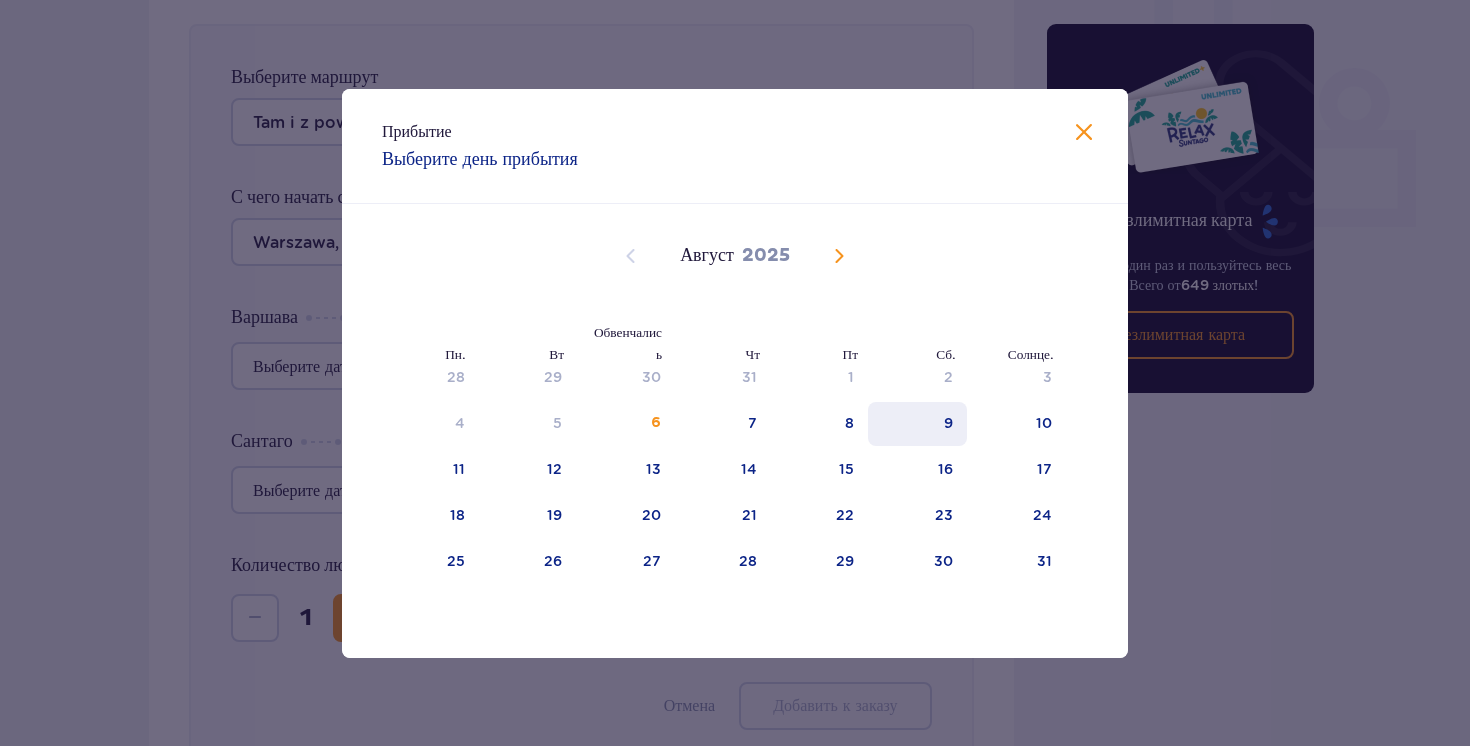 click on "9" at bounding box center [917, 424] 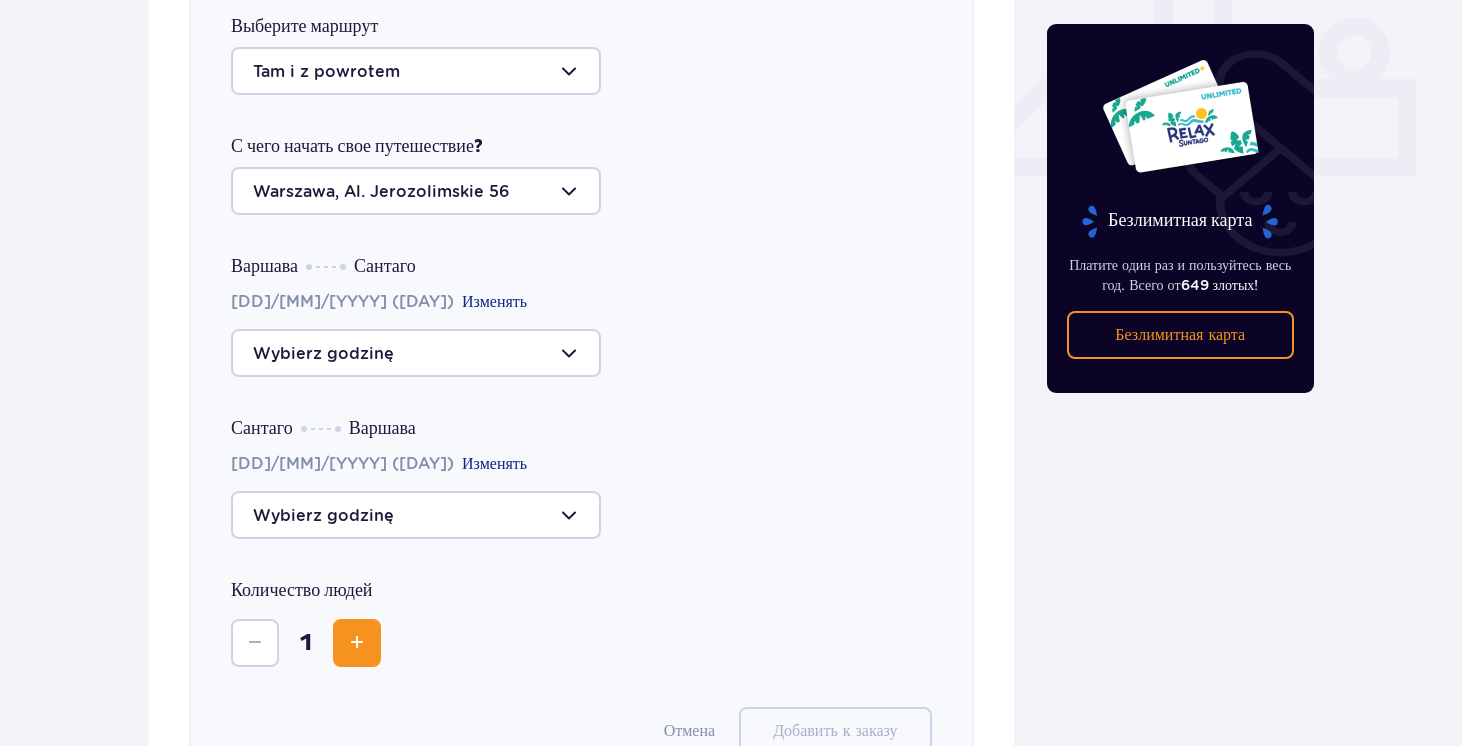 scroll, scrollTop: 859, scrollLeft: 0, axis: vertical 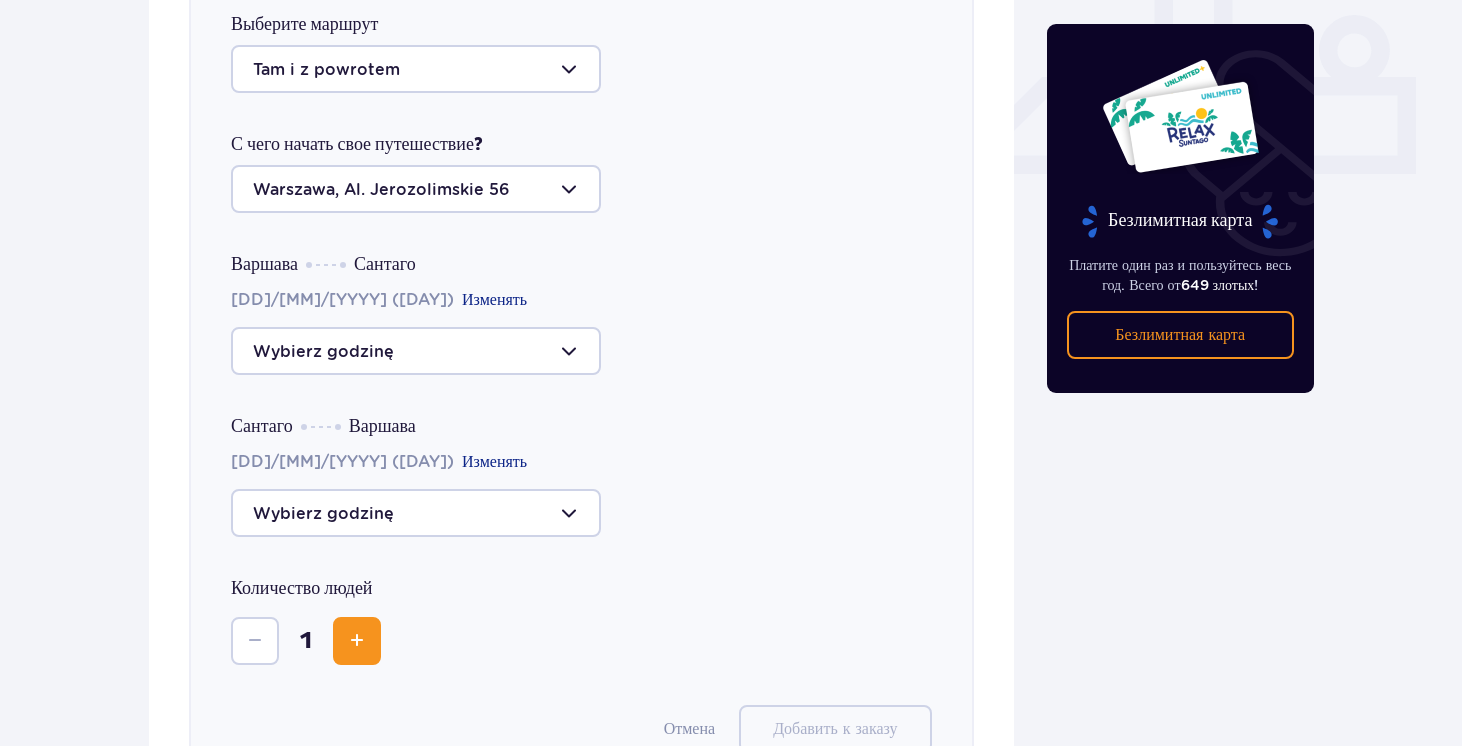 click at bounding box center (416, 351) 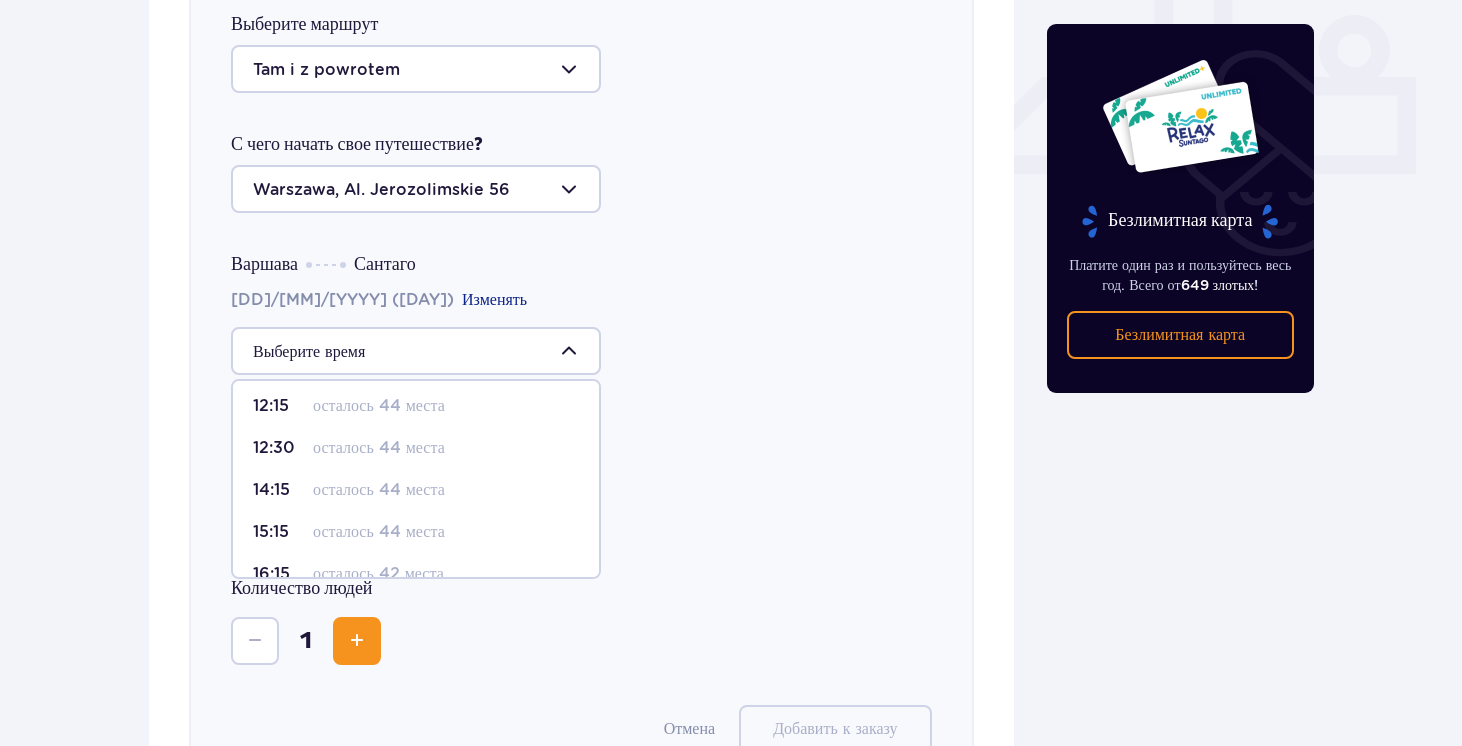 scroll, scrollTop: 269, scrollLeft: 0, axis: vertical 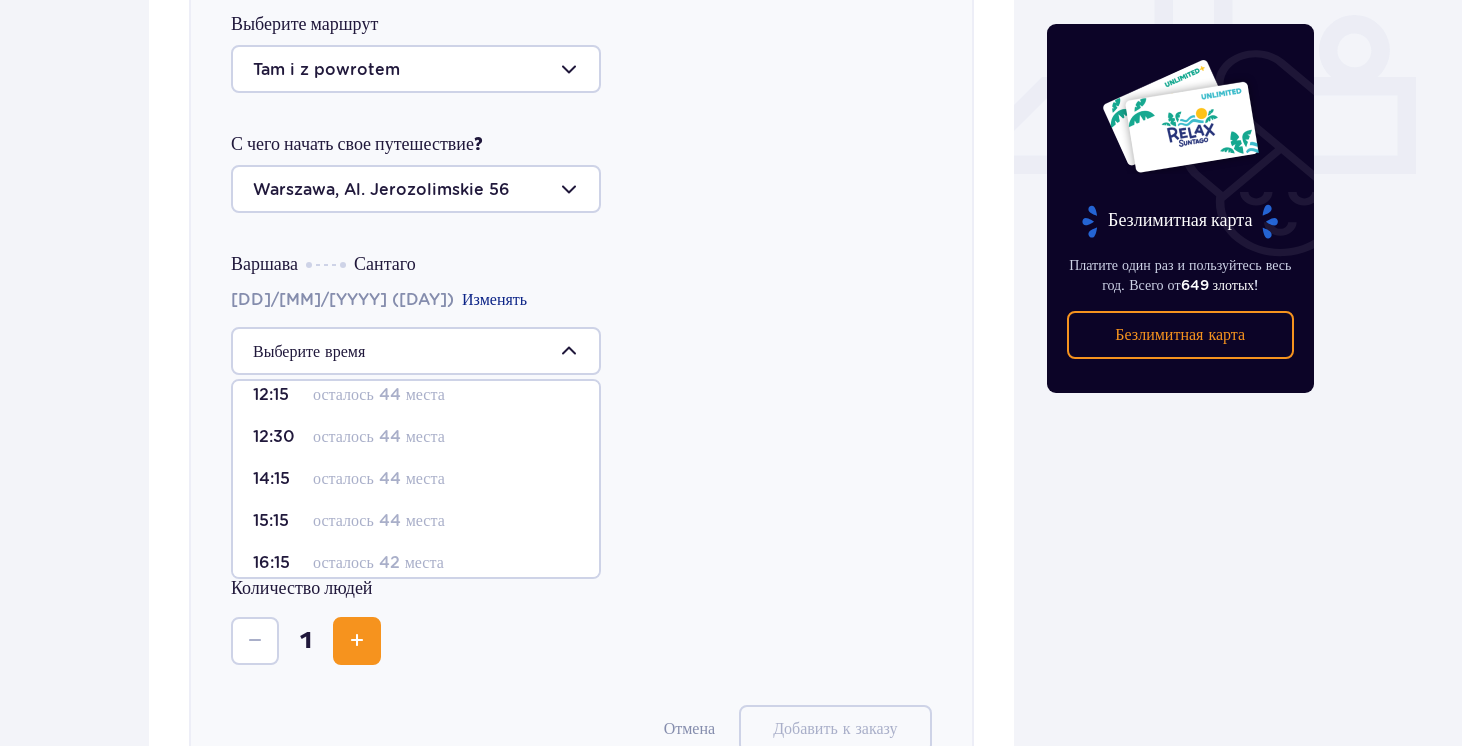click on "осталось 44 места" at bounding box center (379, 478) 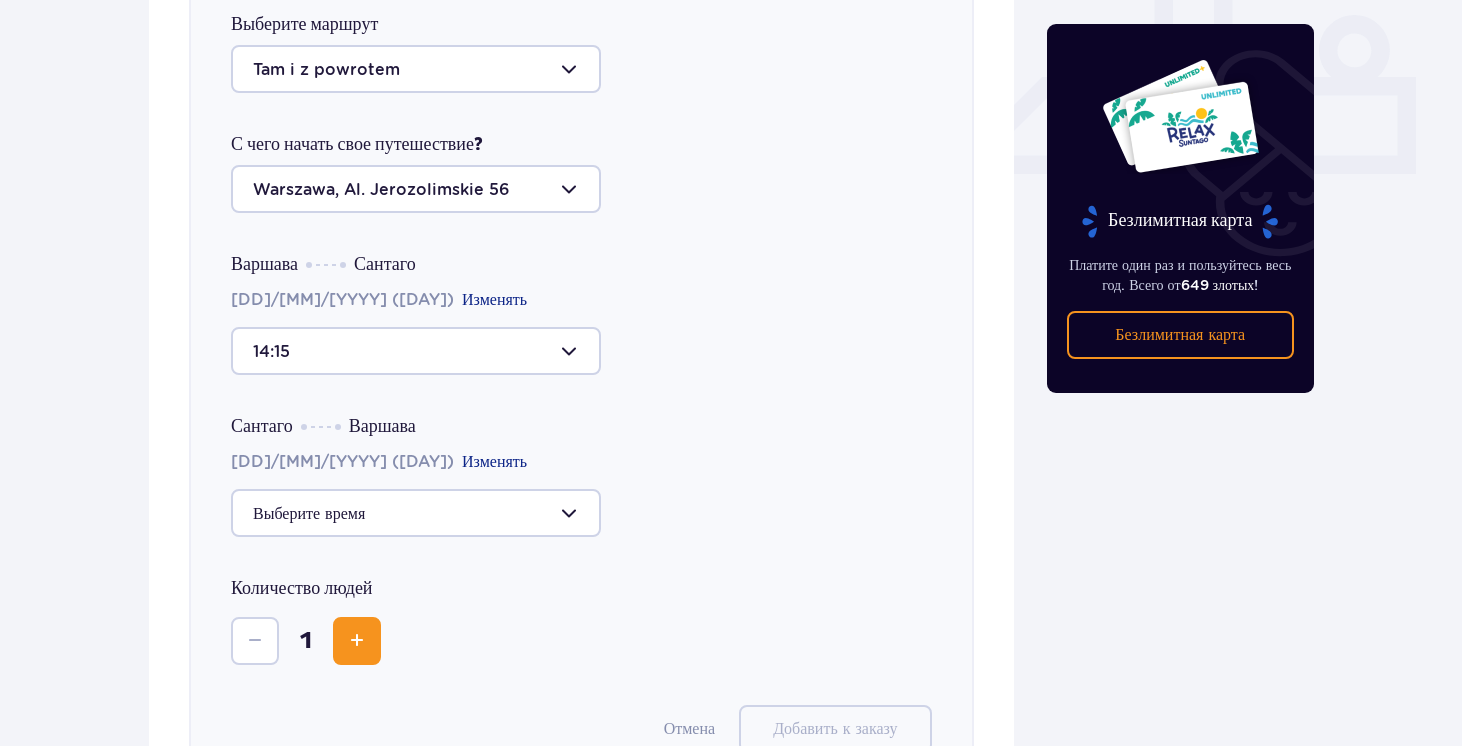 click at bounding box center [416, 513] 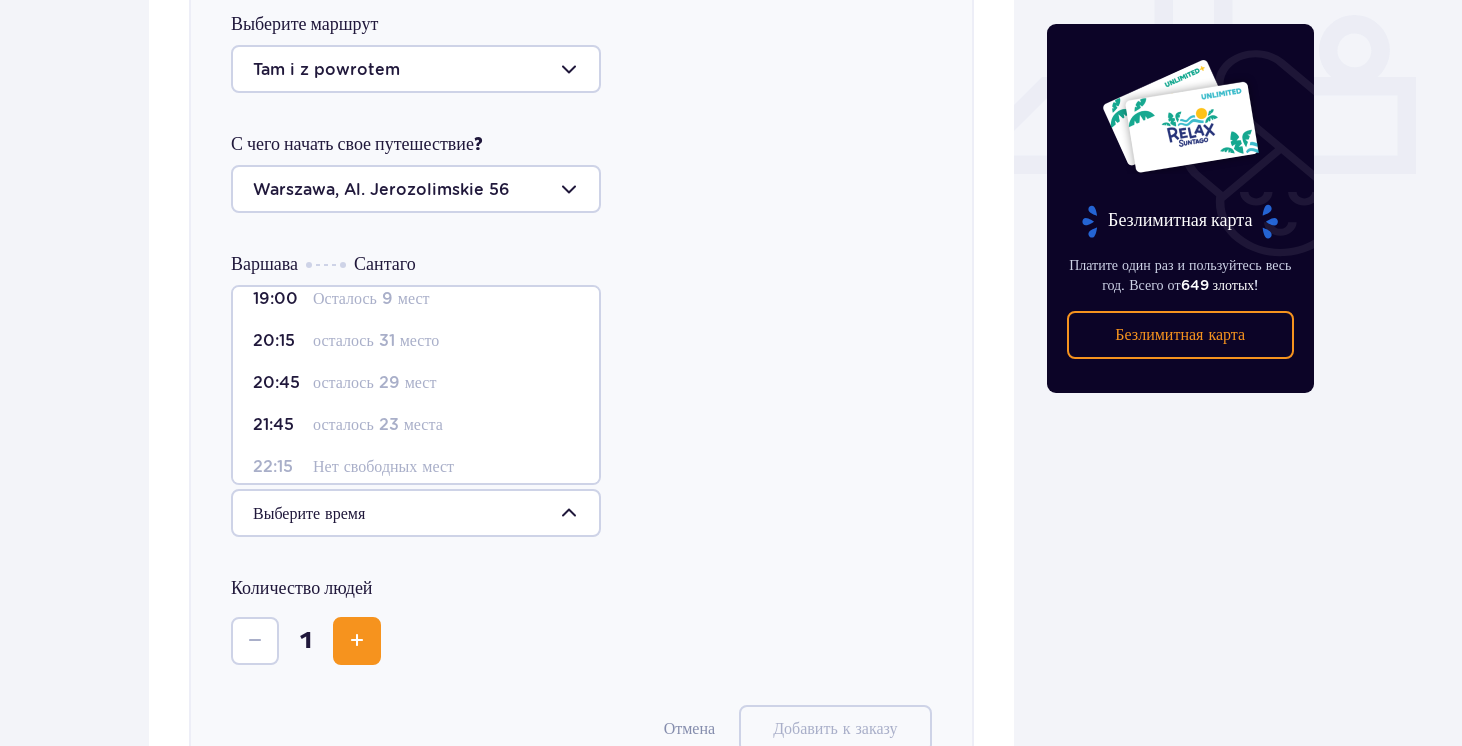 scroll, scrollTop: 160, scrollLeft: 0, axis: vertical 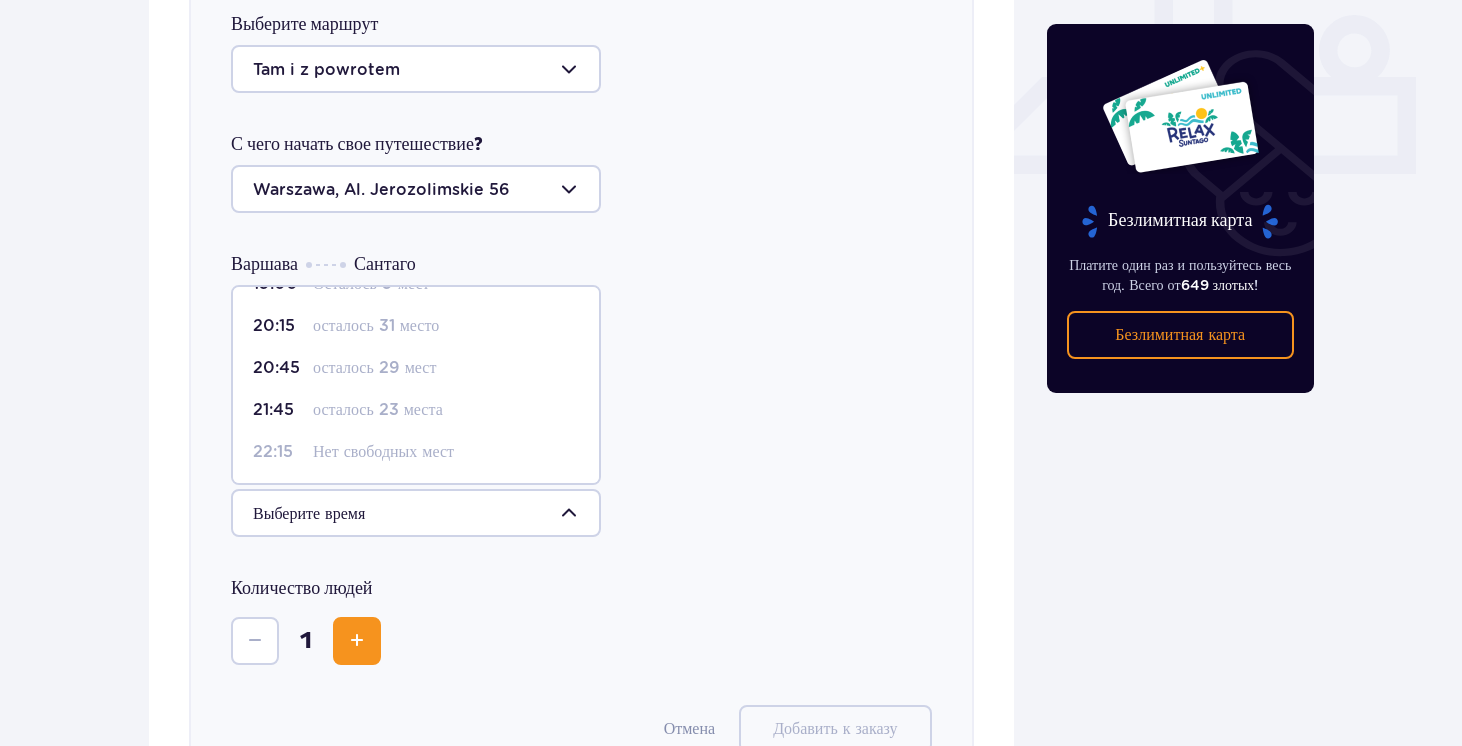 click on "осталось 31 место" at bounding box center [376, 325] 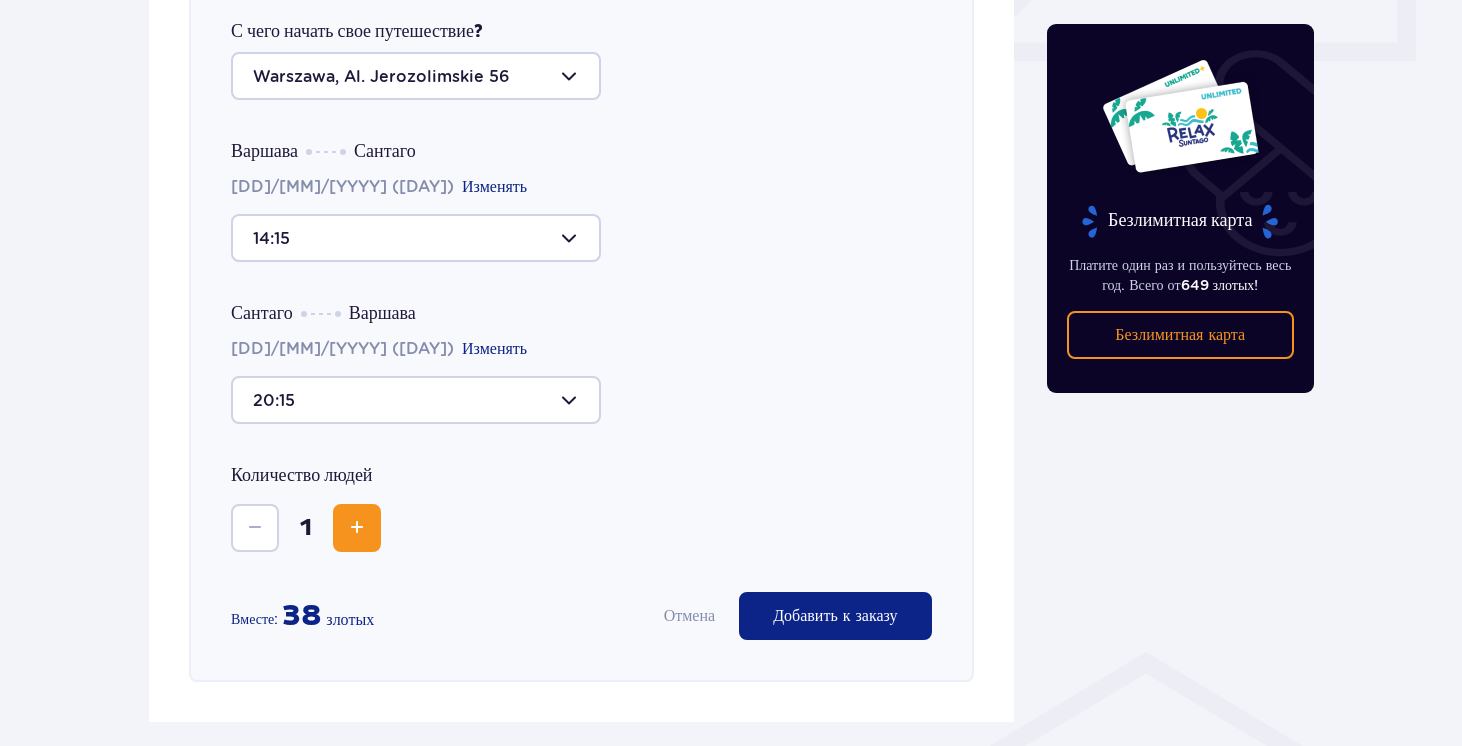 scroll, scrollTop: 981, scrollLeft: 0, axis: vertical 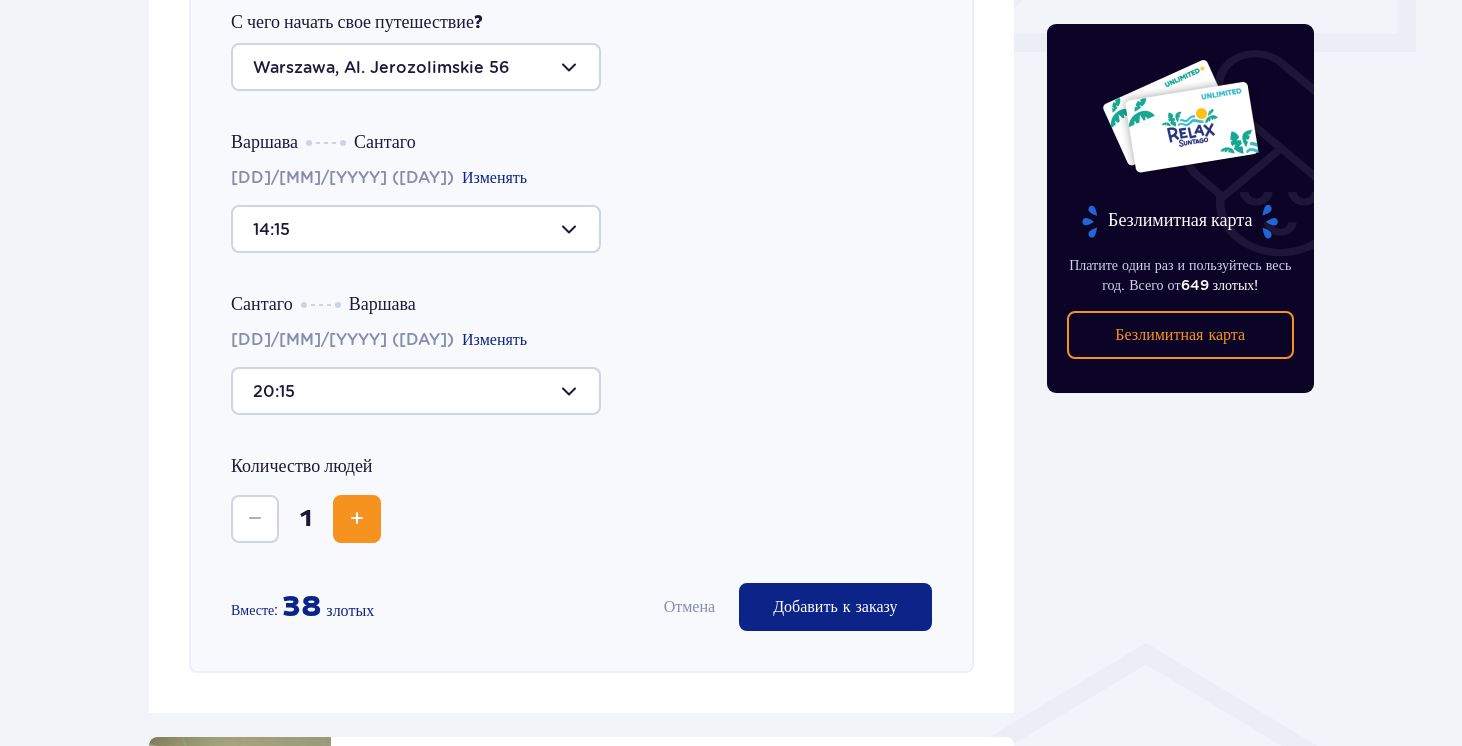 click at bounding box center (357, 519) 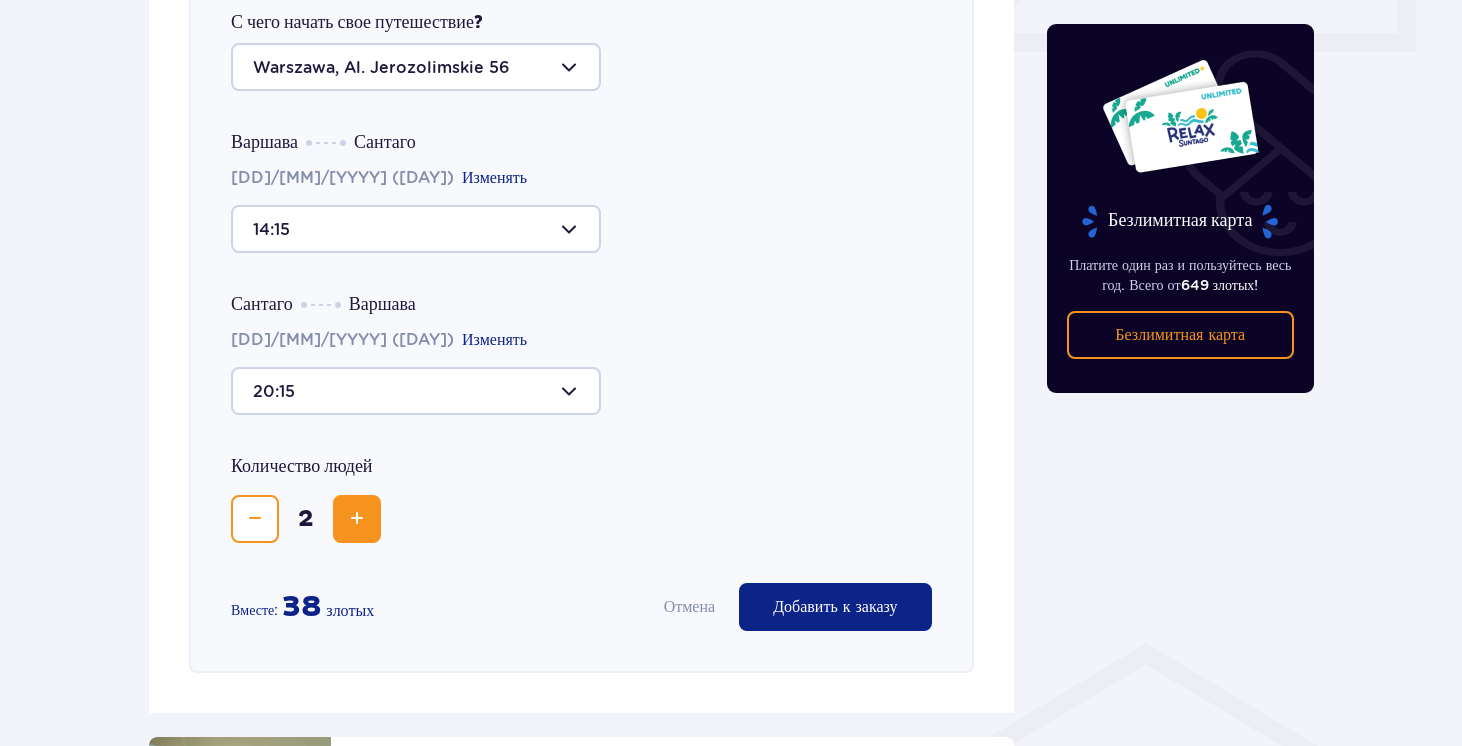 click on "Добавить к заказу" at bounding box center [835, 607] 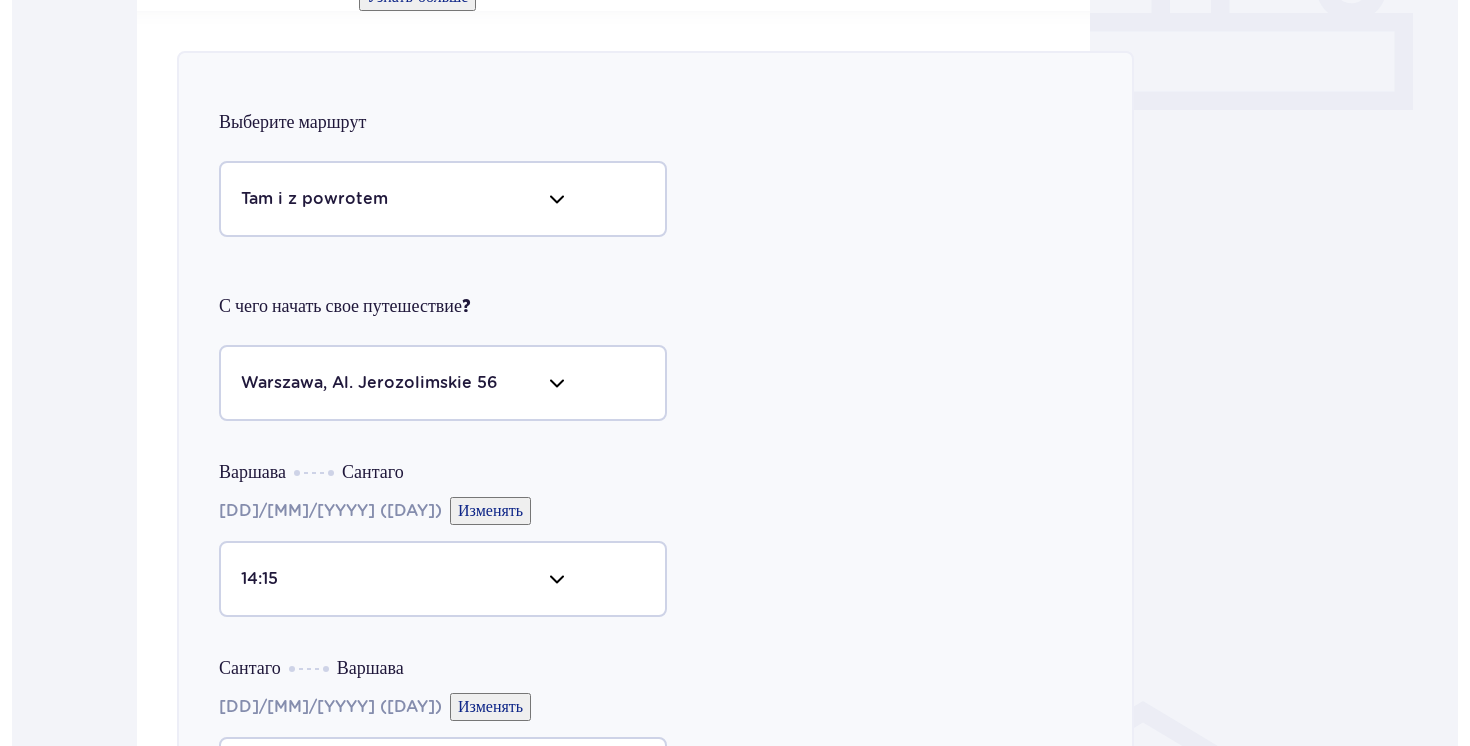 scroll, scrollTop: 0, scrollLeft: 0, axis: both 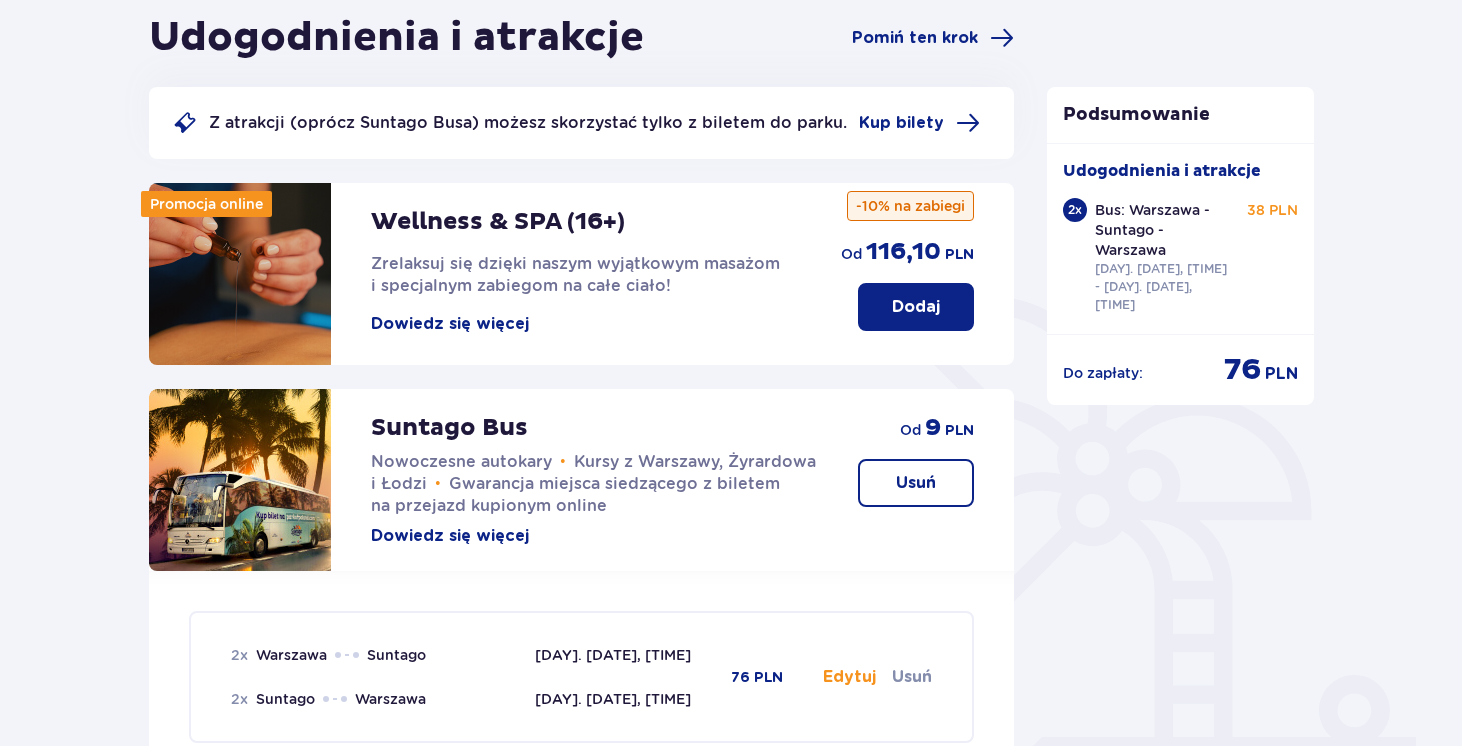 click on "Usuń" at bounding box center [916, 483] 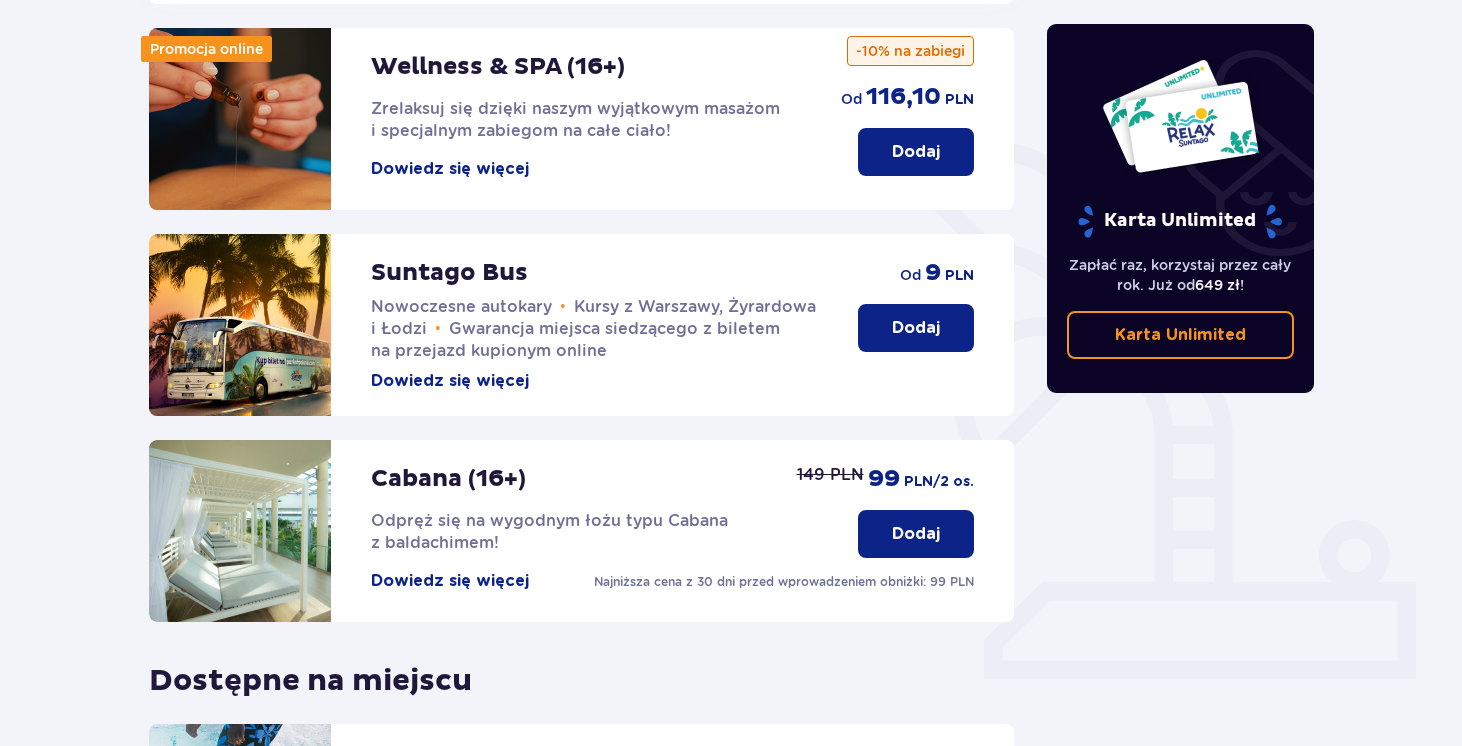scroll, scrollTop: 356, scrollLeft: 0, axis: vertical 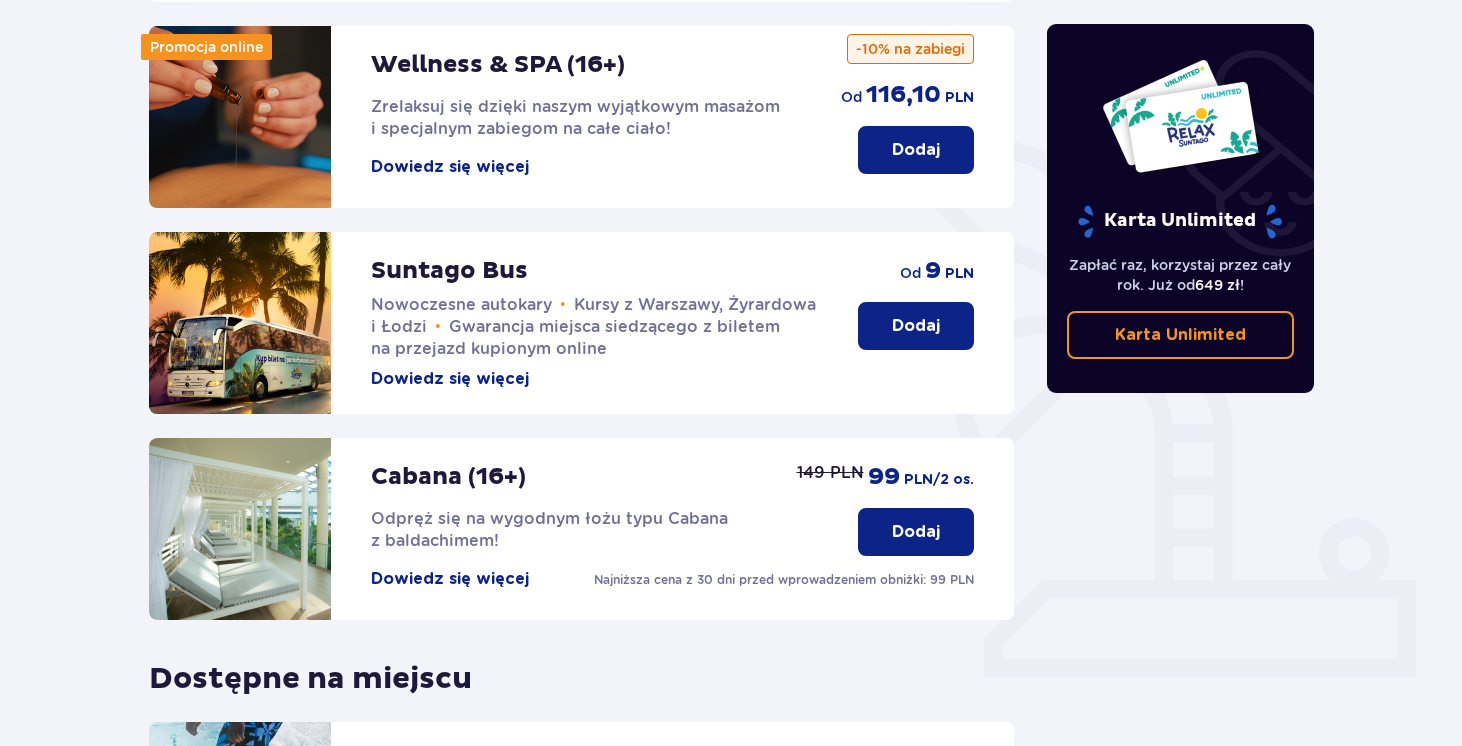 click on "Dodaj" at bounding box center [916, 326] 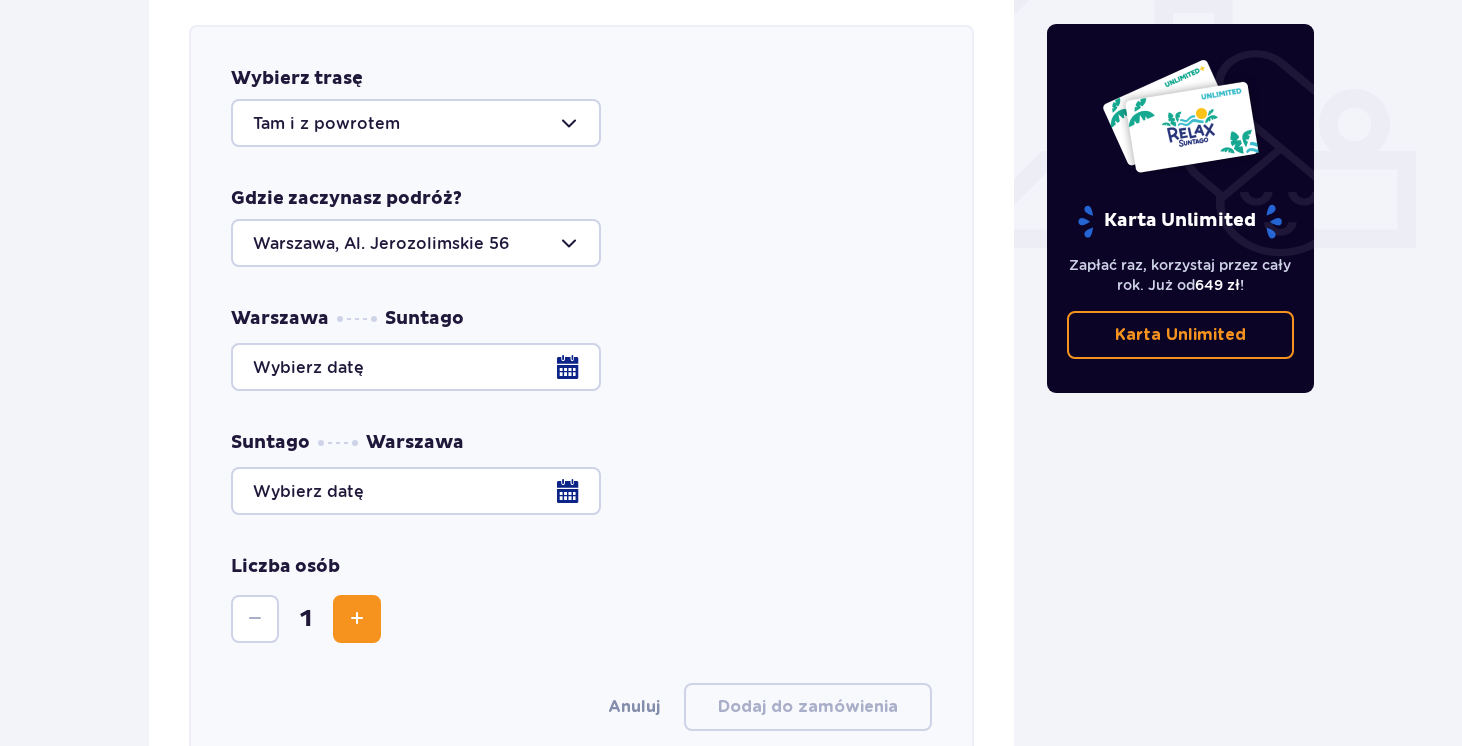scroll, scrollTop: 786, scrollLeft: 0, axis: vertical 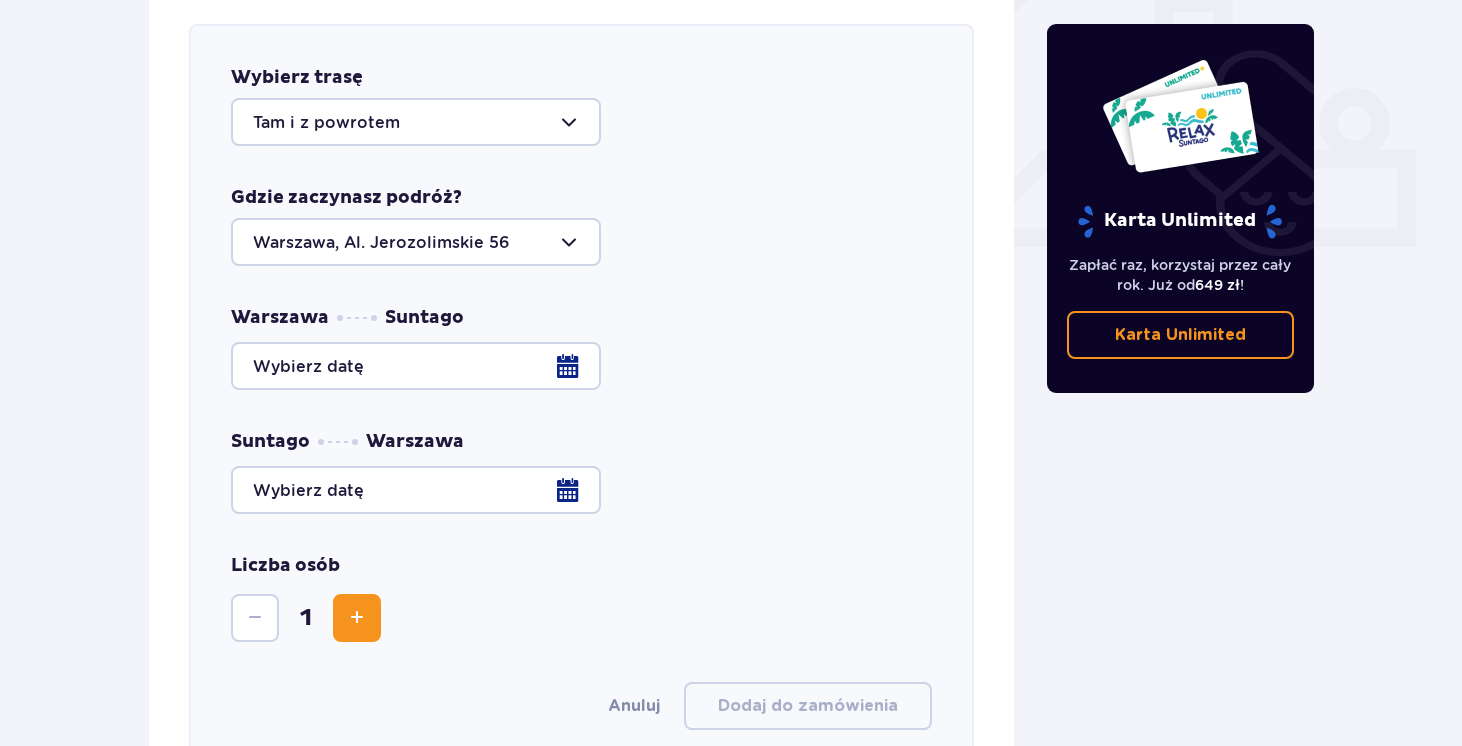 click at bounding box center (581, 366) 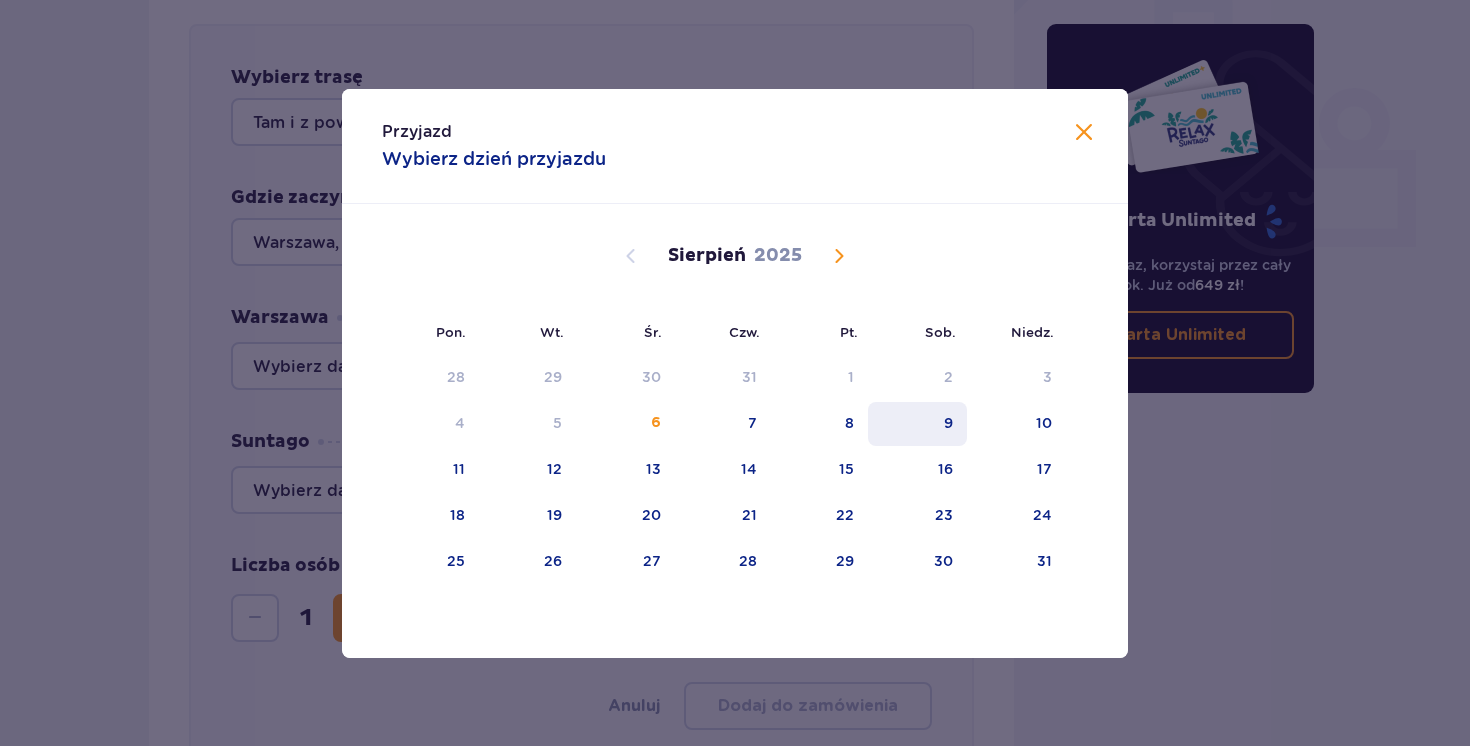 click on "9" at bounding box center [917, 424] 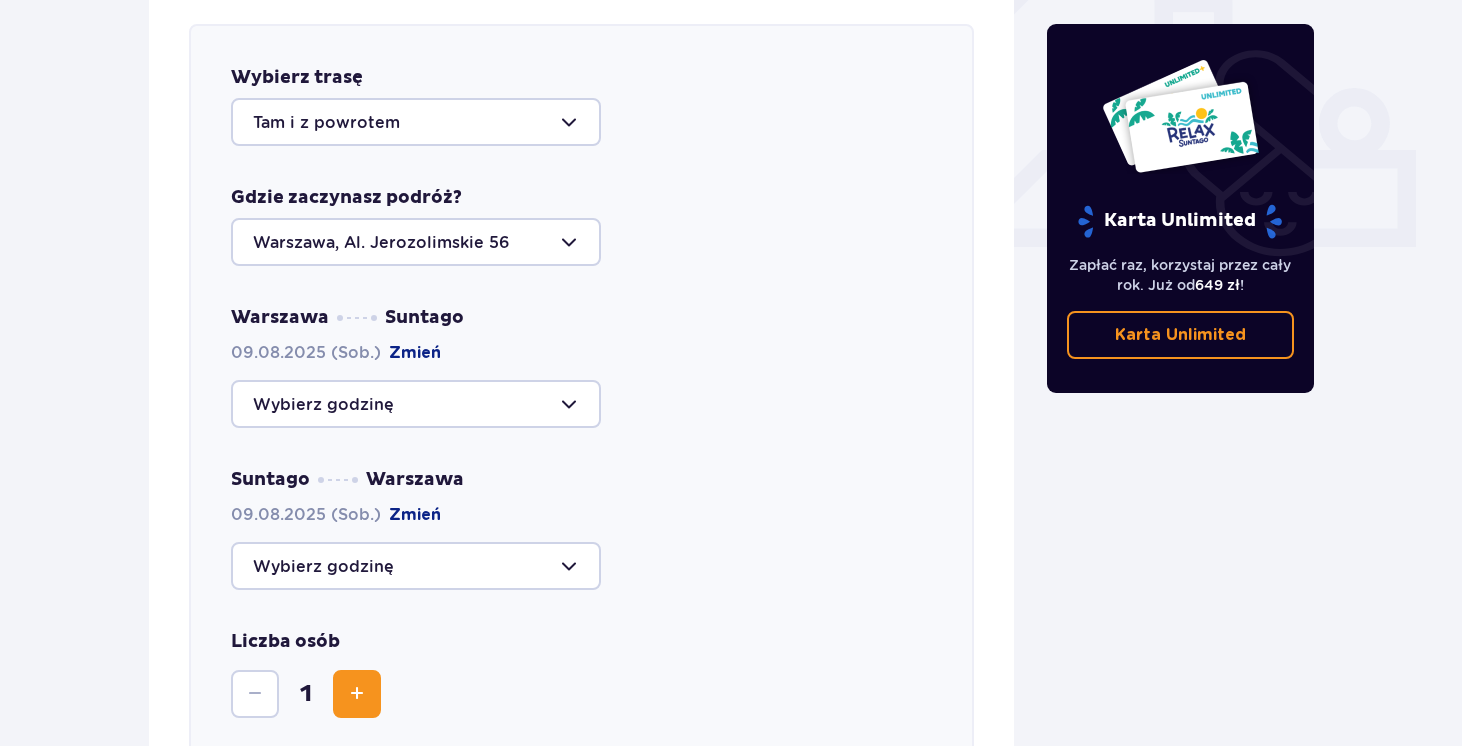 click at bounding box center (416, 404) 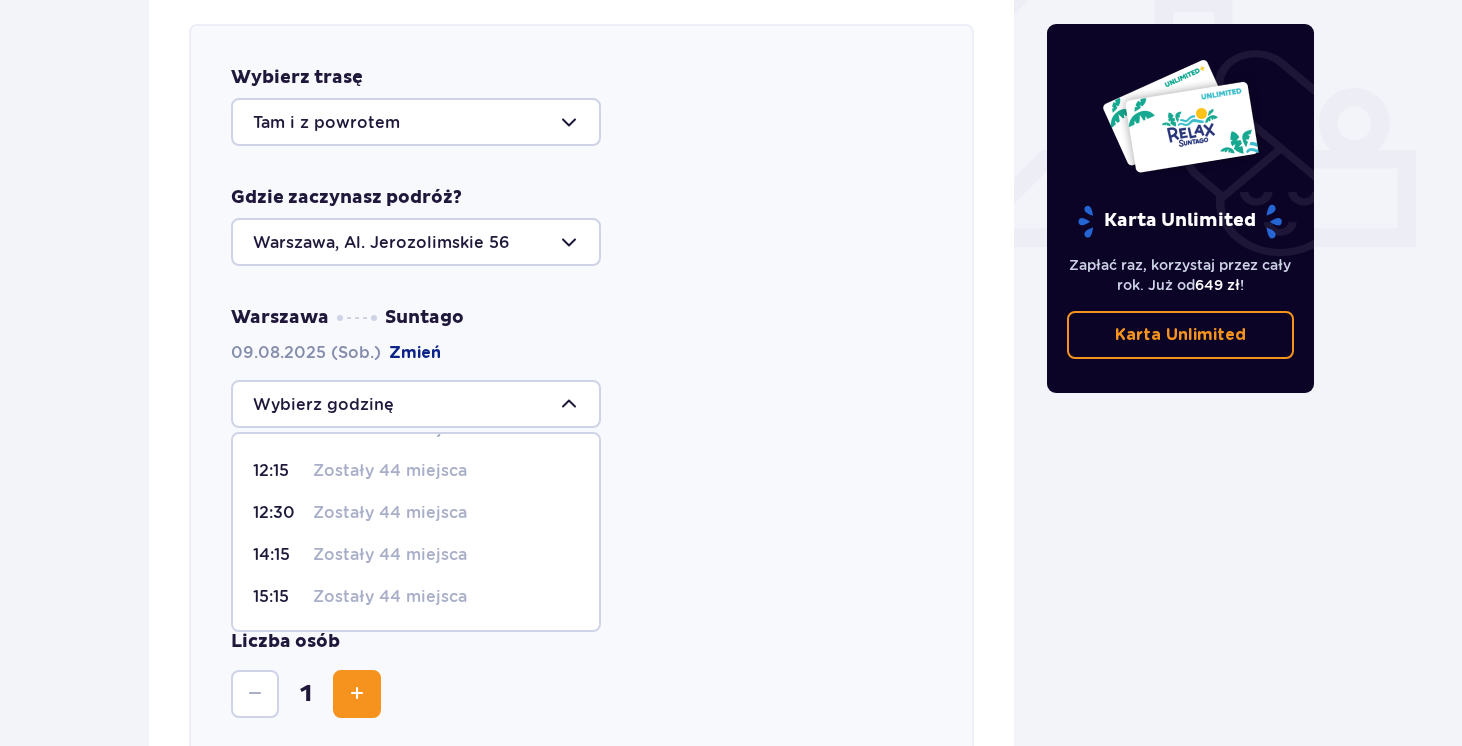 scroll, scrollTop: 286, scrollLeft: 0, axis: vertical 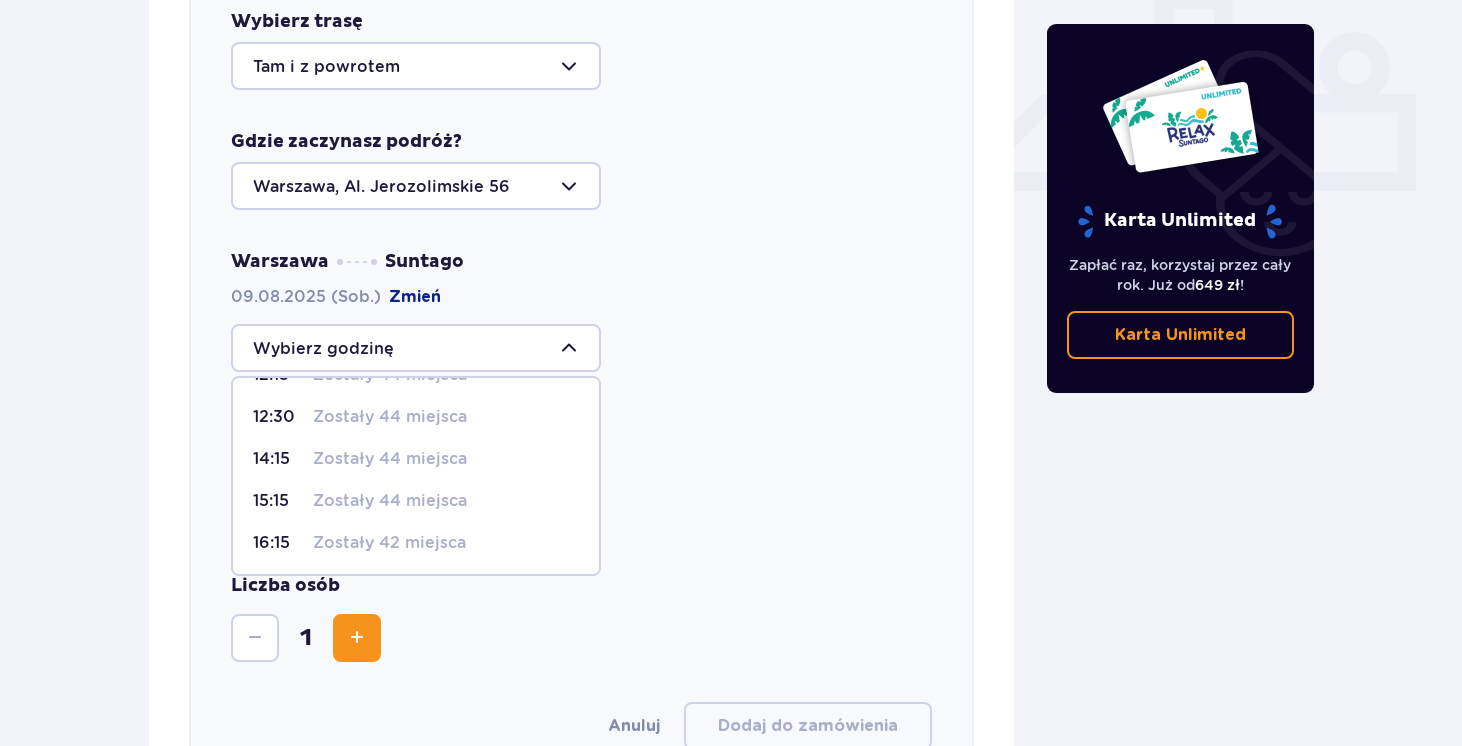click on "Zostały 44 miejsca" at bounding box center [390, 459] 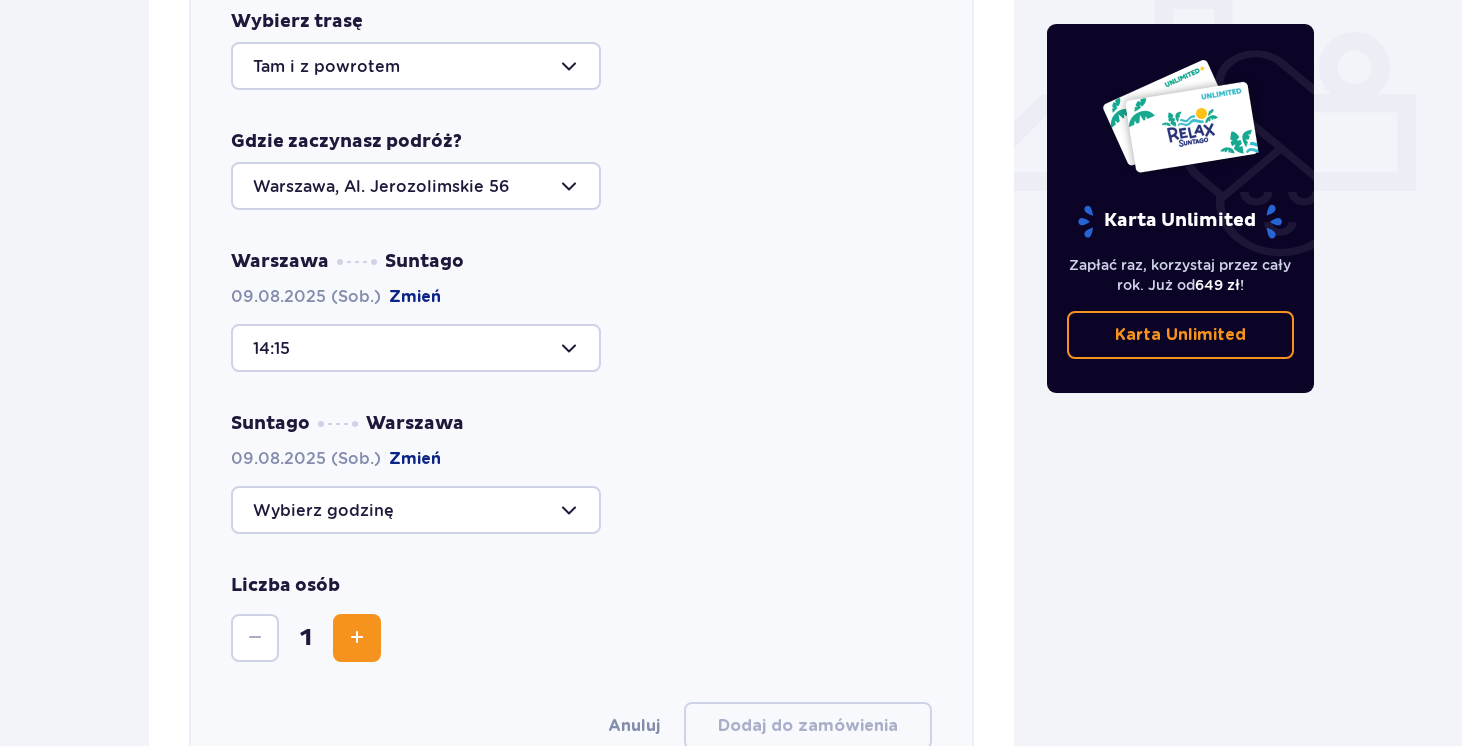 click at bounding box center (416, 510) 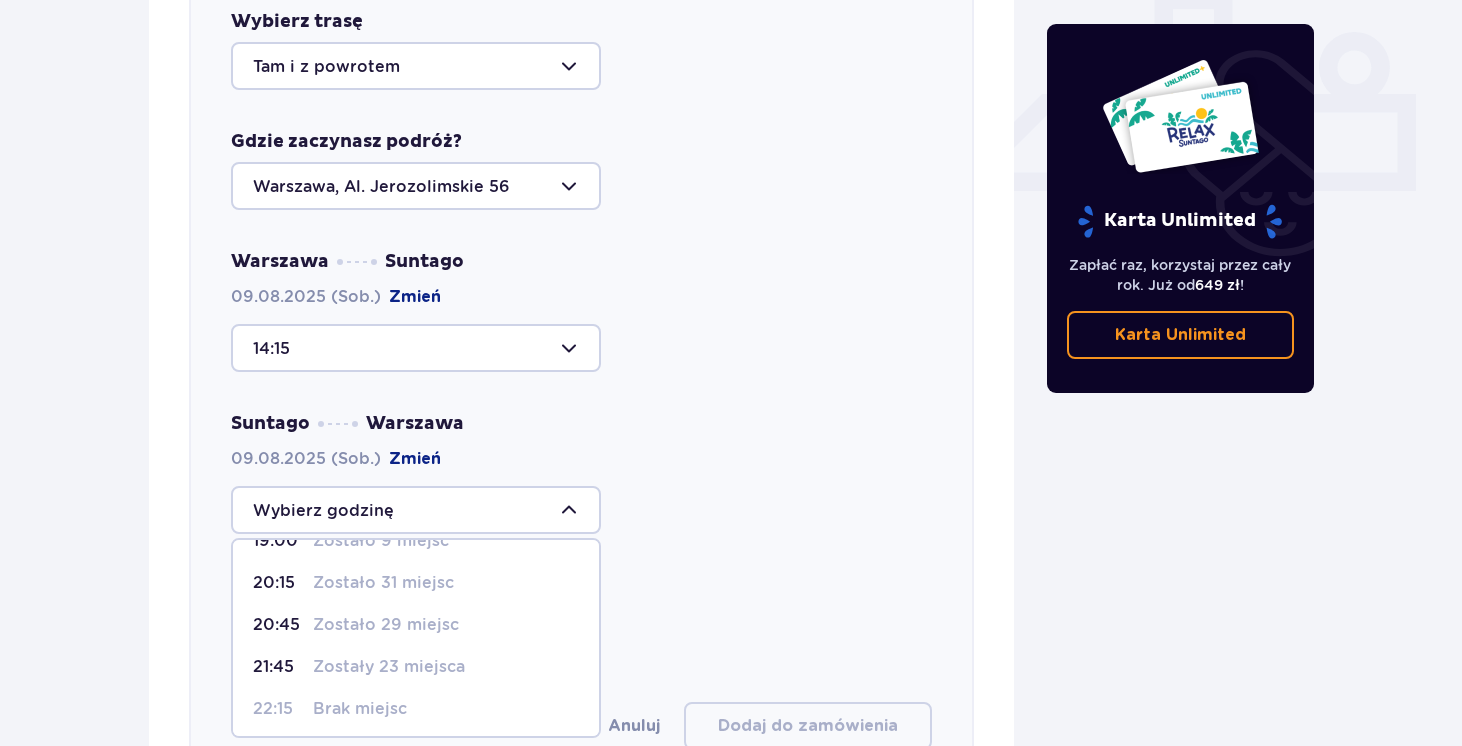 scroll, scrollTop: 160, scrollLeft: 0, axis: vertical 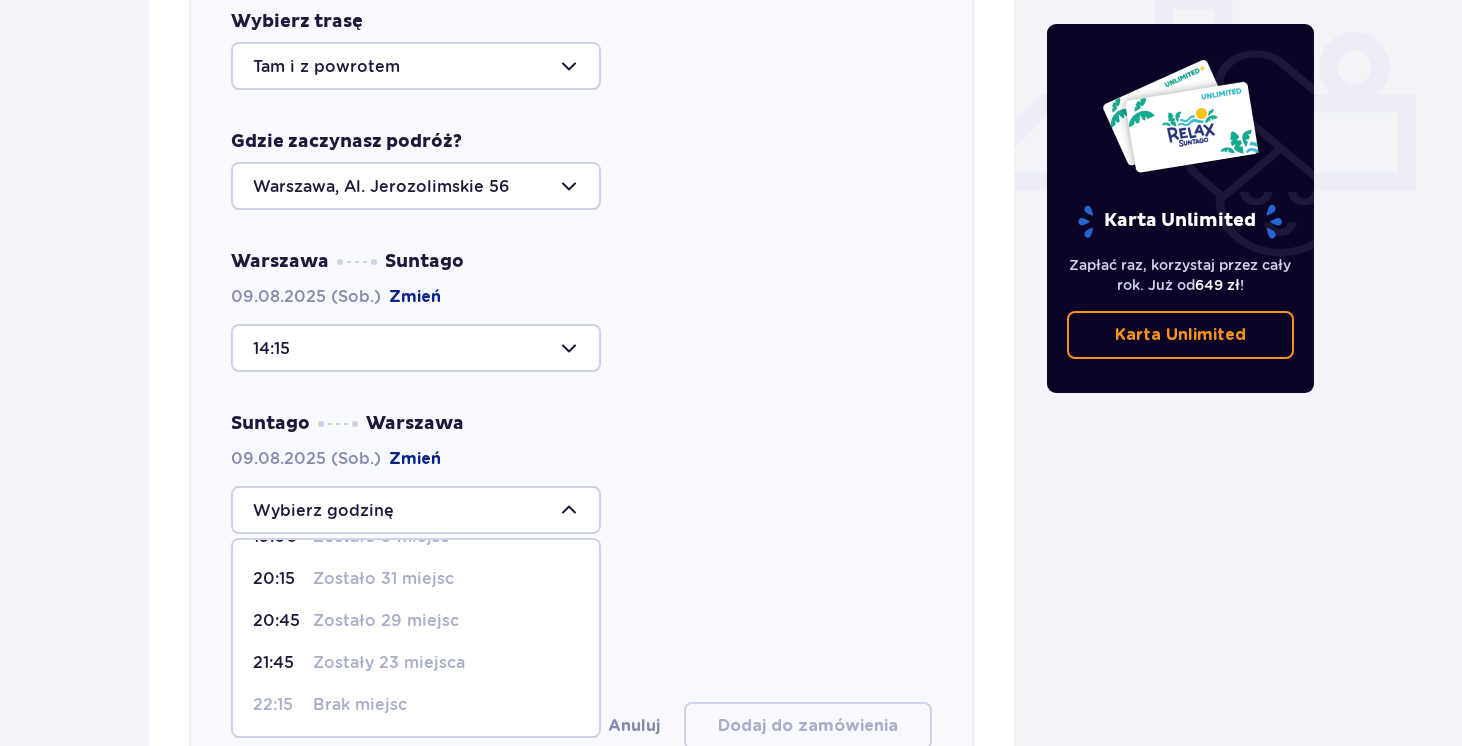 click on "Zostało 31 miejsc" at bounding box center (383, 579) 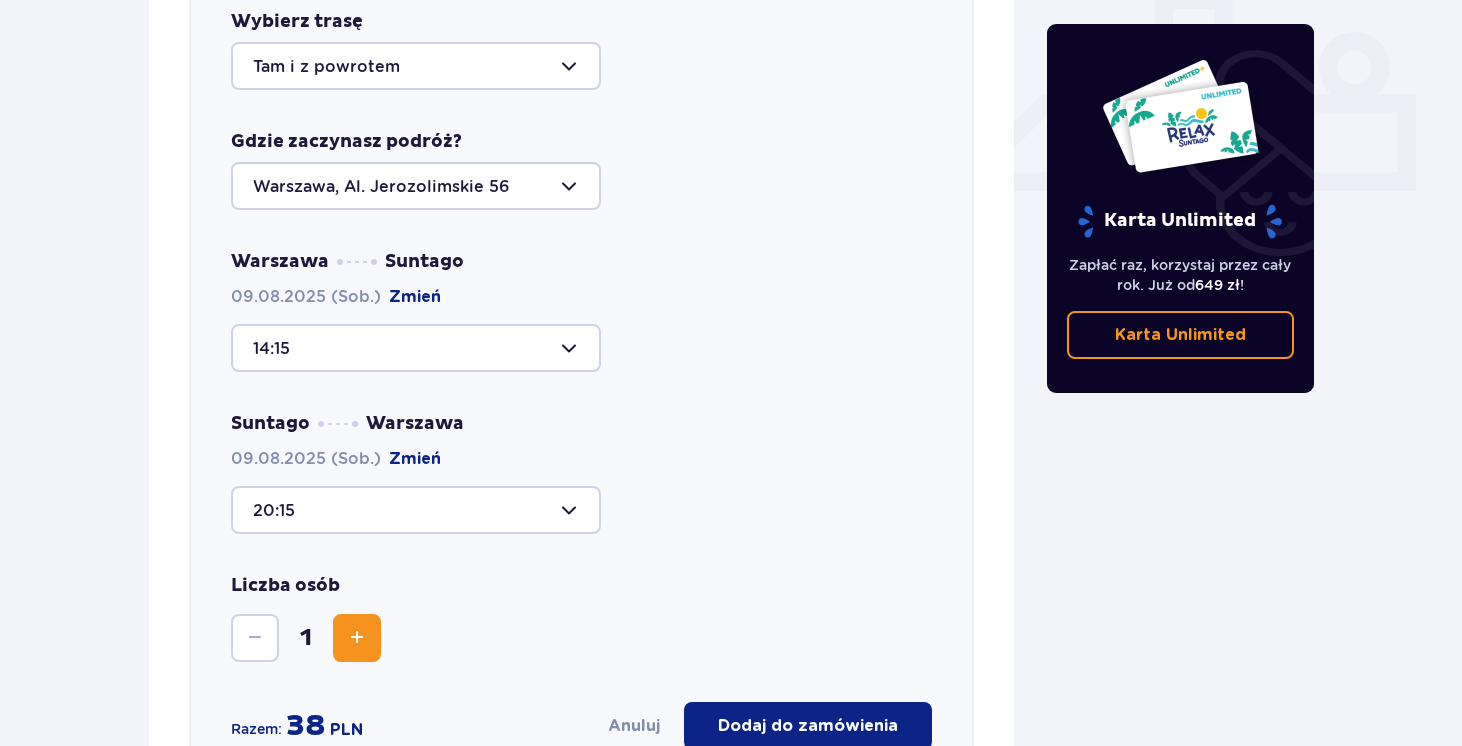 click at bounding box center (357, 638) 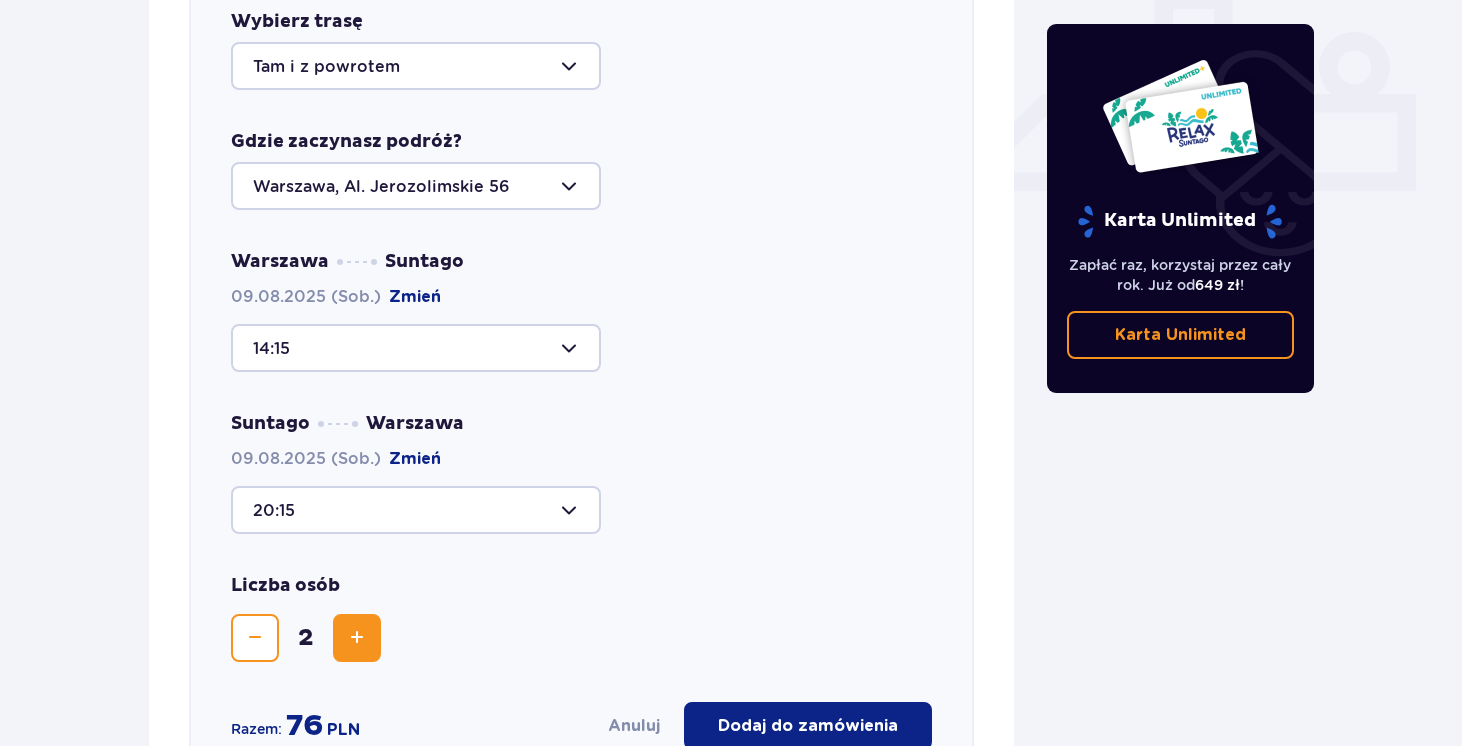 click on "Dodaj do zamówienia" at bounding box center (808, 726) 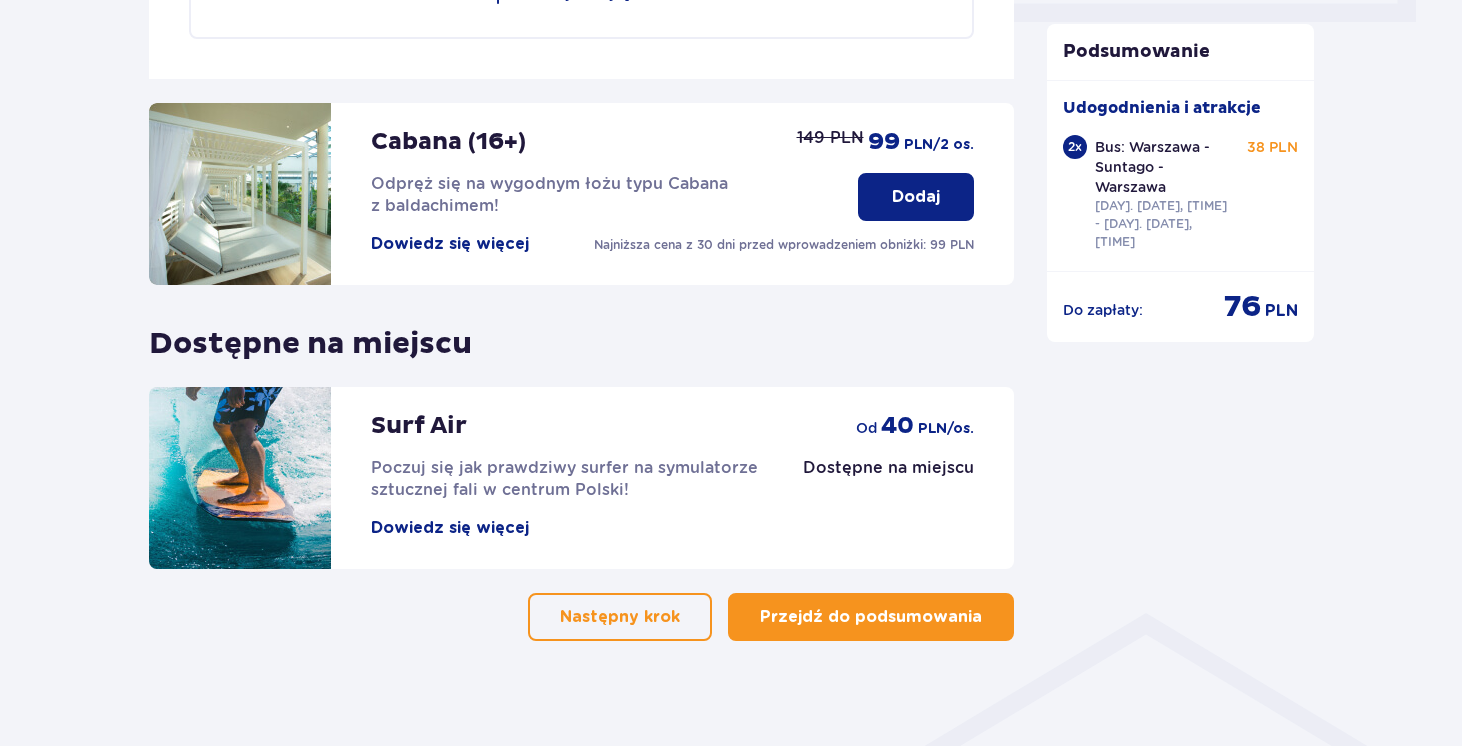 scroll, scrollTop: 1026, scrollLeft: 0, axis: vertical 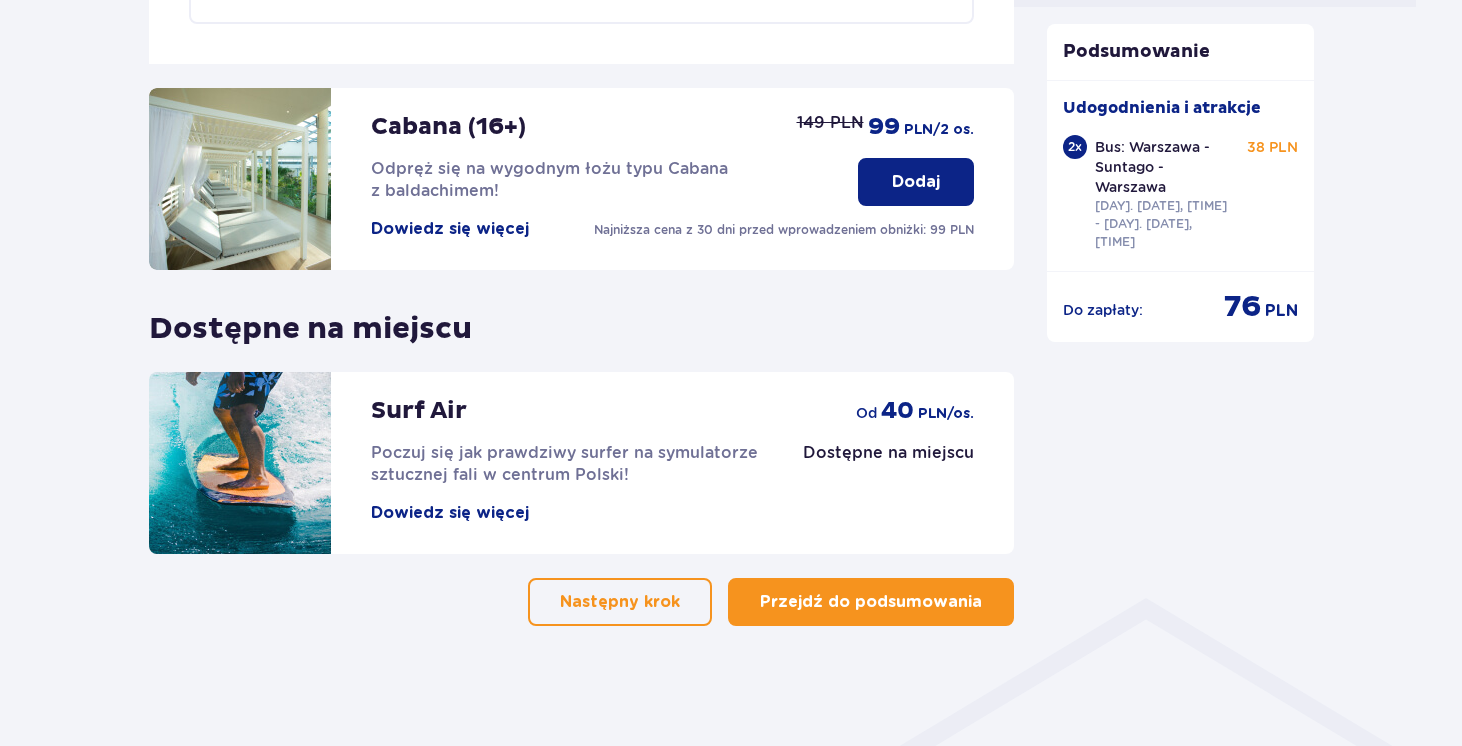 click on "Przejdź do podsumowania" at bounding box center [871, 602] 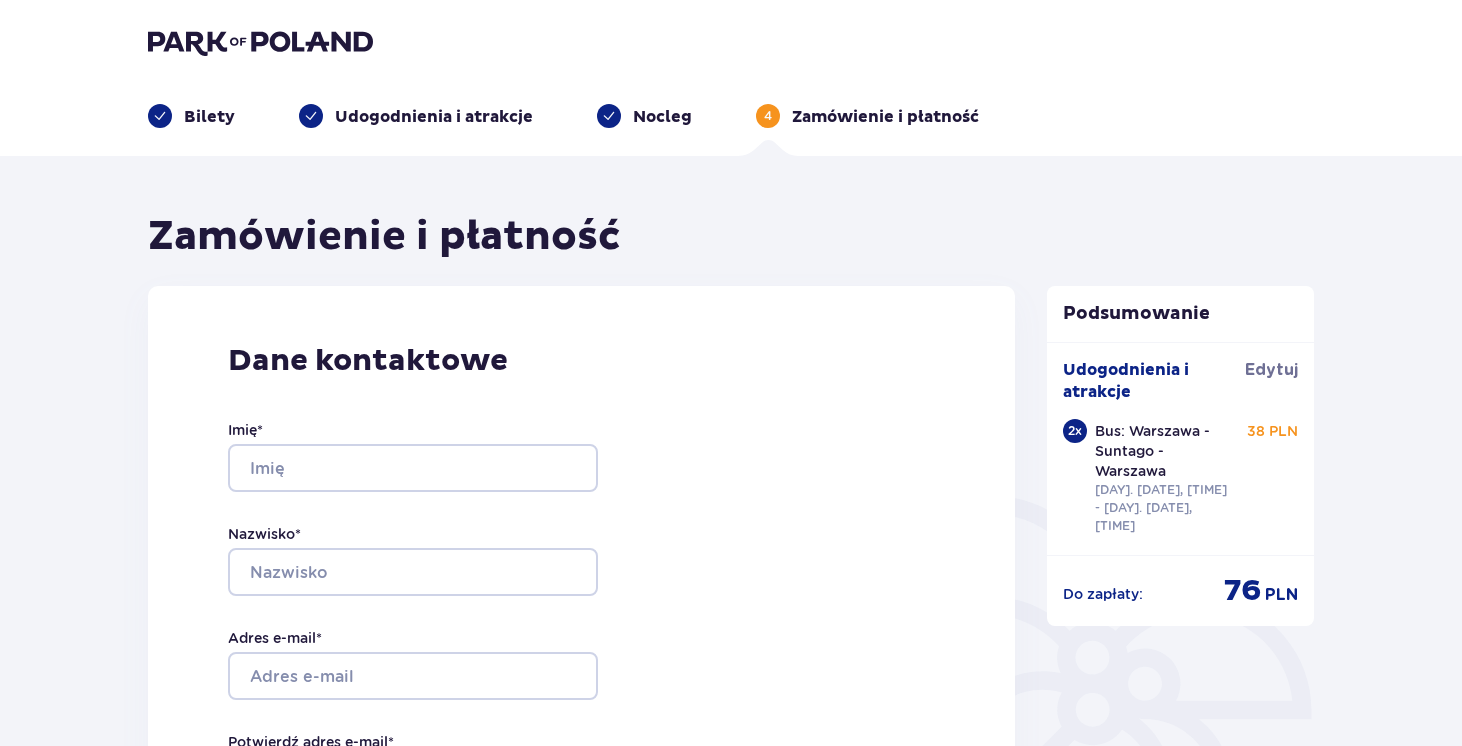 scroll, scrollTop: 0, scrollLeft: 0, axis: both 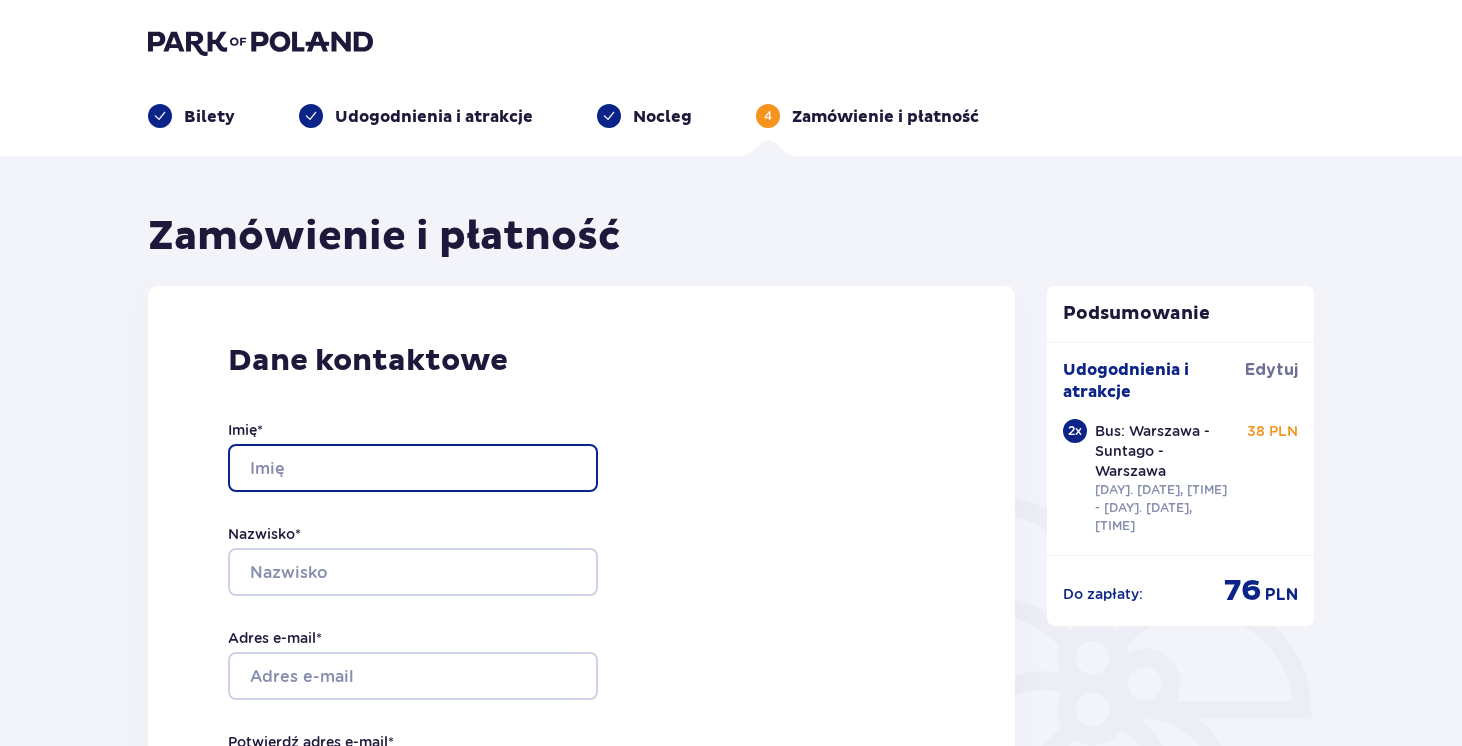 click on "Imię *" at bounding box center (413, 468) 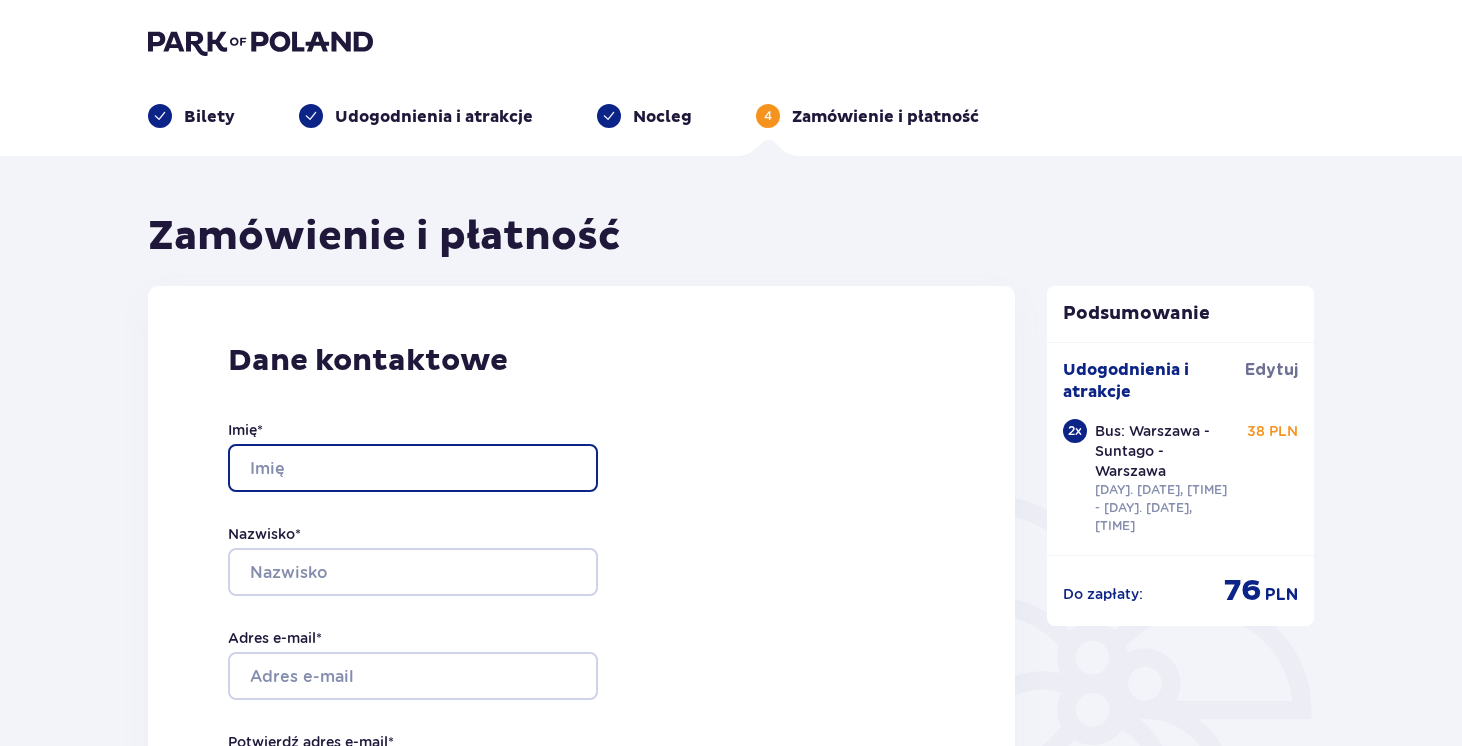 type on "[FIRST]" 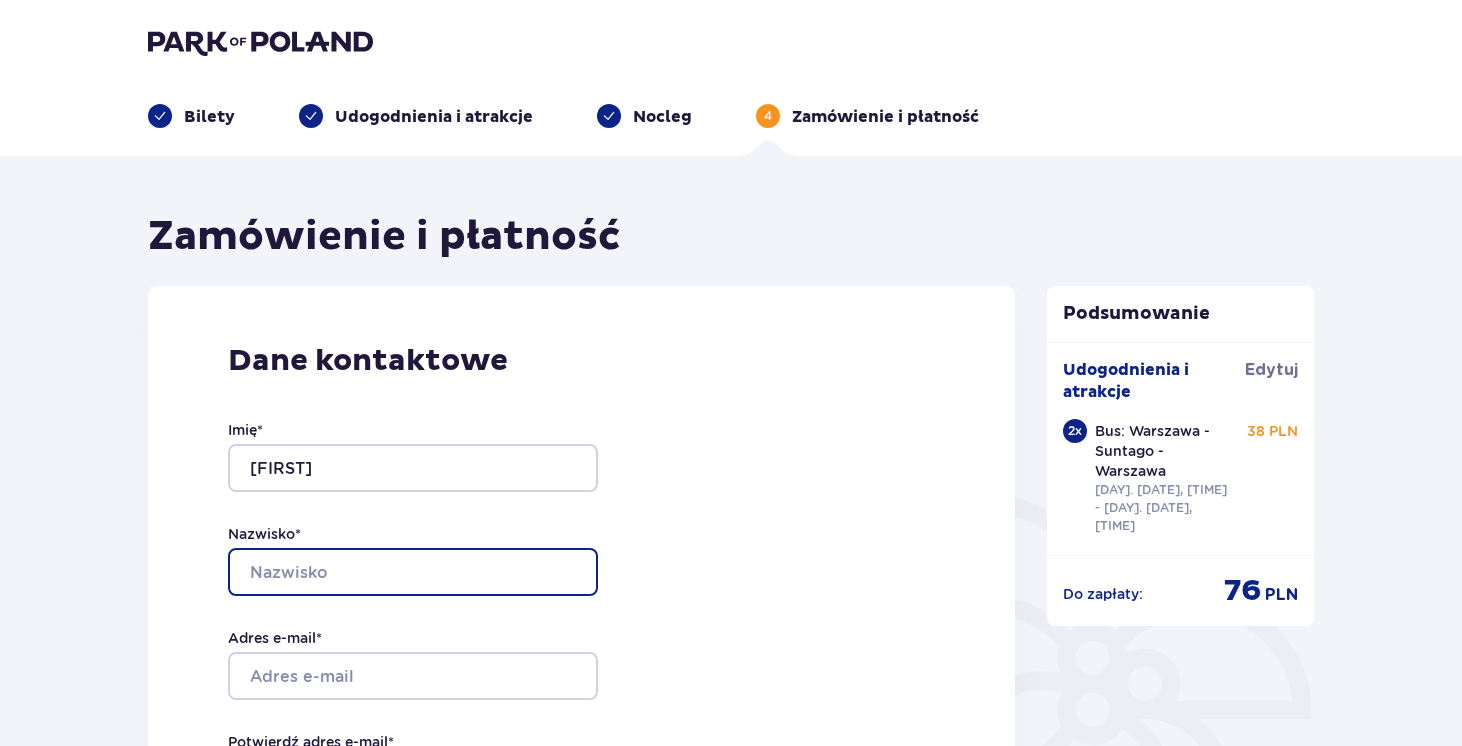 type on "[LAST]" 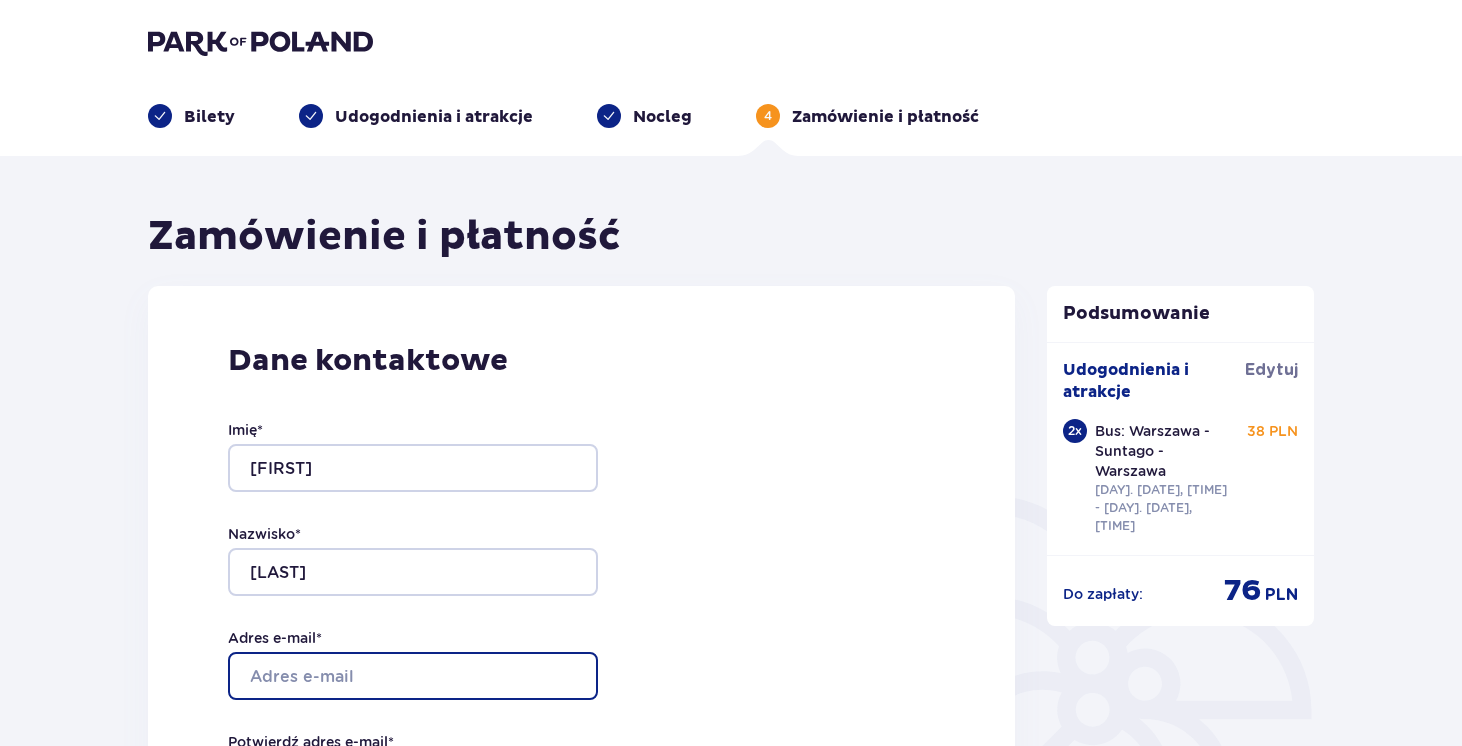 type on "[EMAIL]" 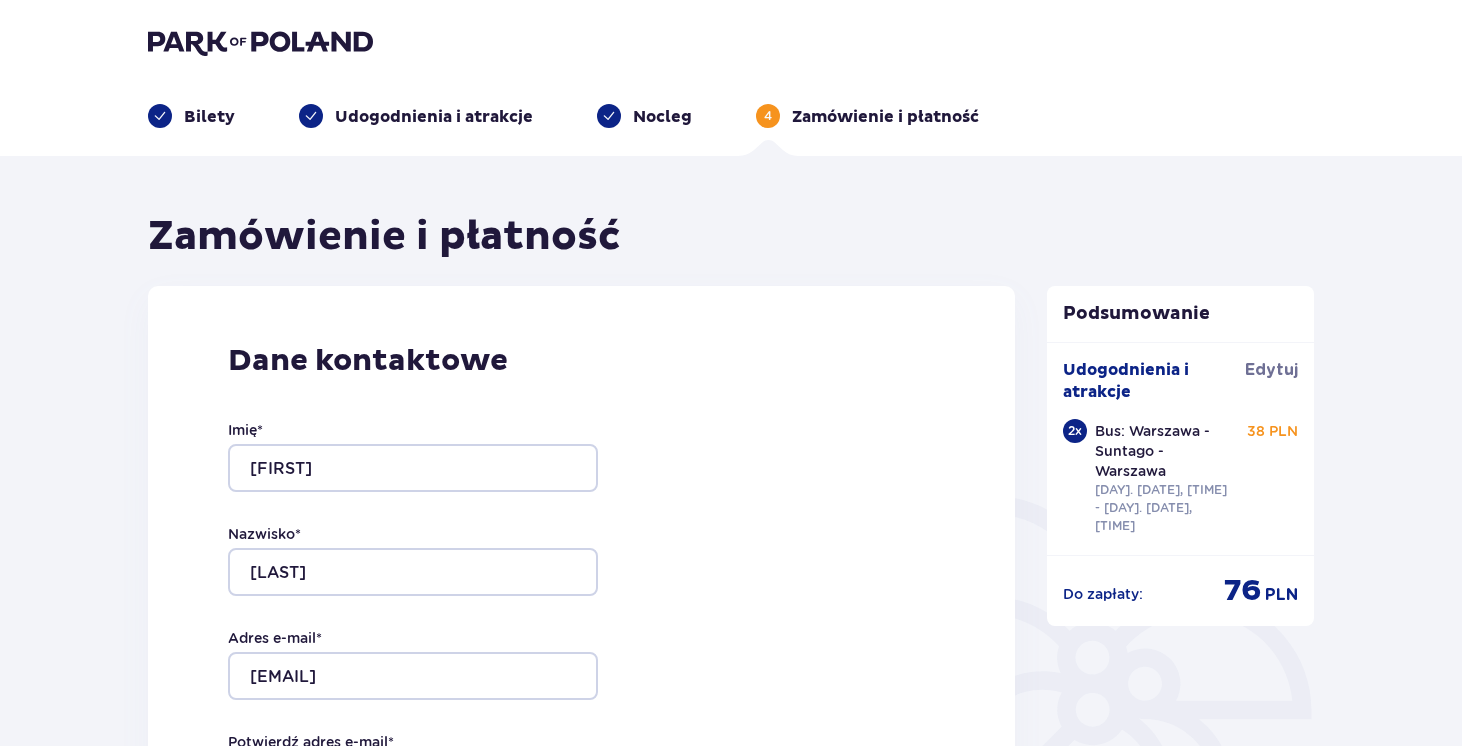 type on "[EMAIL]" 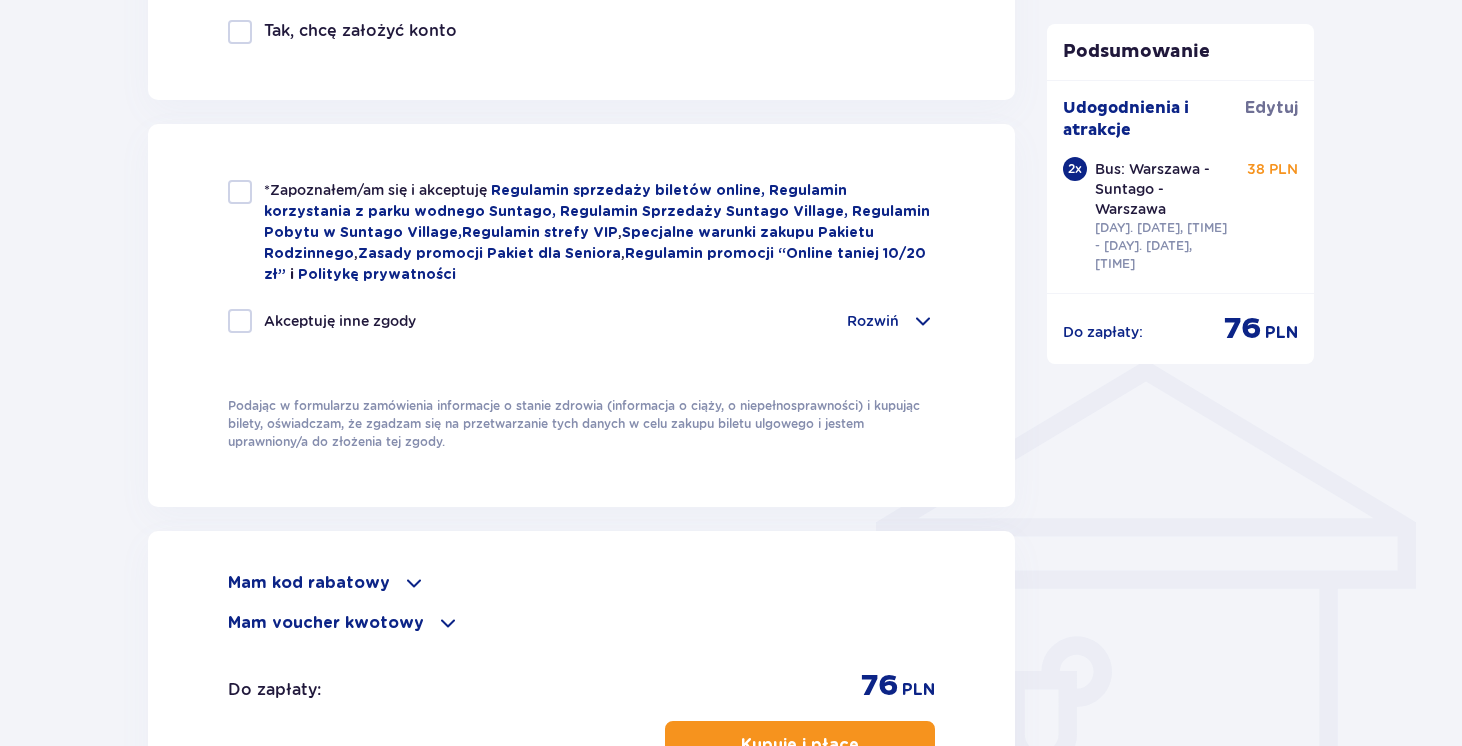 scroll, scrollTop: 1265, scrollLeft: 0, axis: vertical 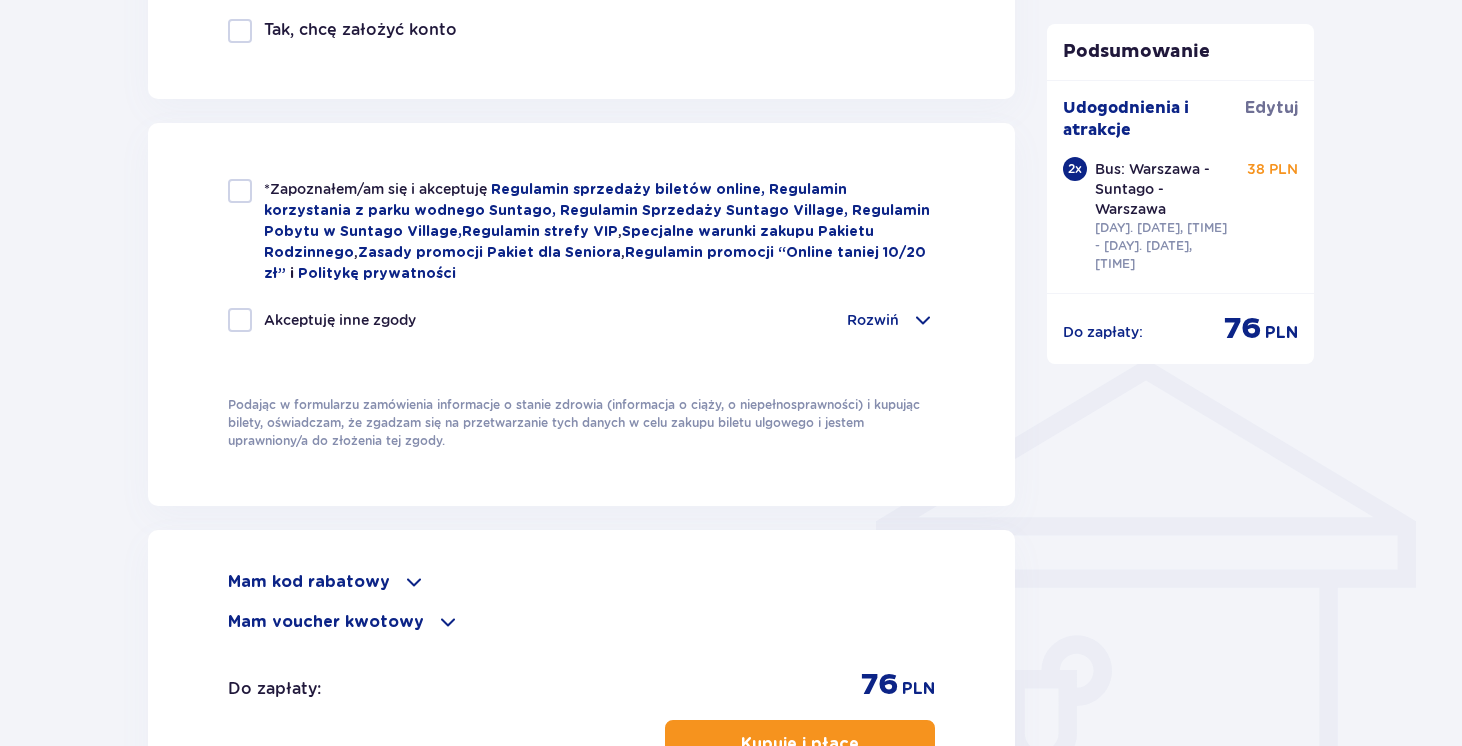 click at bounding box center [240, 191] 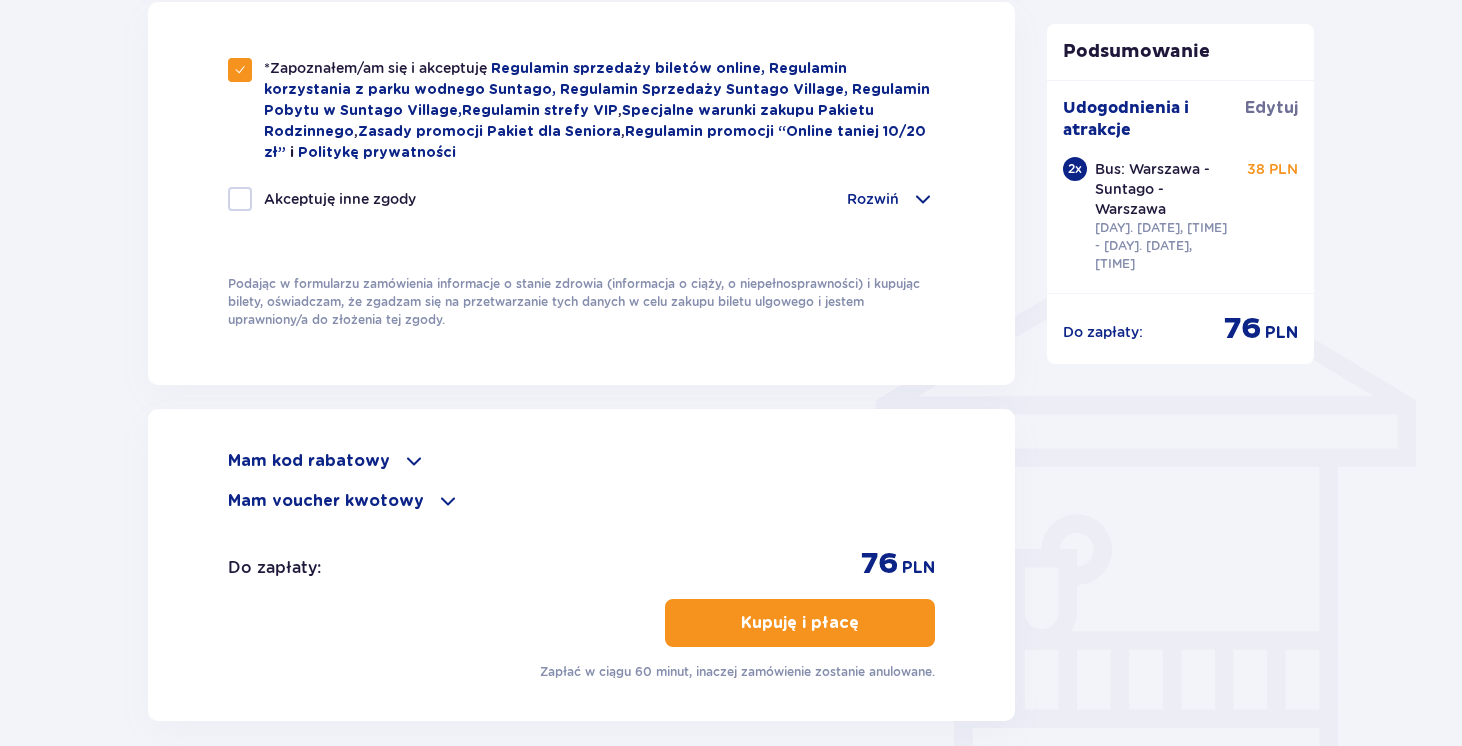 scroll, scrollTop: 1404, scrollLeft: 0, axis: vertical 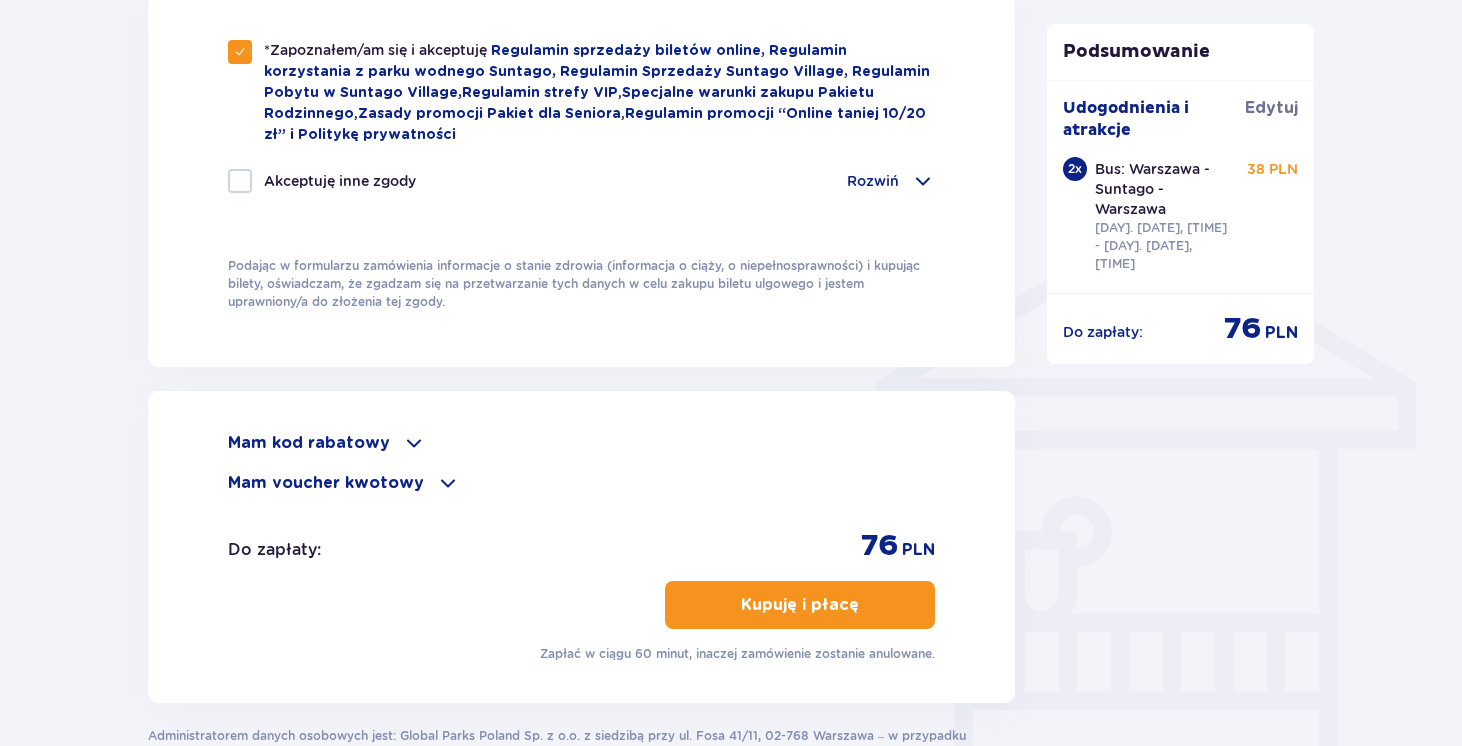 click on "Kupuję i płacę" at bounding box center (800, 605) 